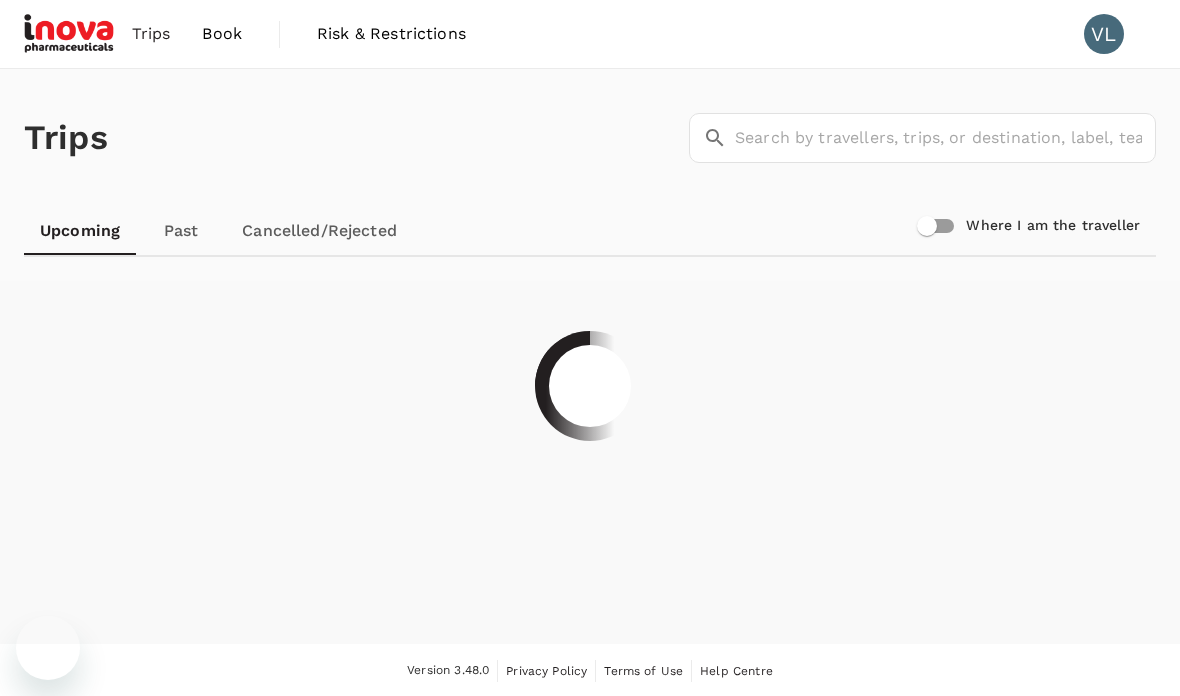 scroll, scrollTop: 0, scrollLeft: 0, axis: both 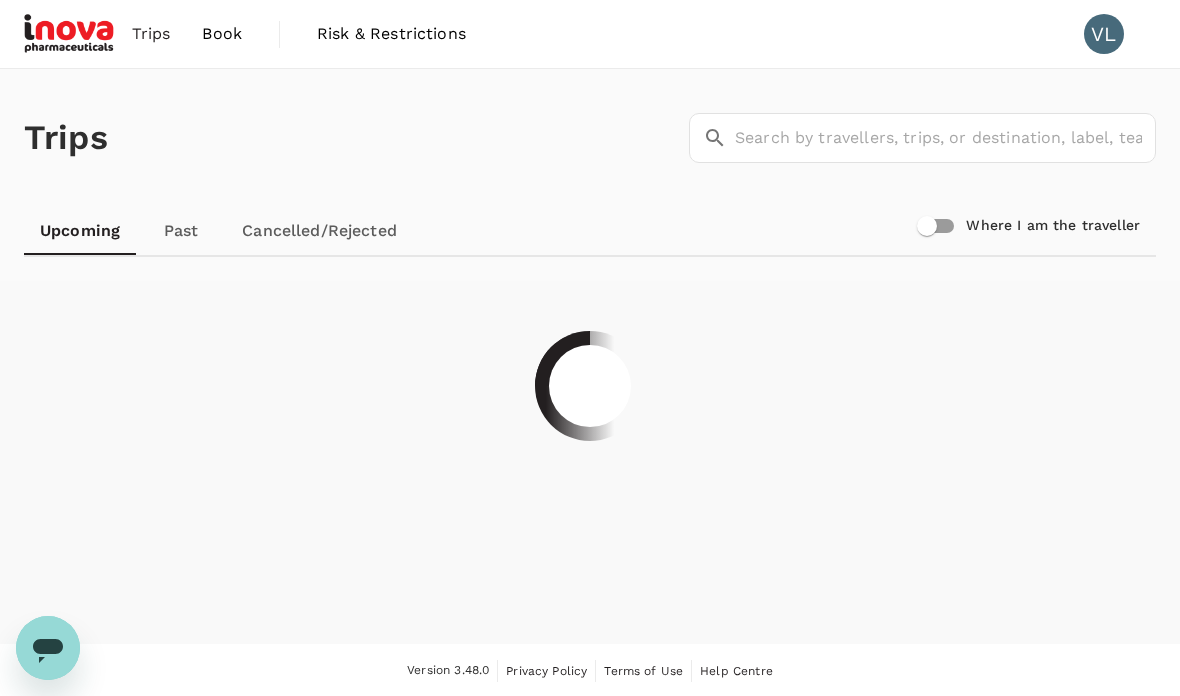 click on "Book" at bounding box center [222, 34] 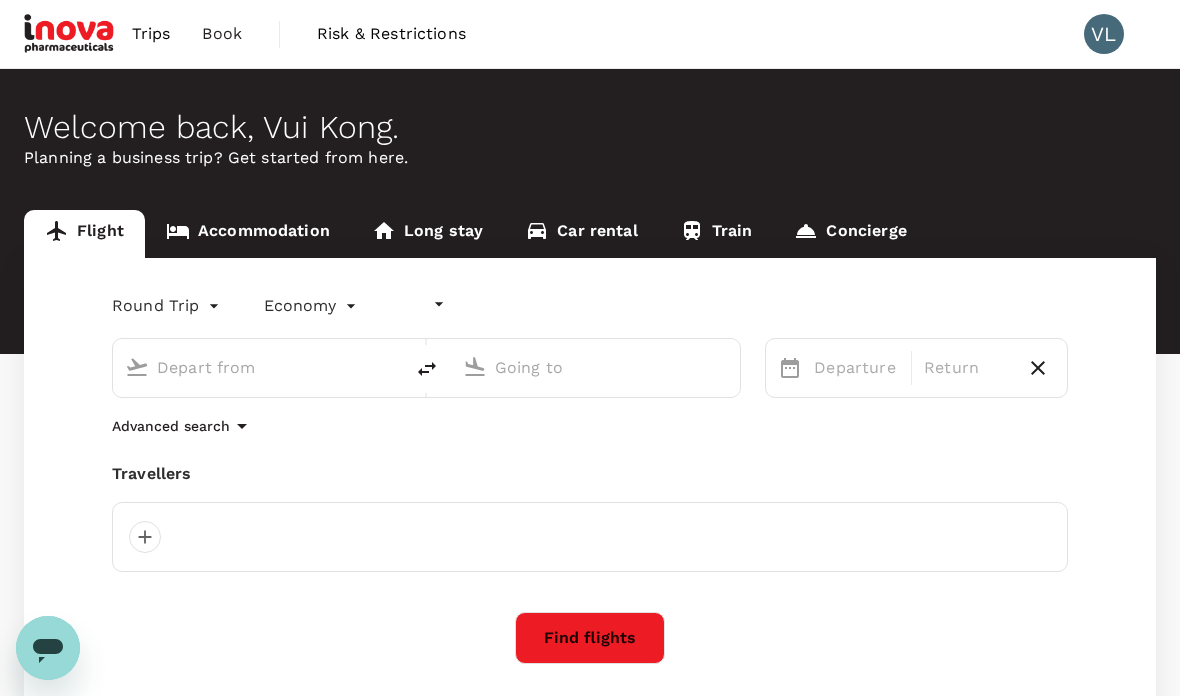 type on "undefined, undefined (any)" 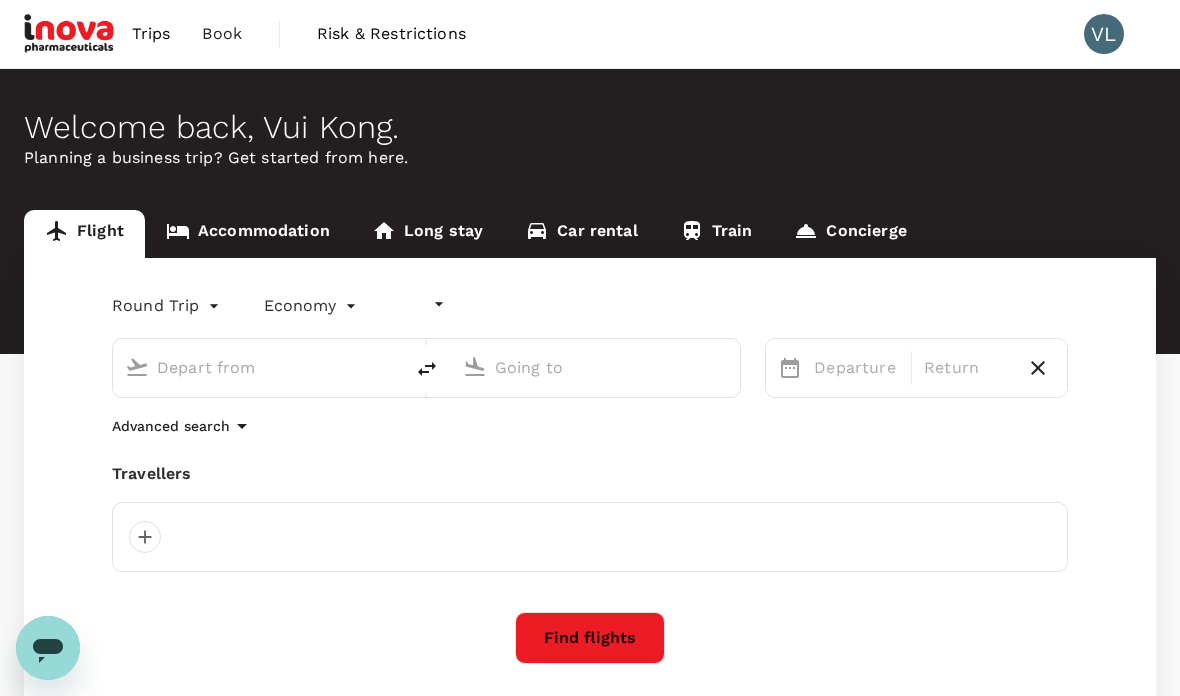 type on "undefined, undefined (any)" 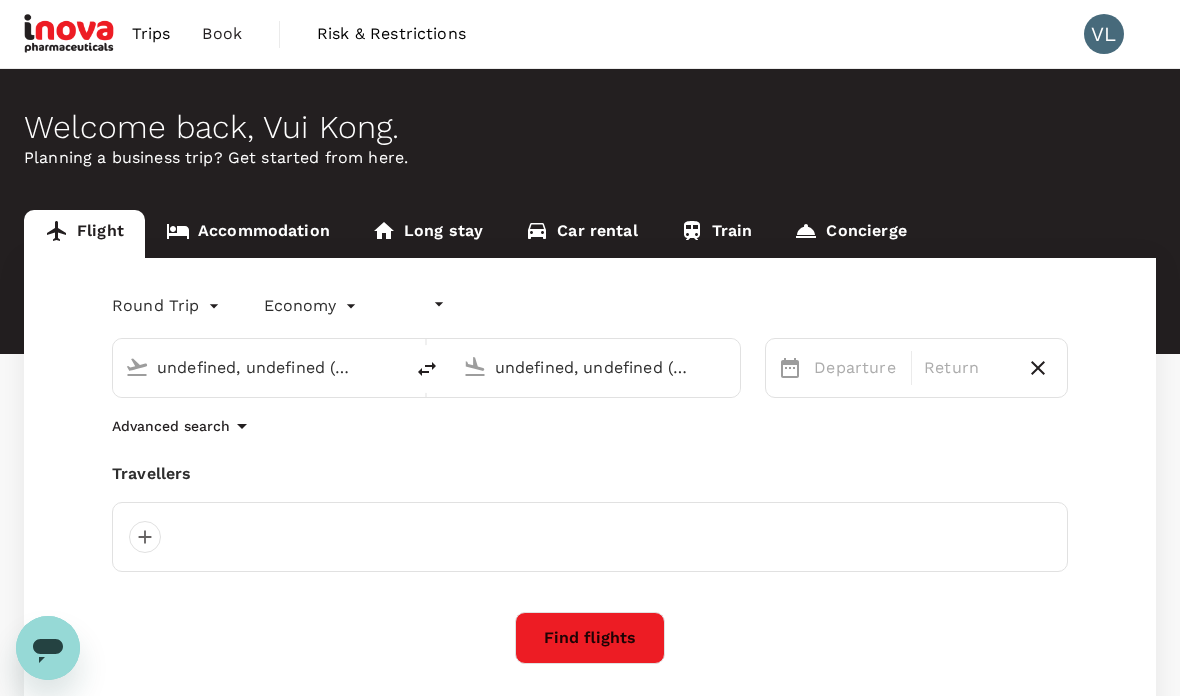 type 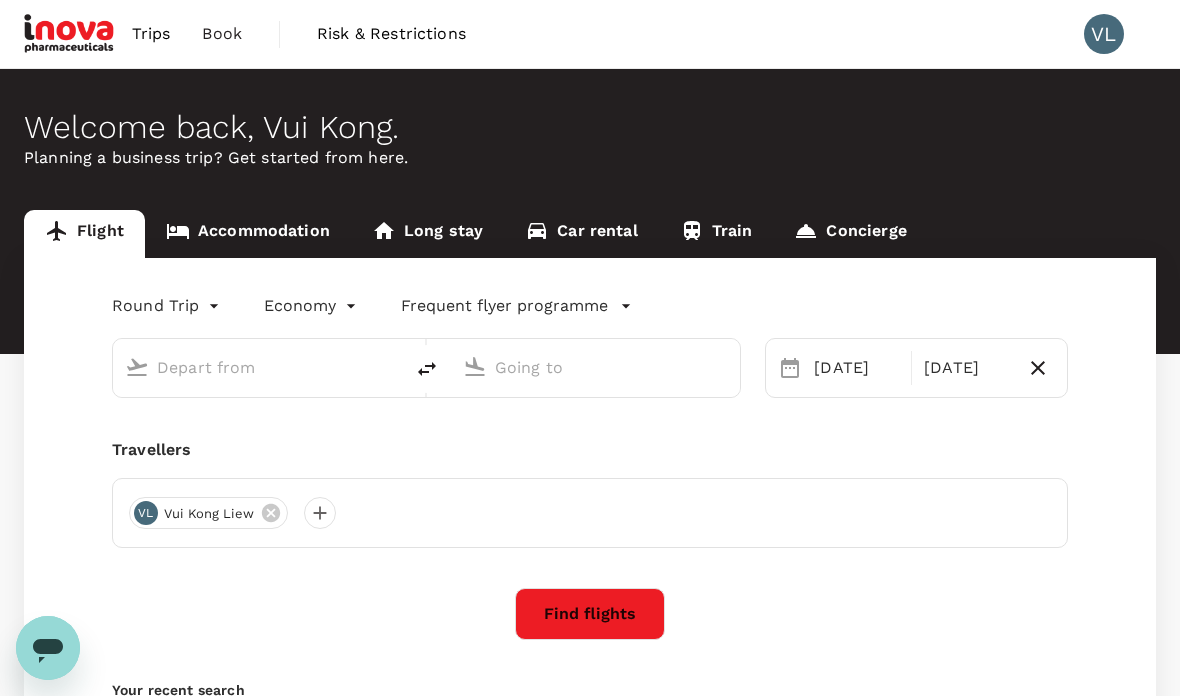 type on "Kota Kinabalu Intl (BKI)" 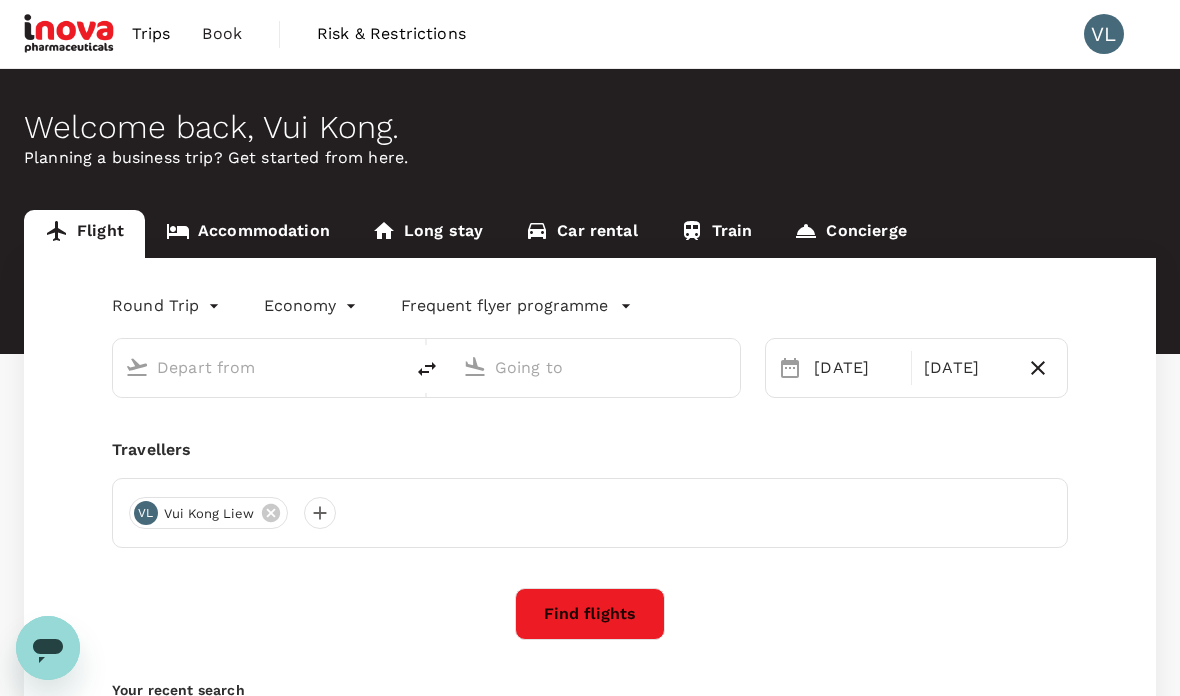 type on "Sandakan (SDK)" 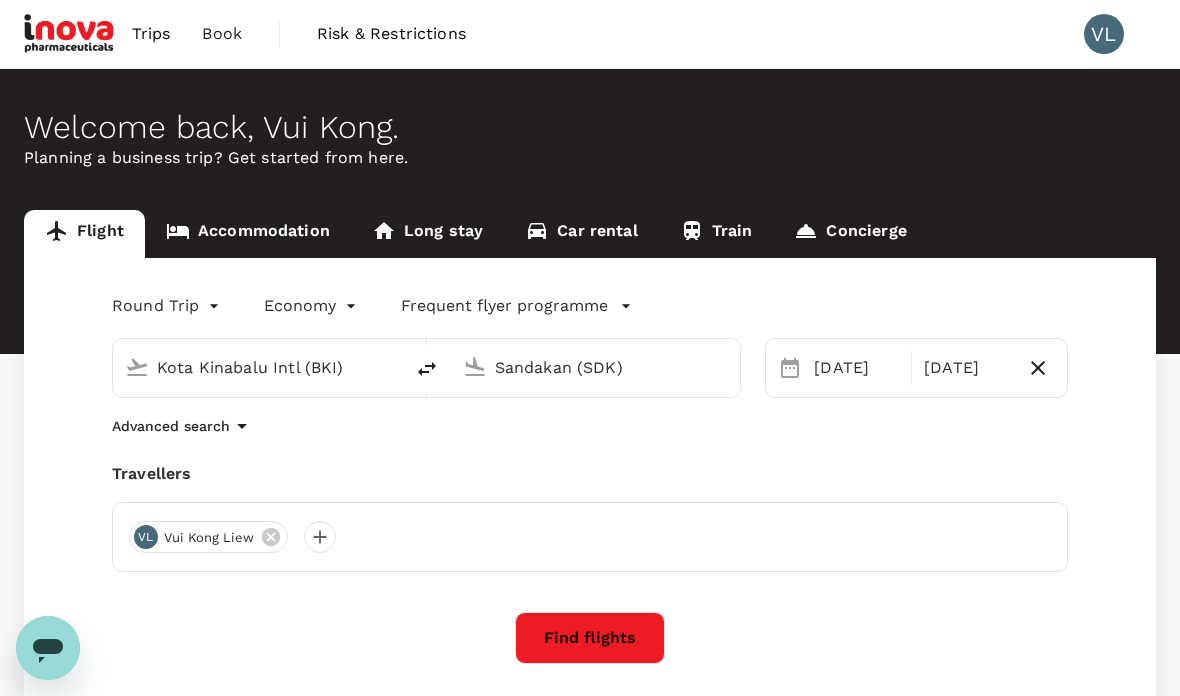 type 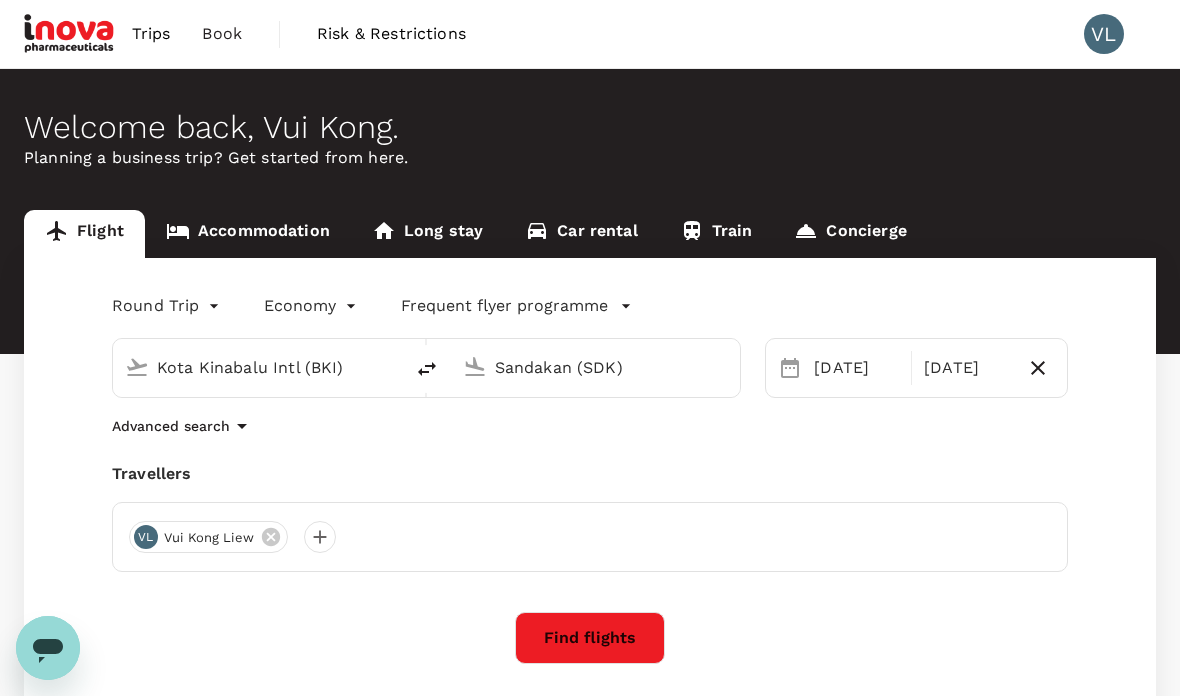 type 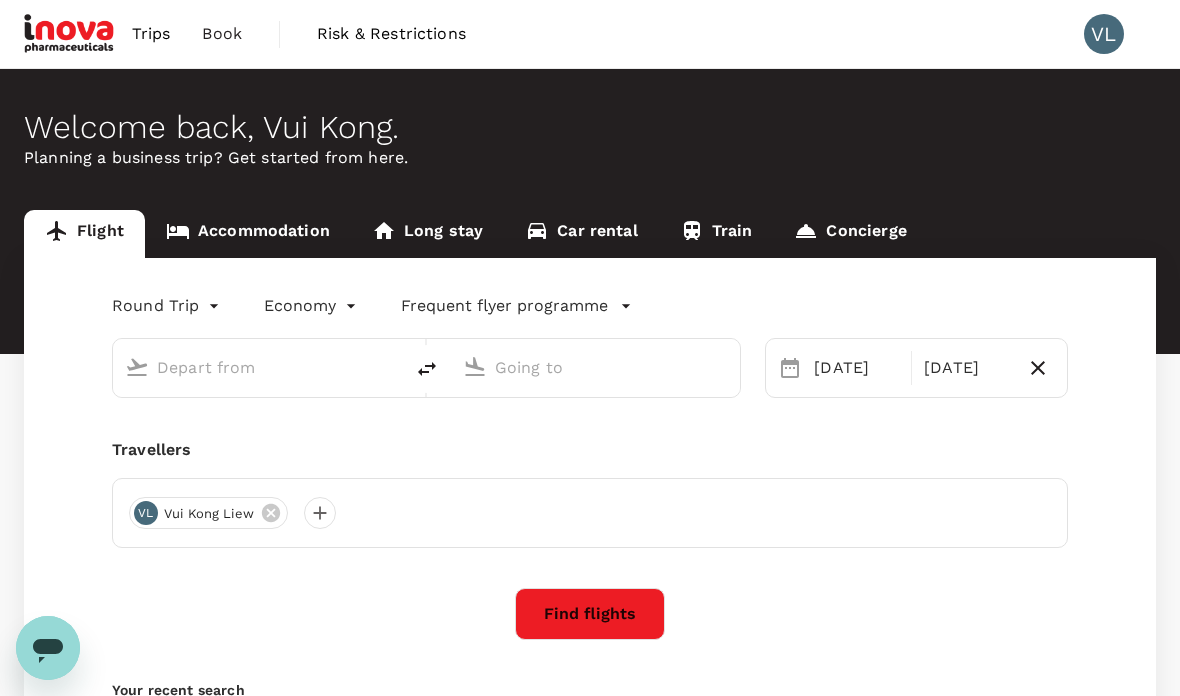 type on "Kota Kinabalu Intl (BKI)" 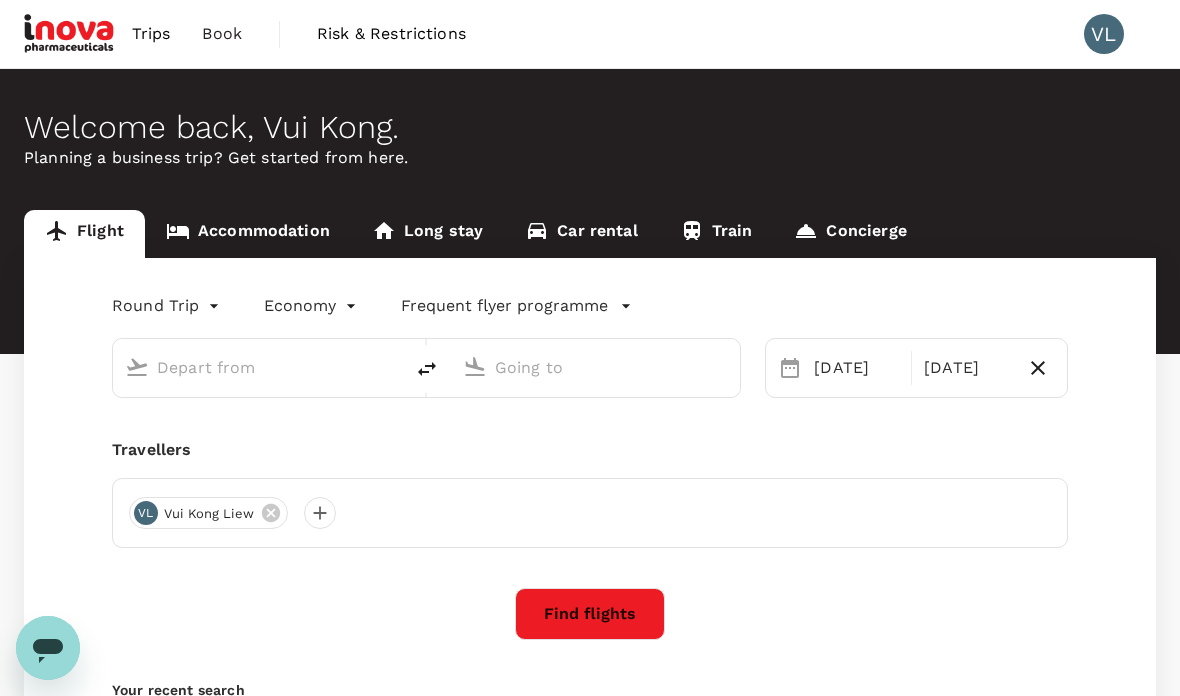 type on "Sandakan (SDK)" 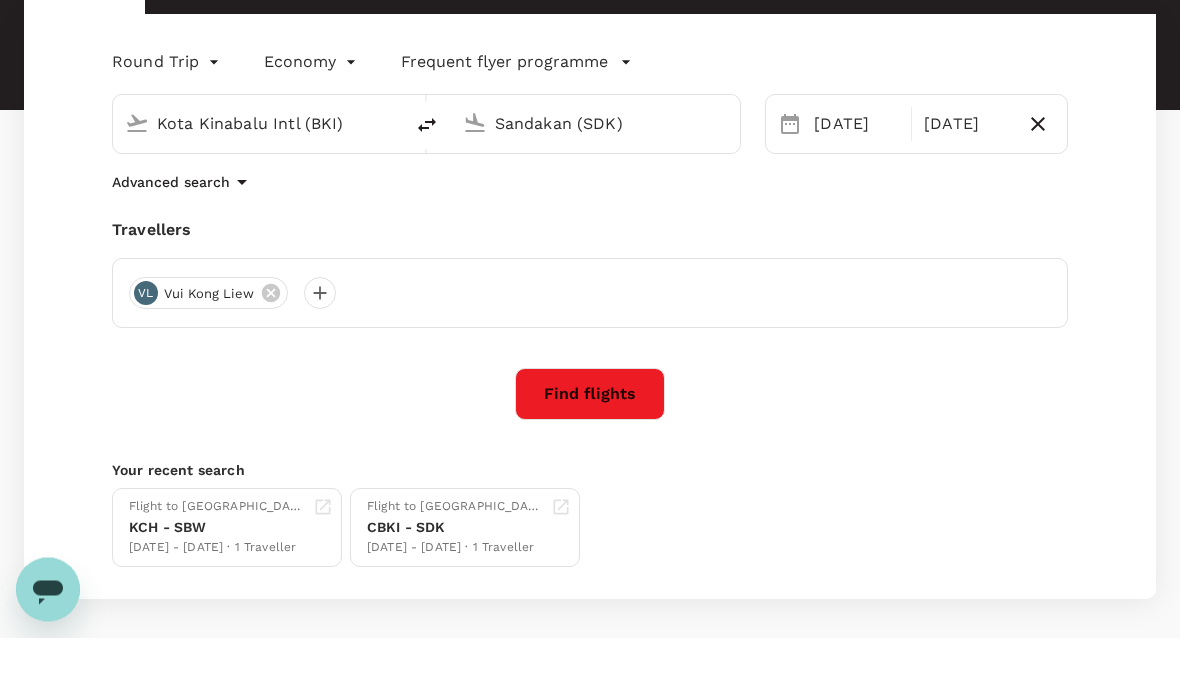 scroll, scrollTop: 200, scrollLeft: 0, axis: vertical 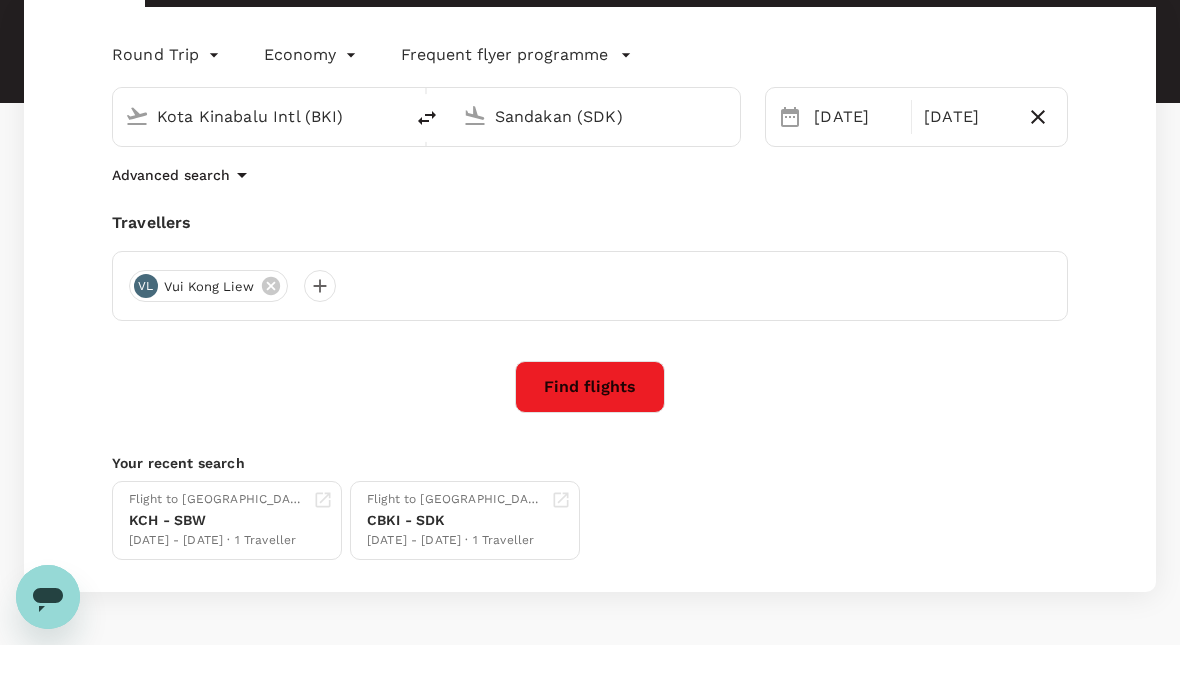 click on "Find flights" at bounding box center [590, 438] 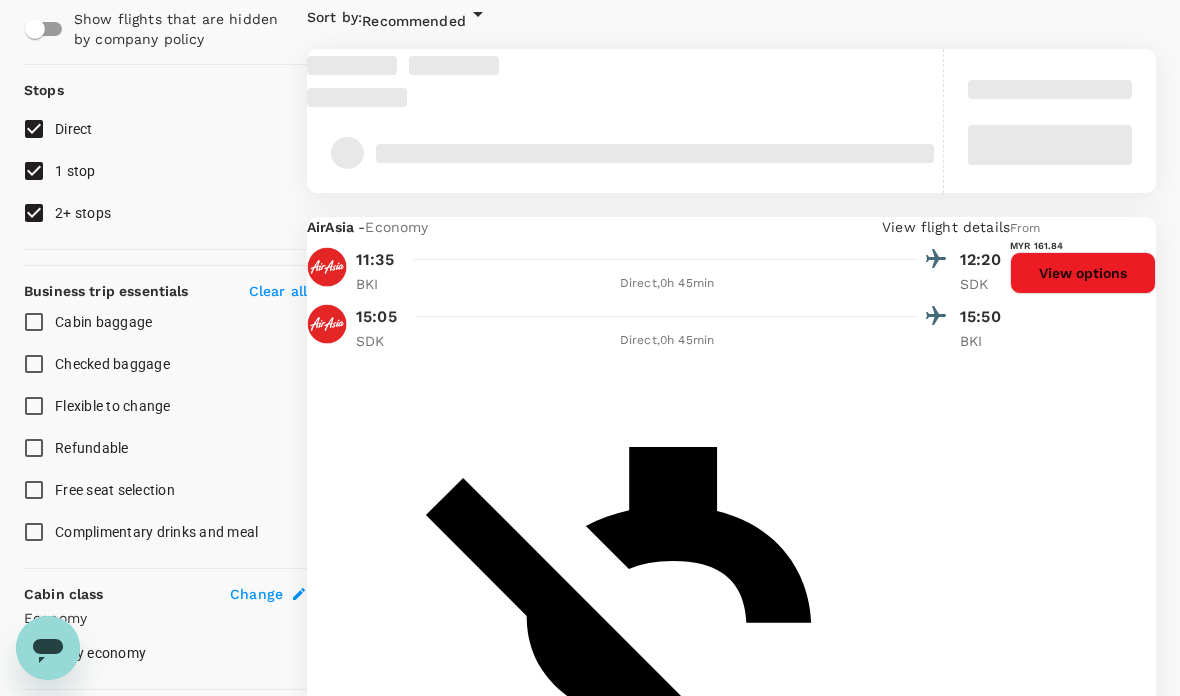 checkbox on "true" 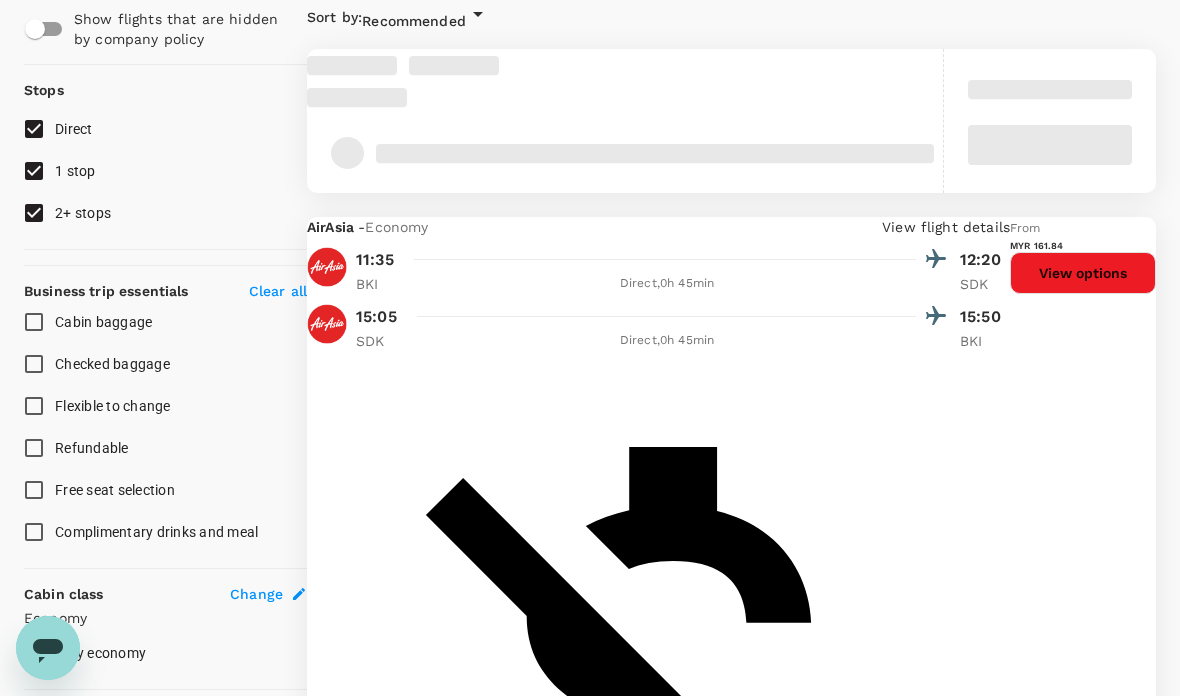 type on "MYR" 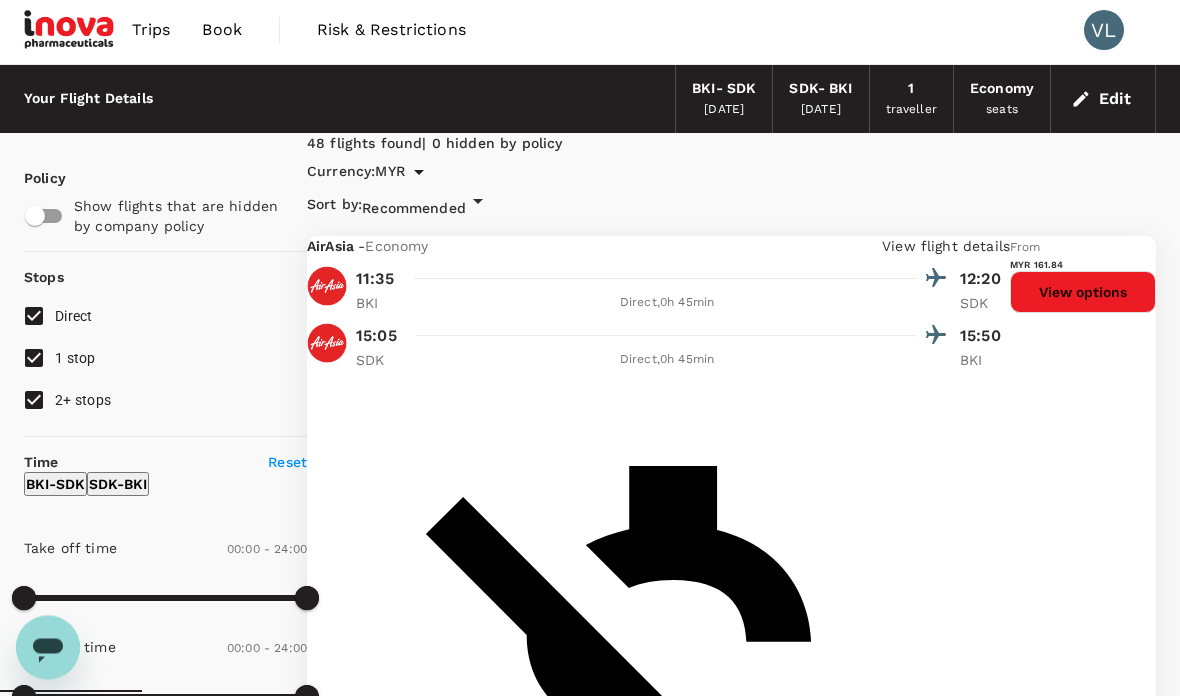 scroll, scrollTop: 0, scrollLeft: 0, axis: both 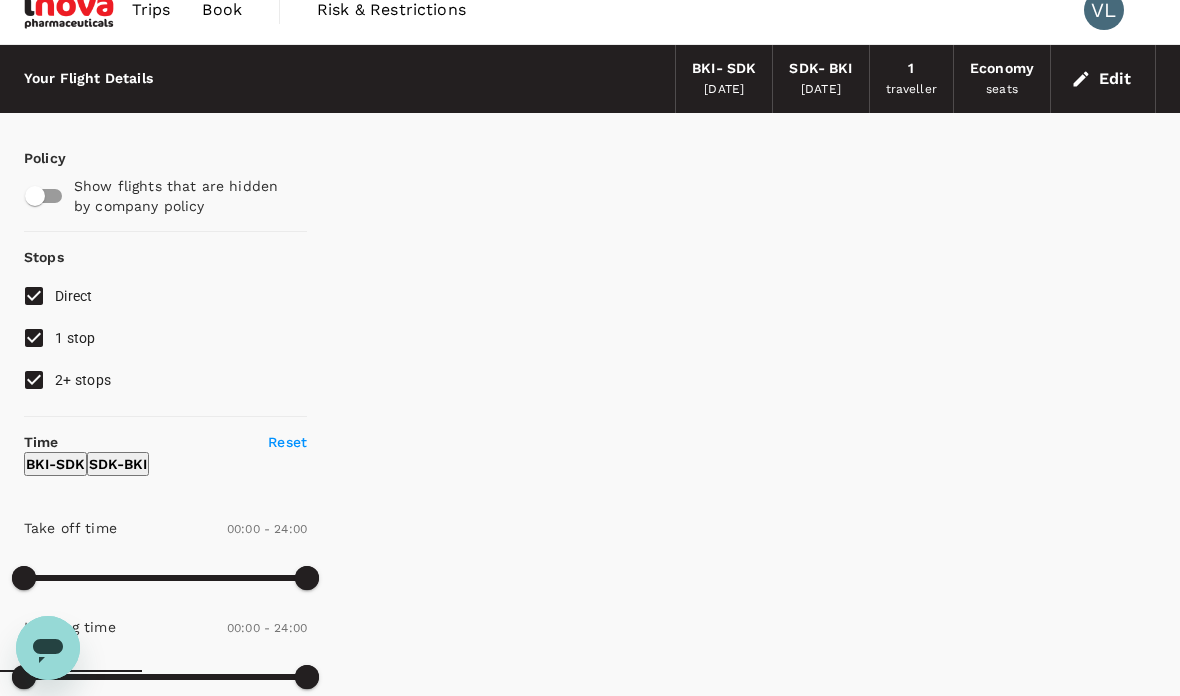 type on "105" 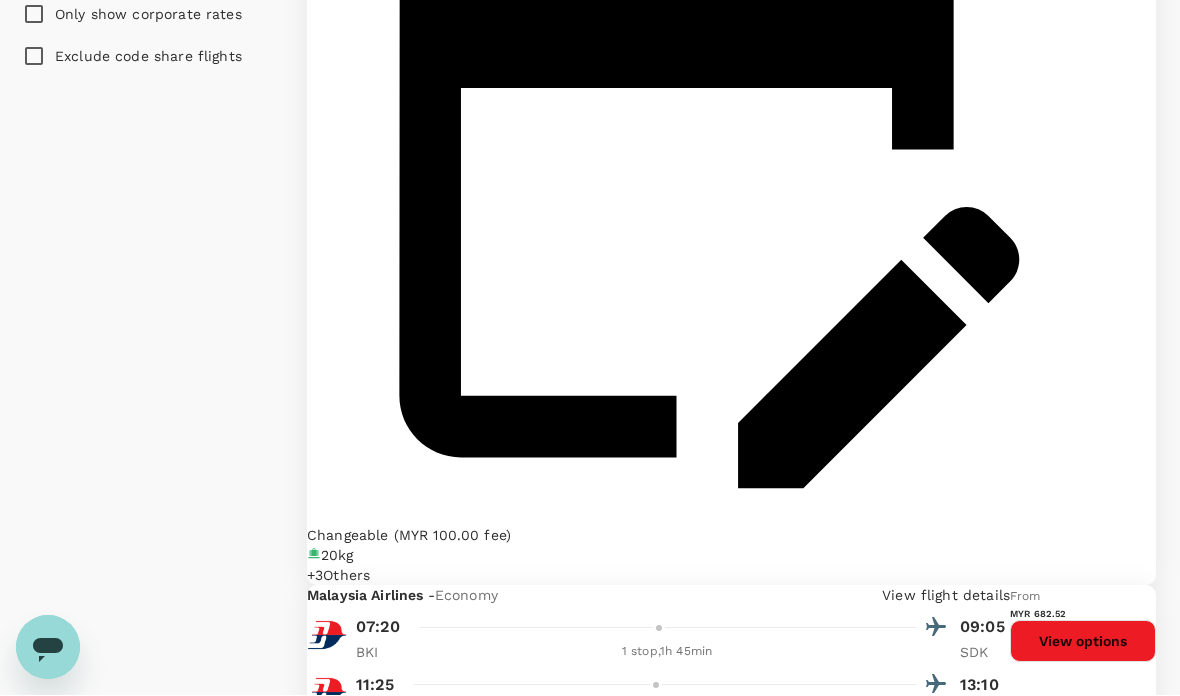scroll, scrollTop: 1402, scrollLeft: 0, axis: vertical 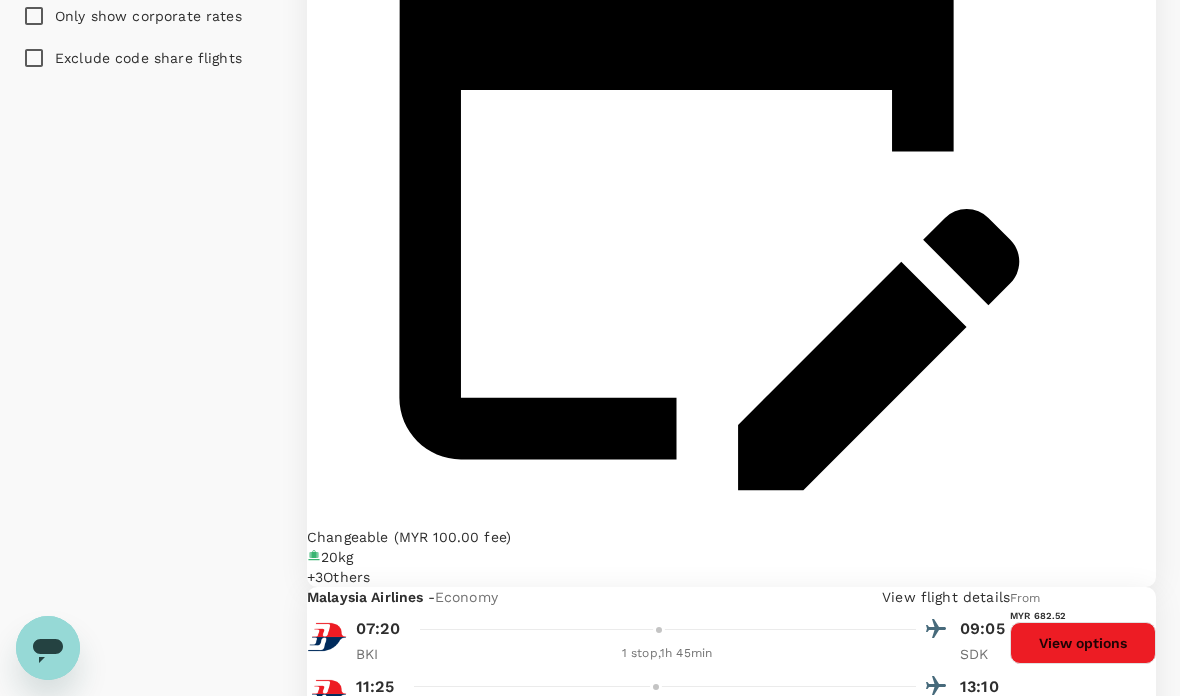 click at bounding box center [454, 9330] 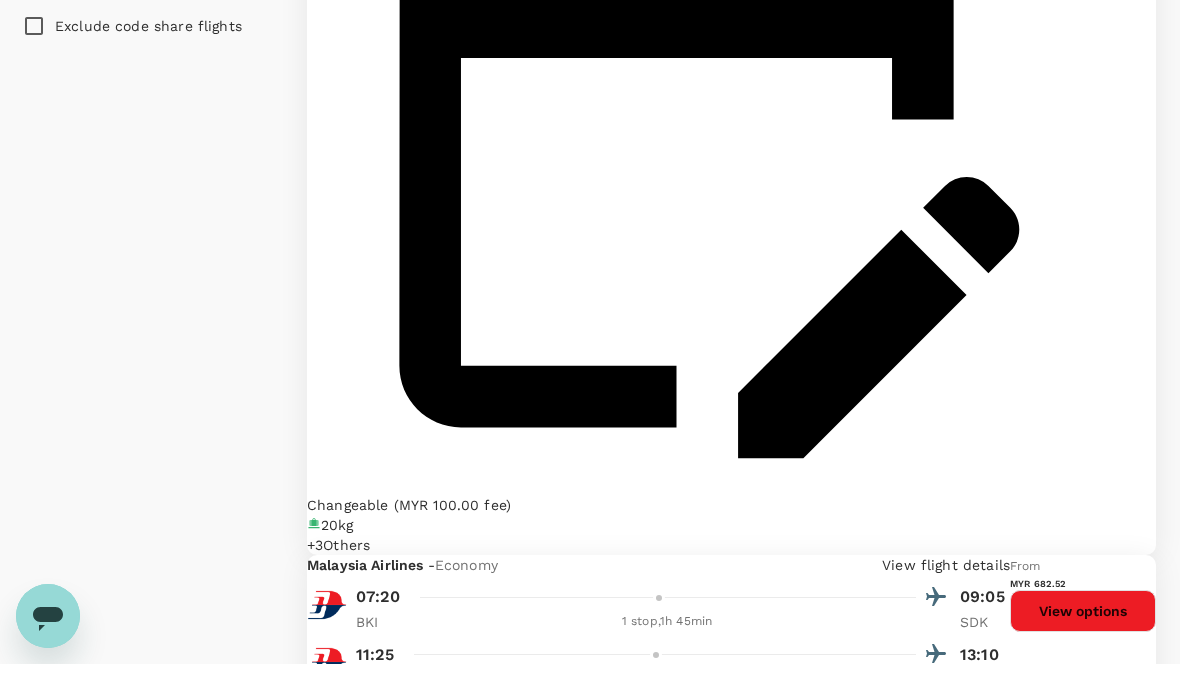 scroll, scrollTop: 1482, scrollLeft: 0, axis: vertical 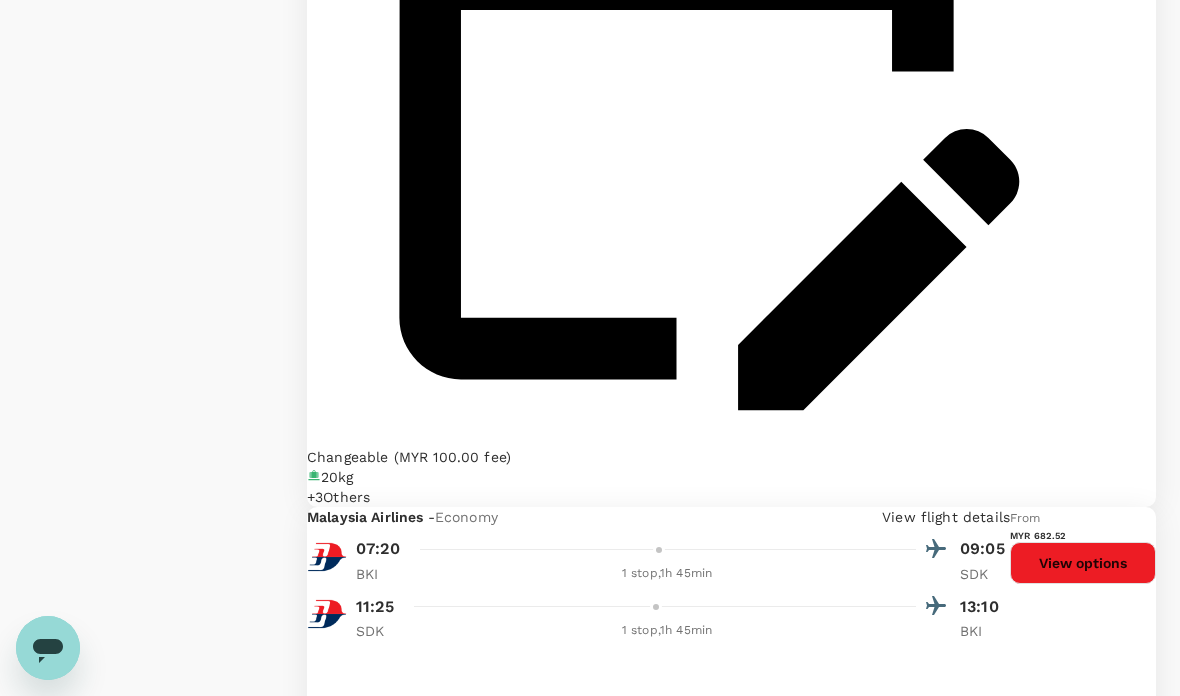 click at bounding box center [454, 9250] 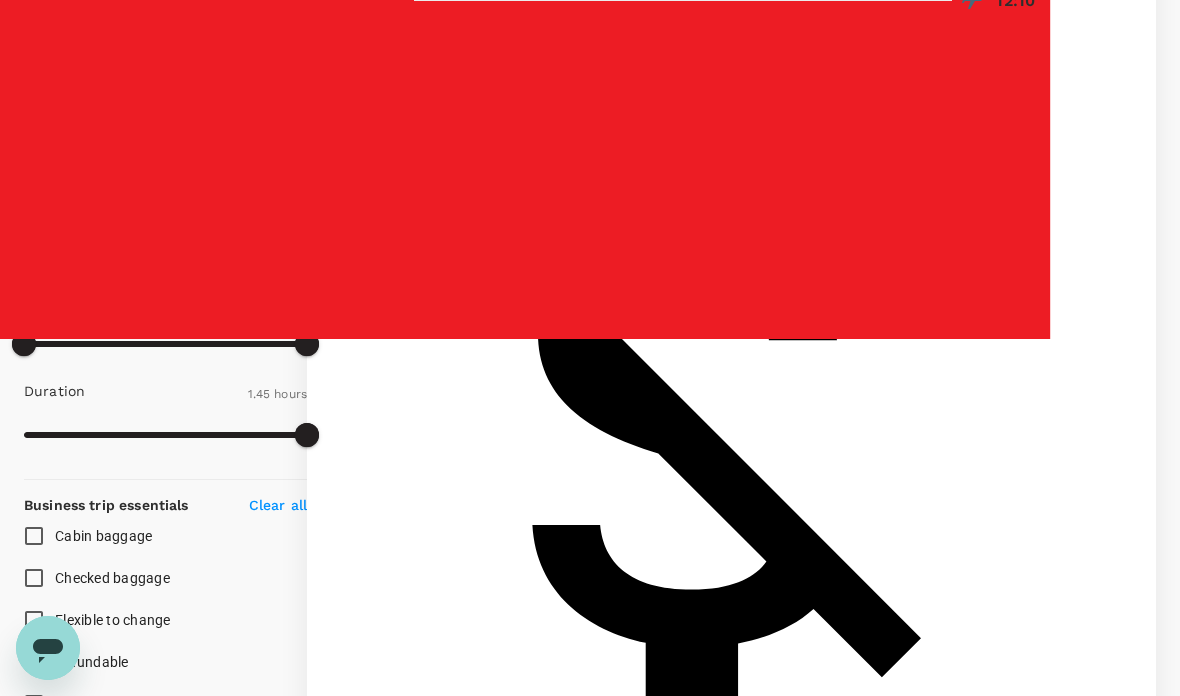 scroll, scrollTop: 356, scrollLeft: 0, axis: vertical 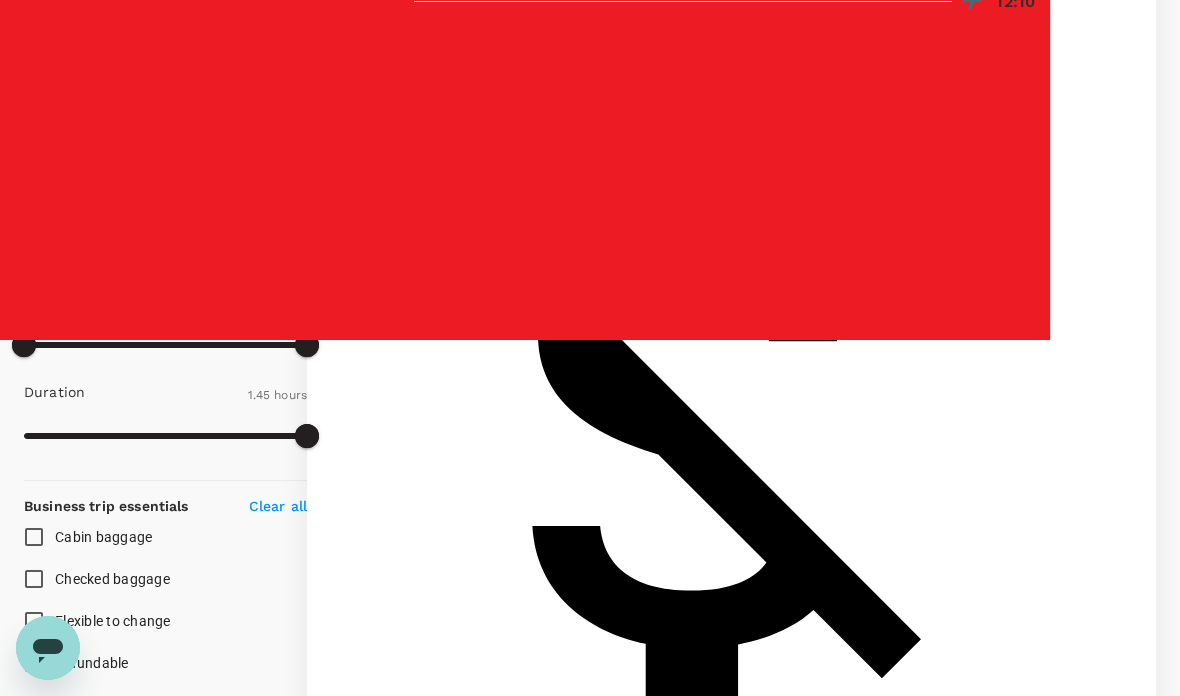 type on "420" 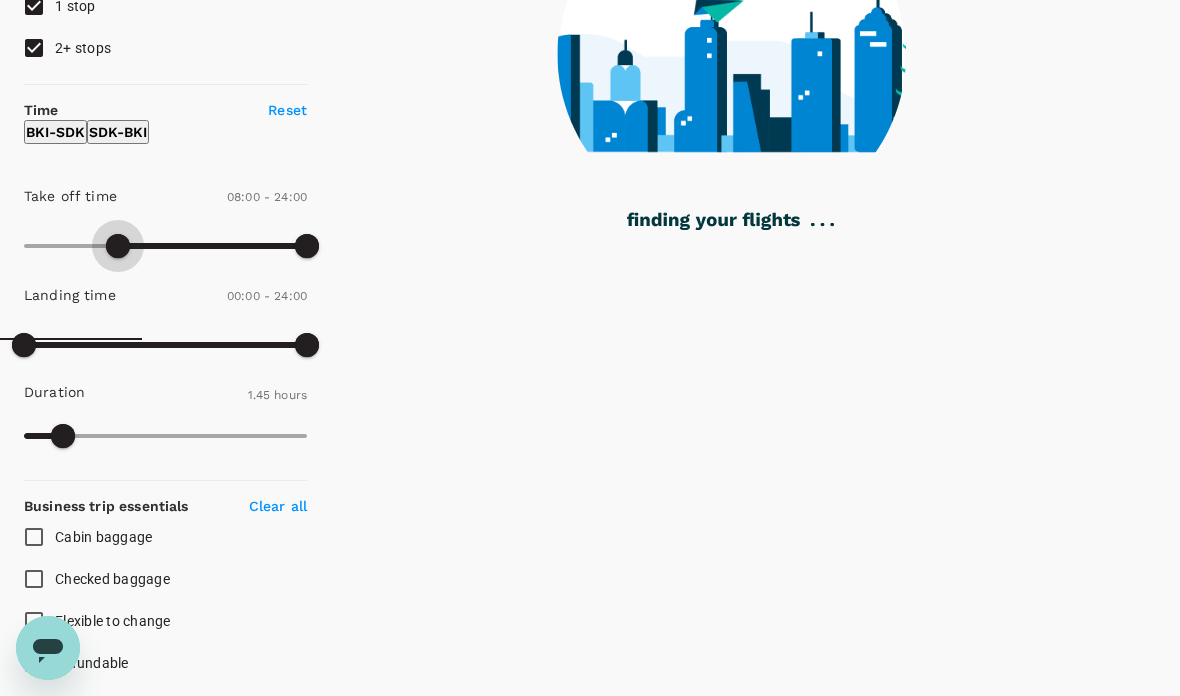 type on "450" 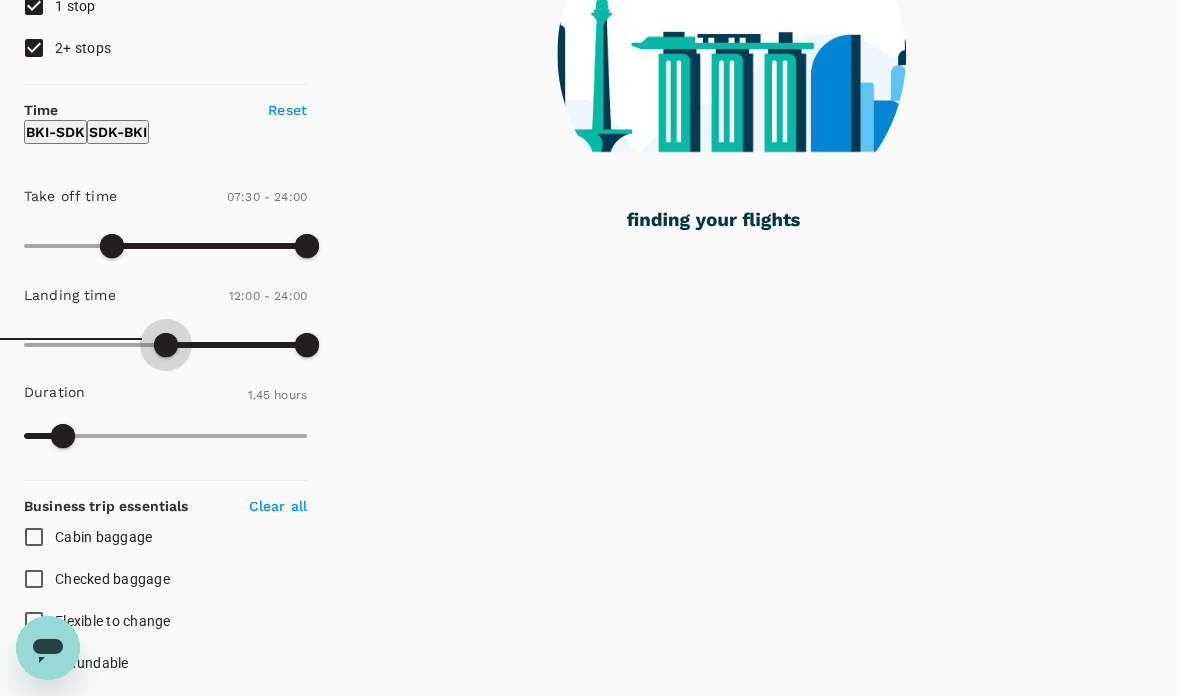 type on "840" 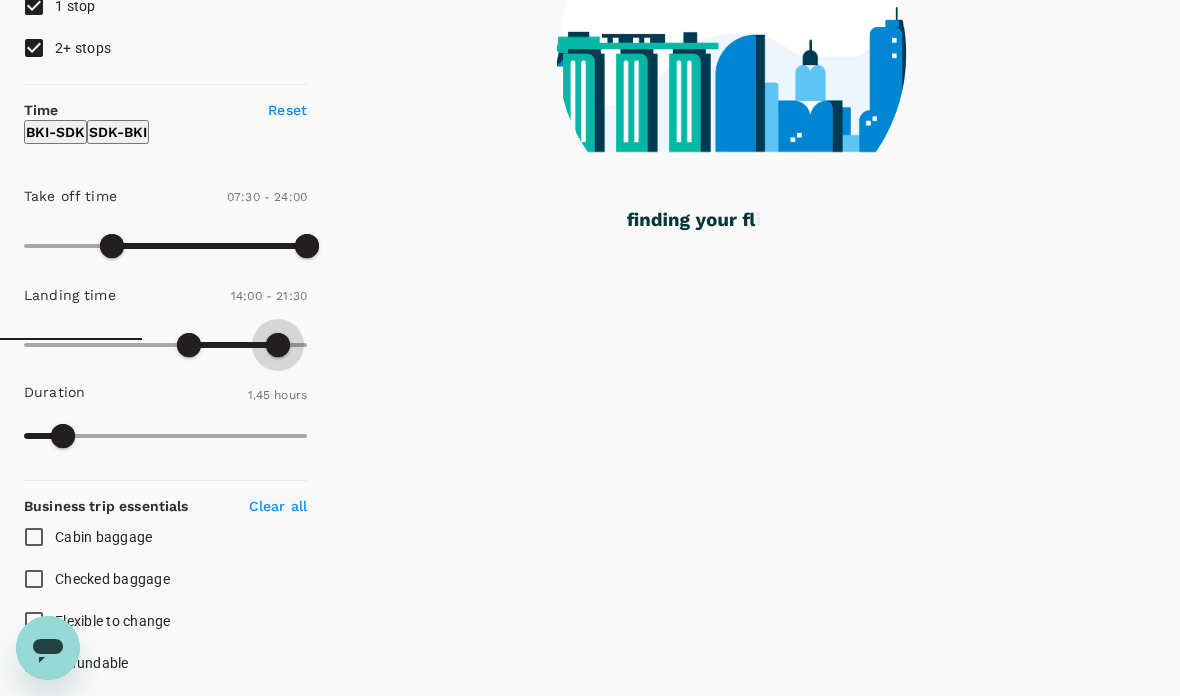 type on "1260" 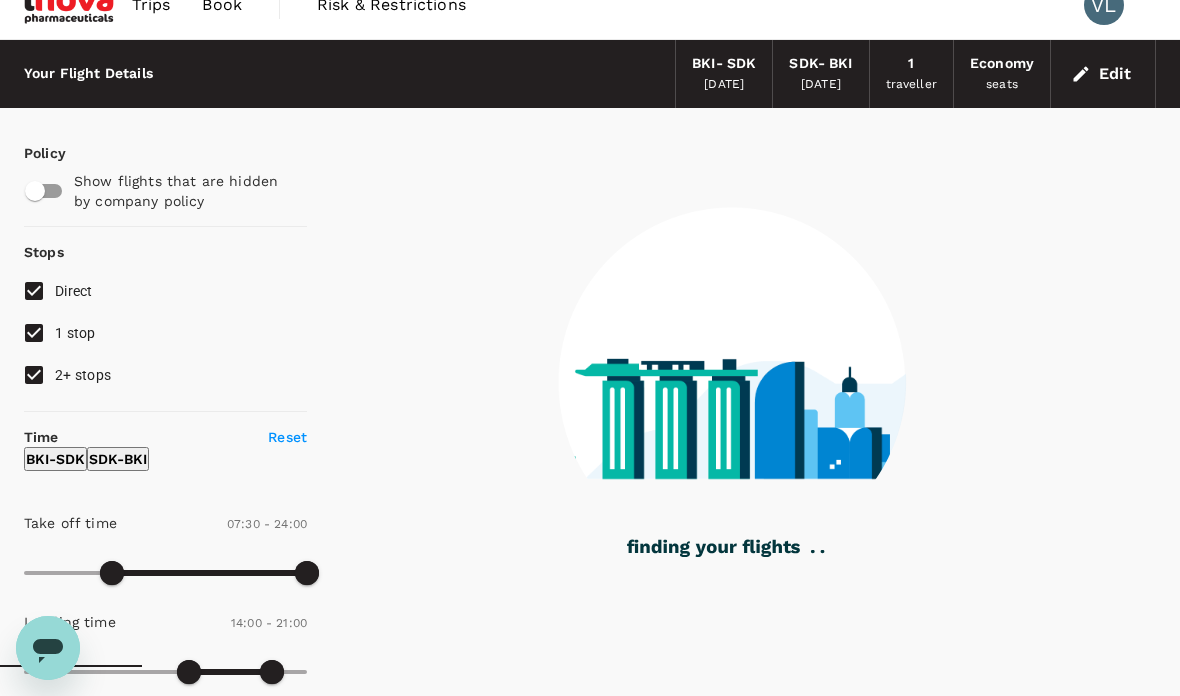 scroll, scrollTop: 0, scrollLeft: 0, axis: both 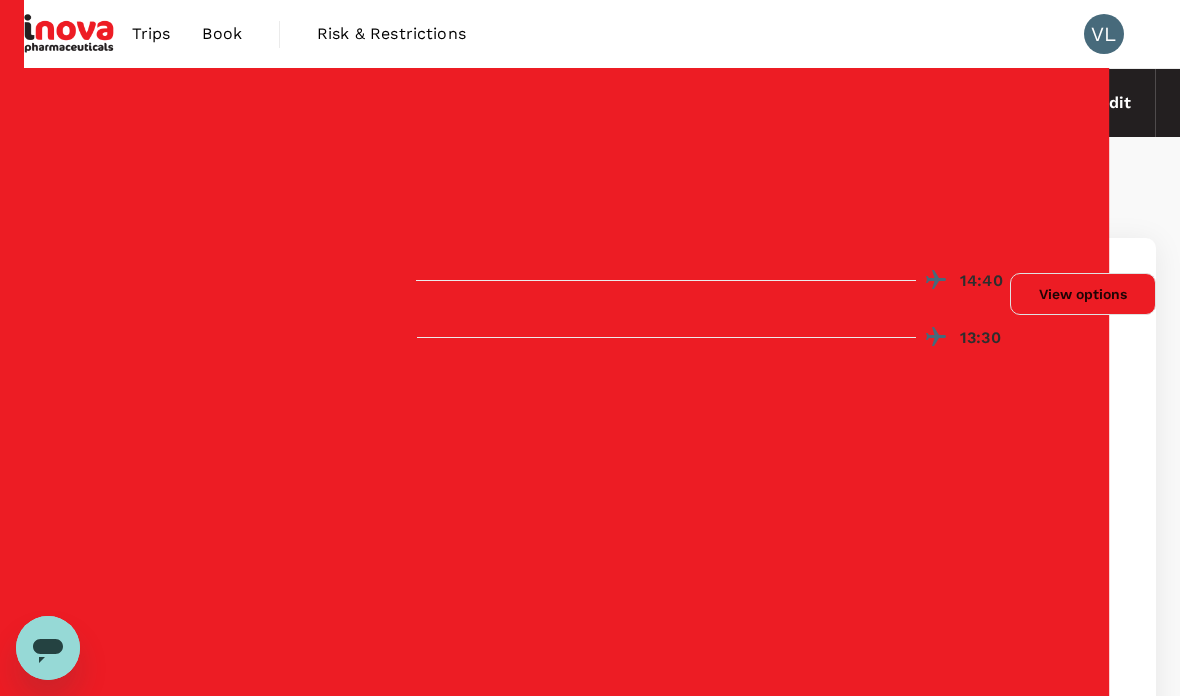 type on "MYR" 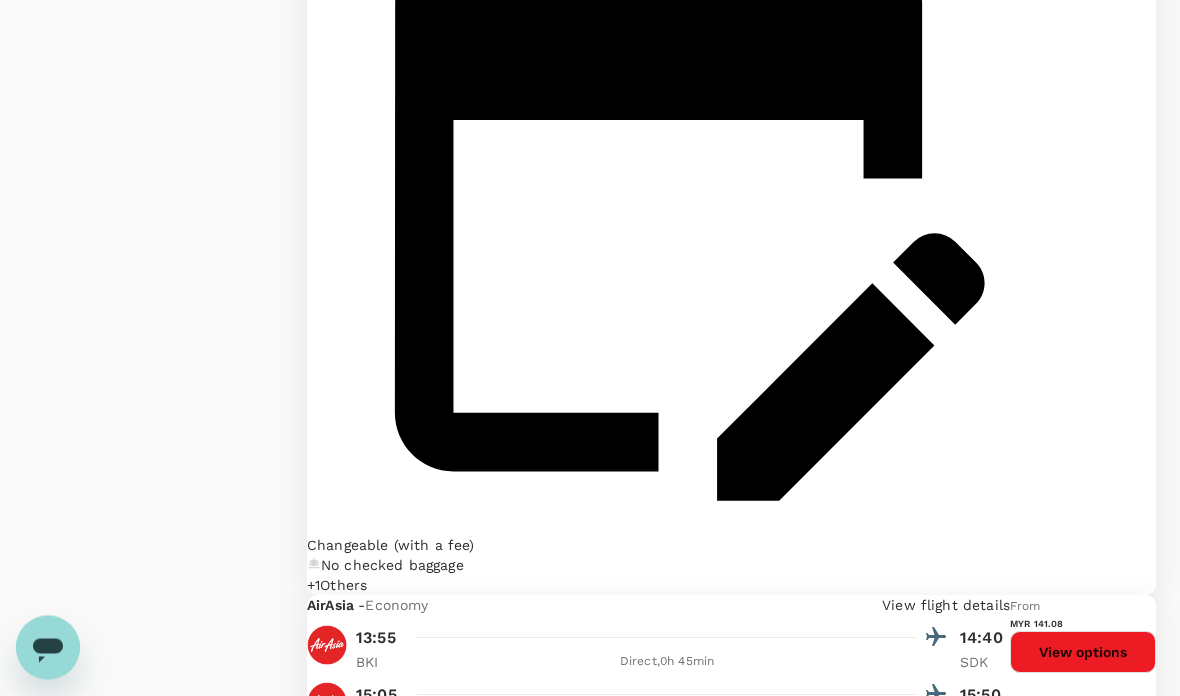 scroll, scrollTop: 3045, scrollLeft: 0, axis: vertical 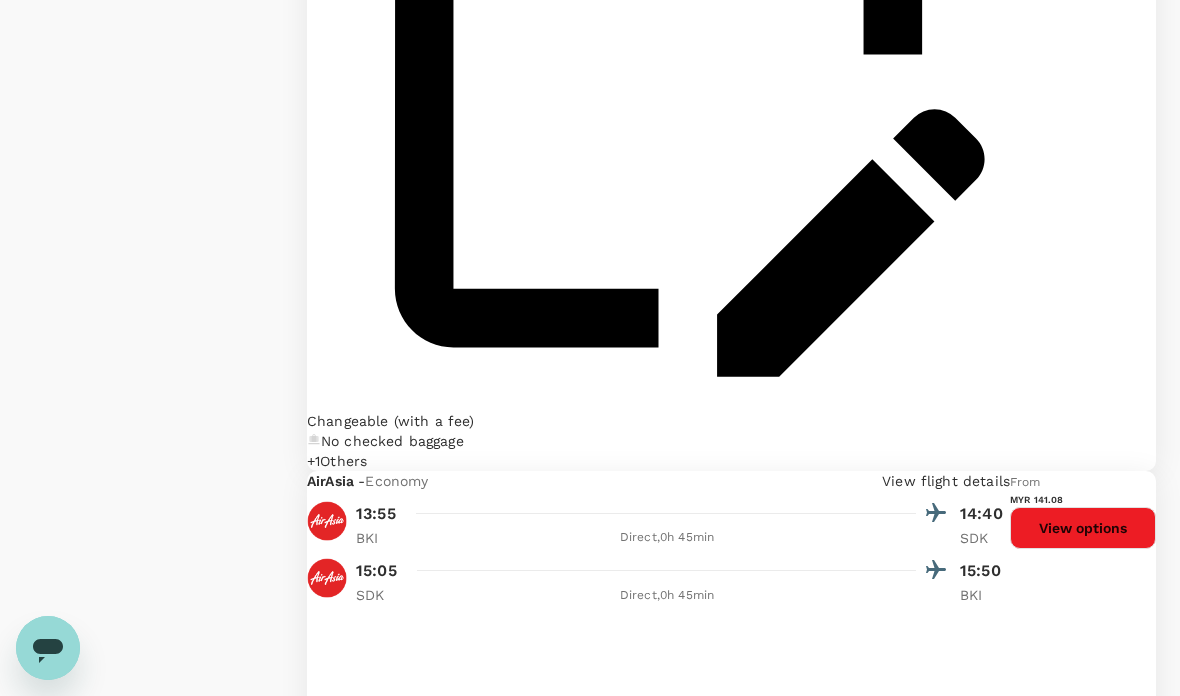 click at bounding box center (454, 17127) 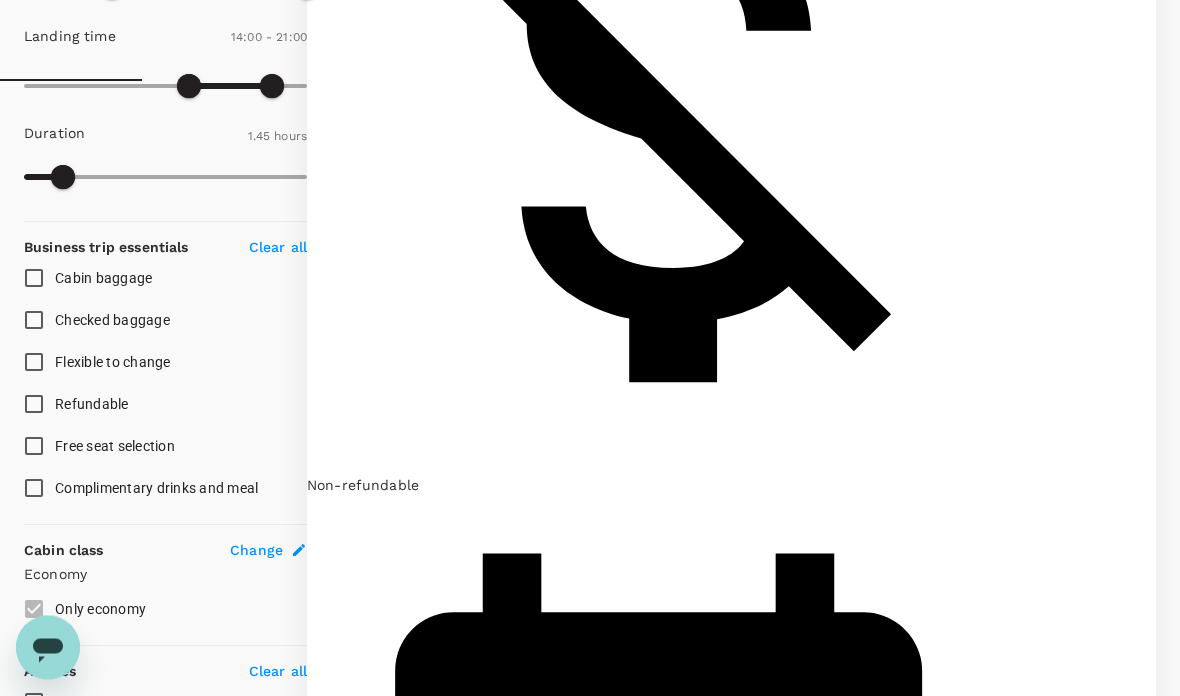 scroll, scrollTop: 0, scrollLeft: 0, axis: both 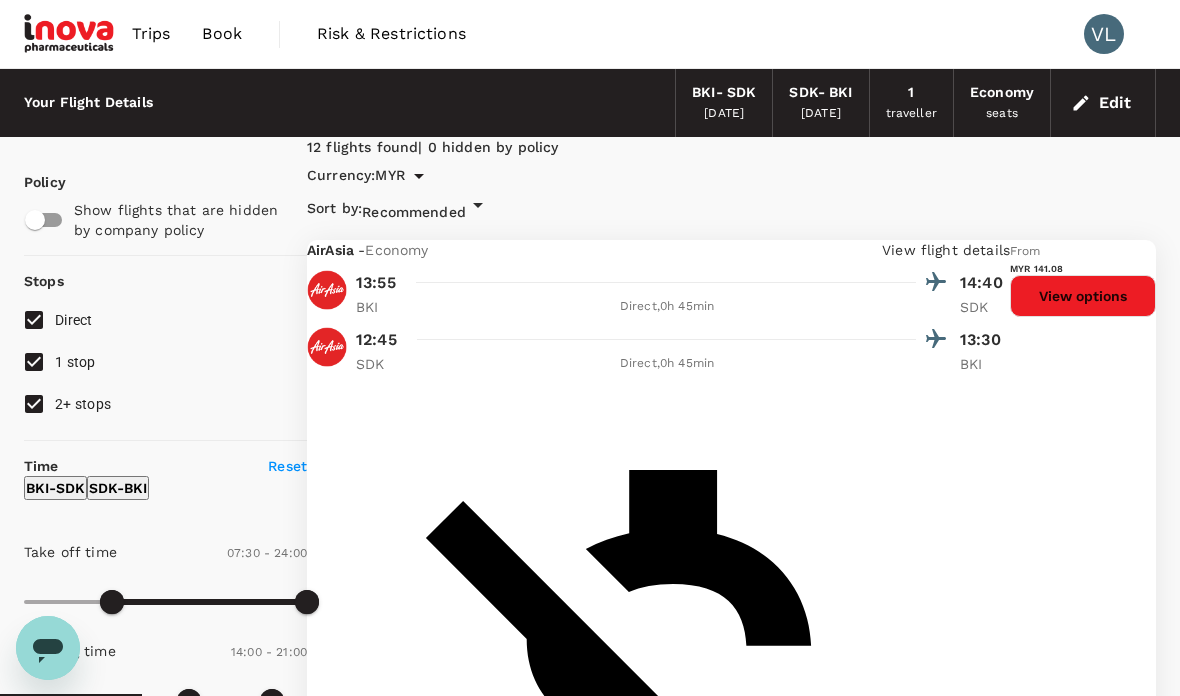 click on "1 stop" at bounding box center (34, 362) 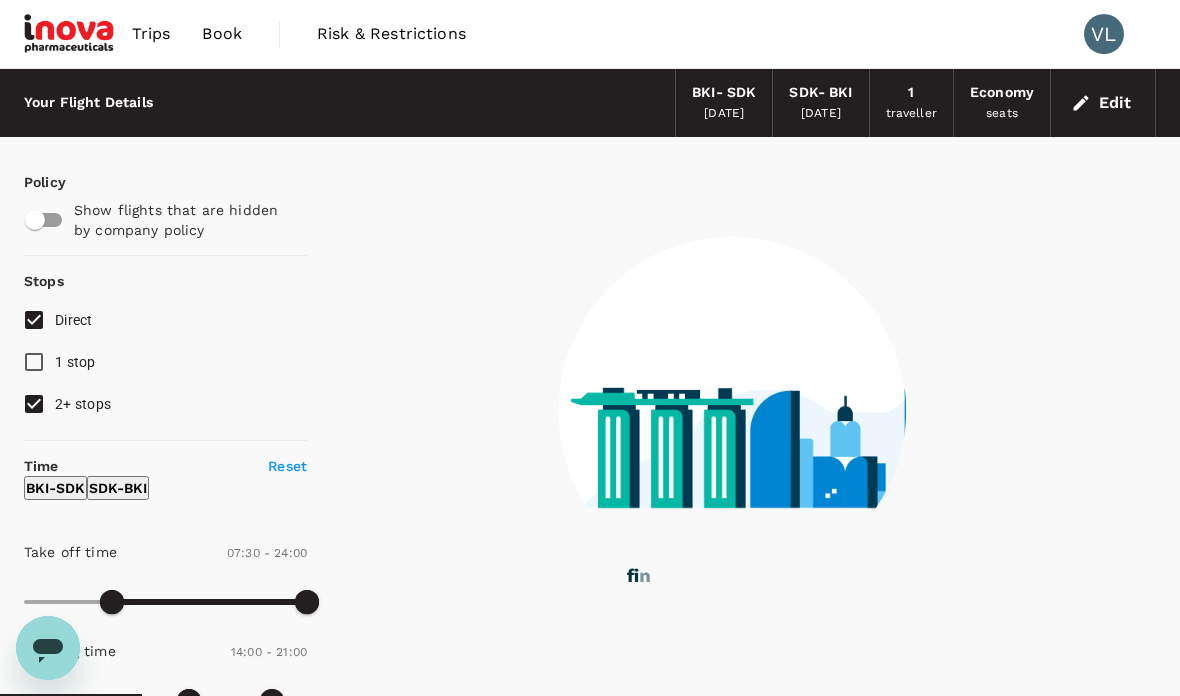 click on "2+ stops" at bounding box center (34, 404) 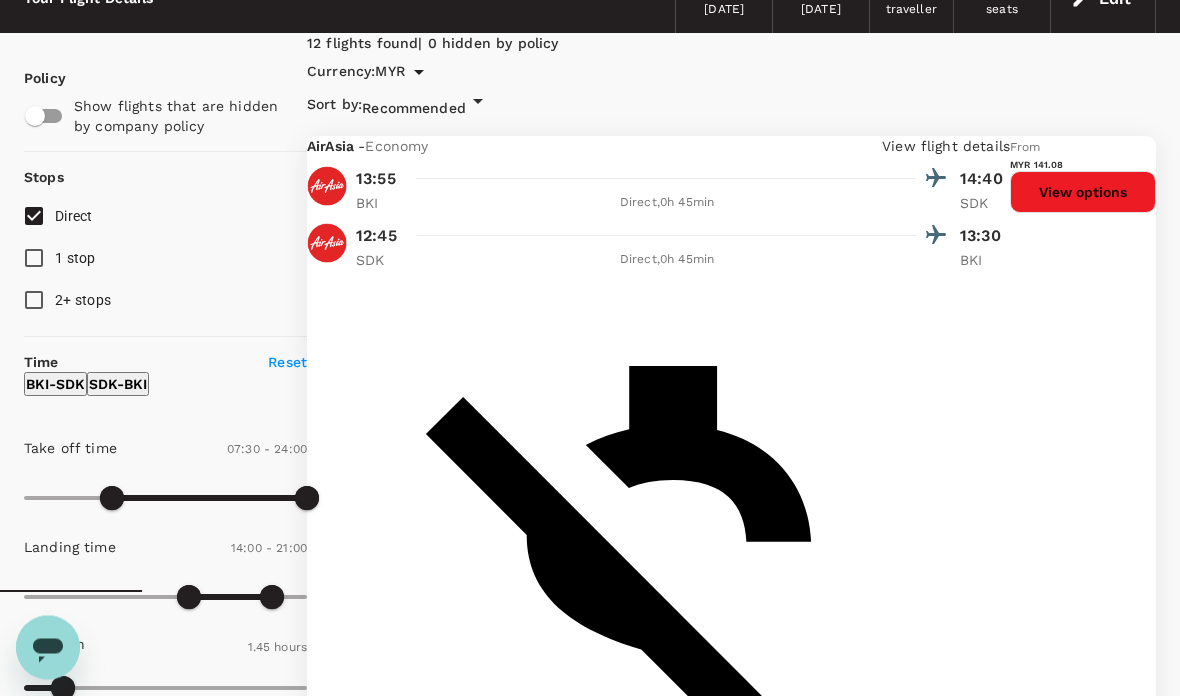 scroll, scrollTop: 0, scrollLeft: 0, axis: both 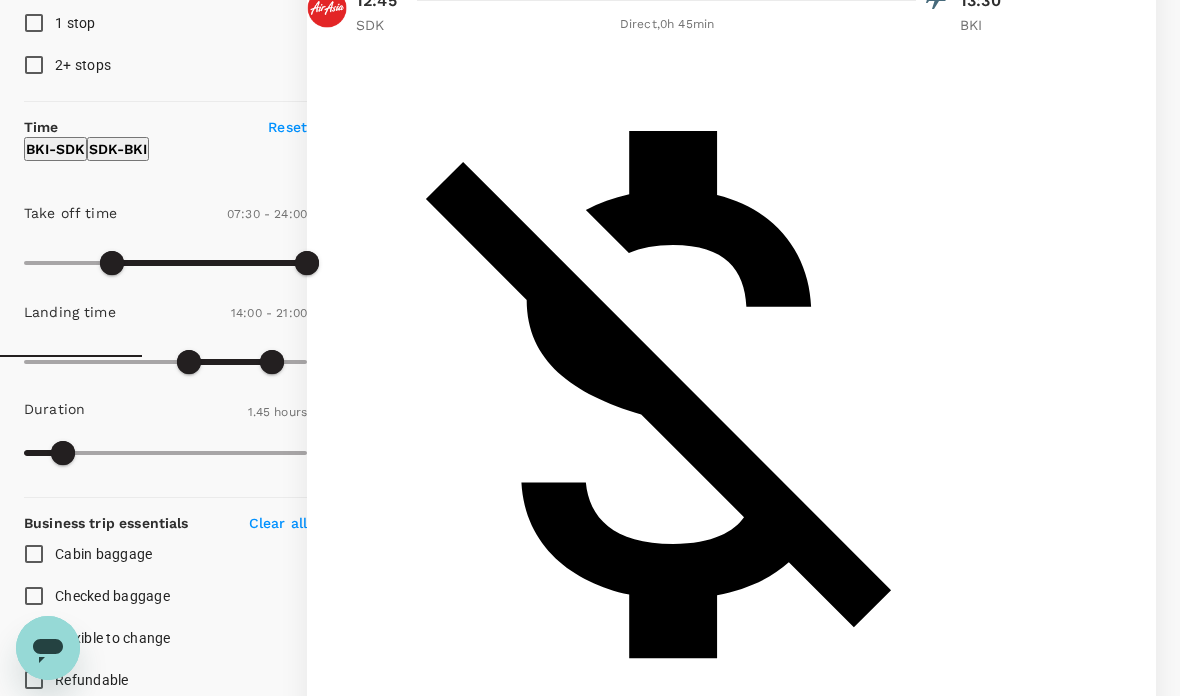 type on "0" 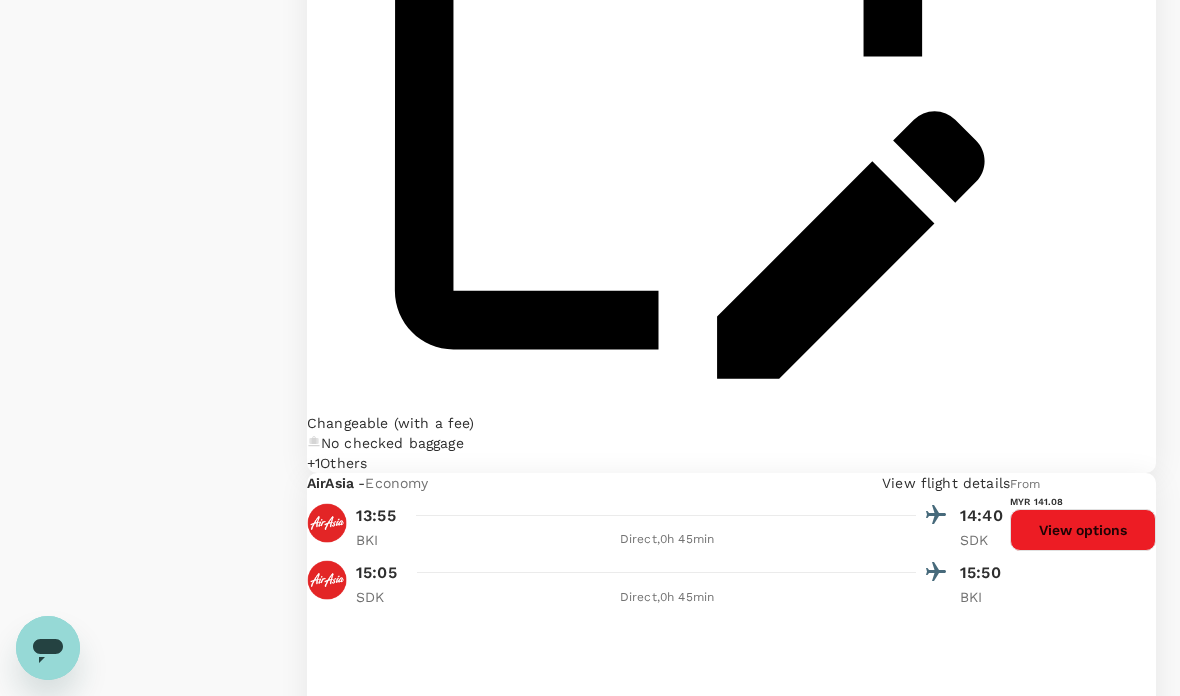 scroll, scrollTop: 3045, scrollLeft: 0, axis: vertical 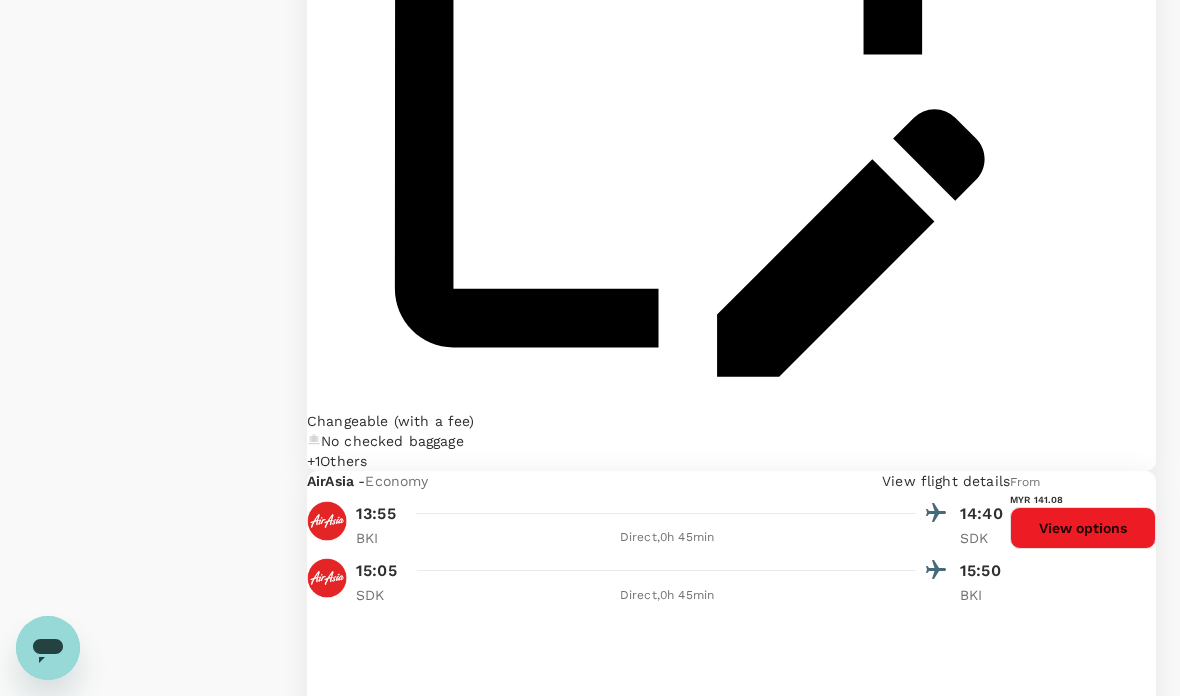 click at bounding box center (454, 17127) 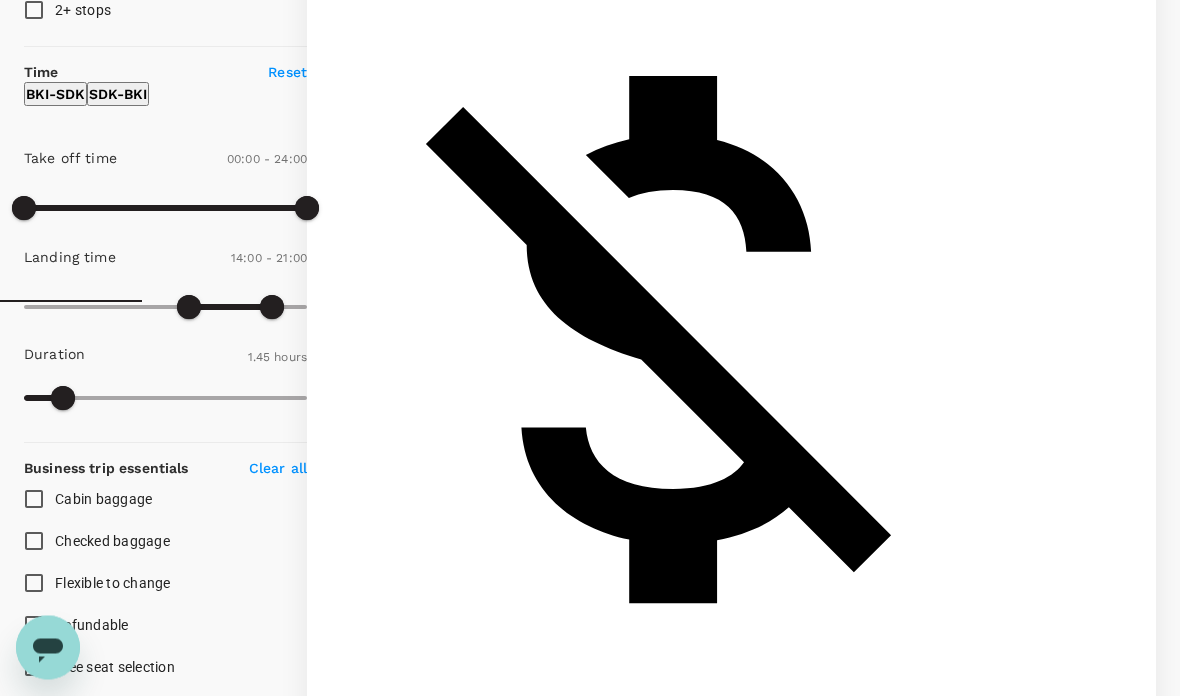 scroll, scrollTop: 394, scrollLeft: 0, axis: vertical 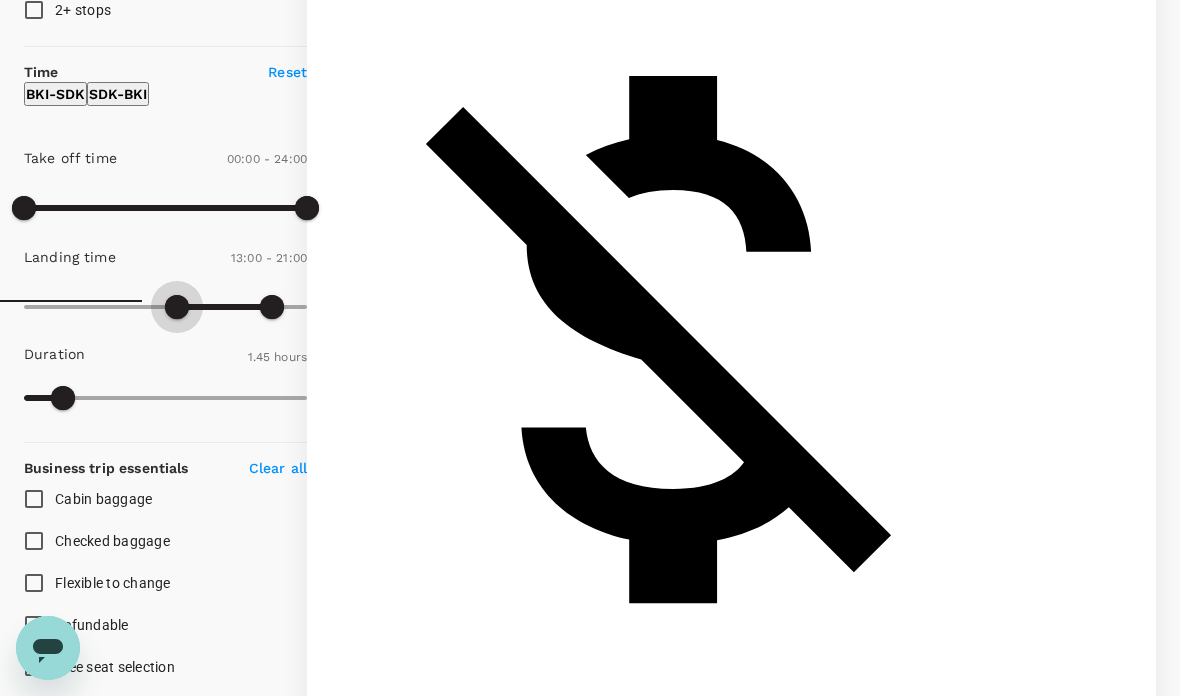 type on "0" 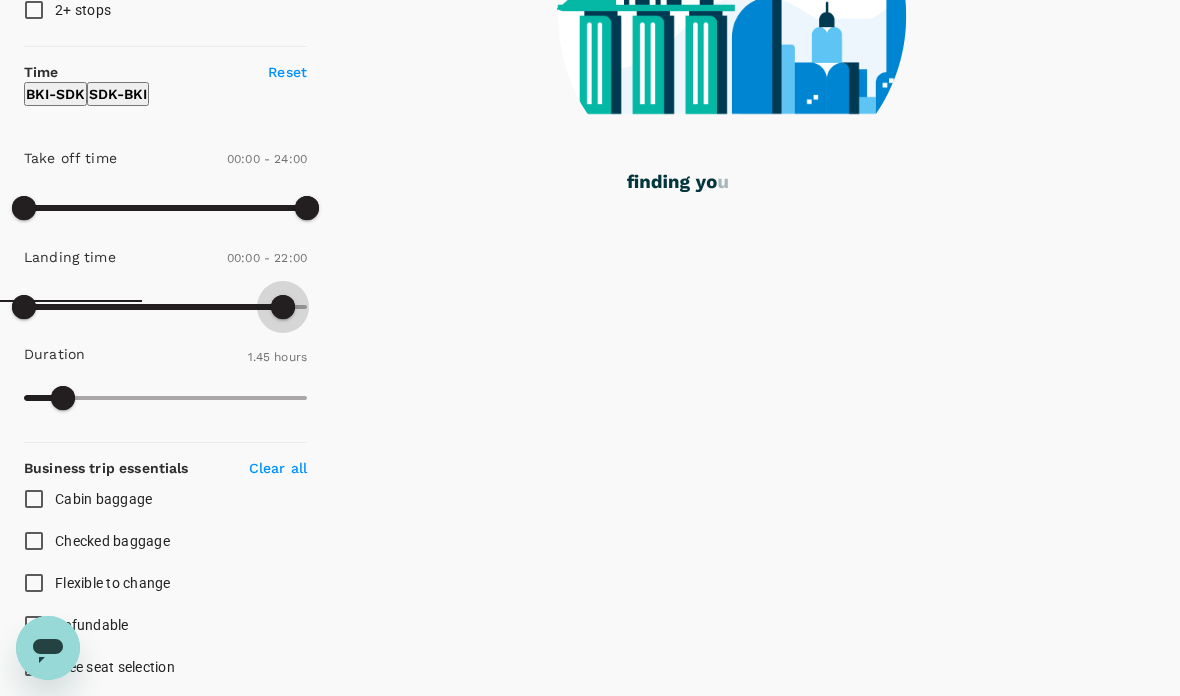 type on "1260" 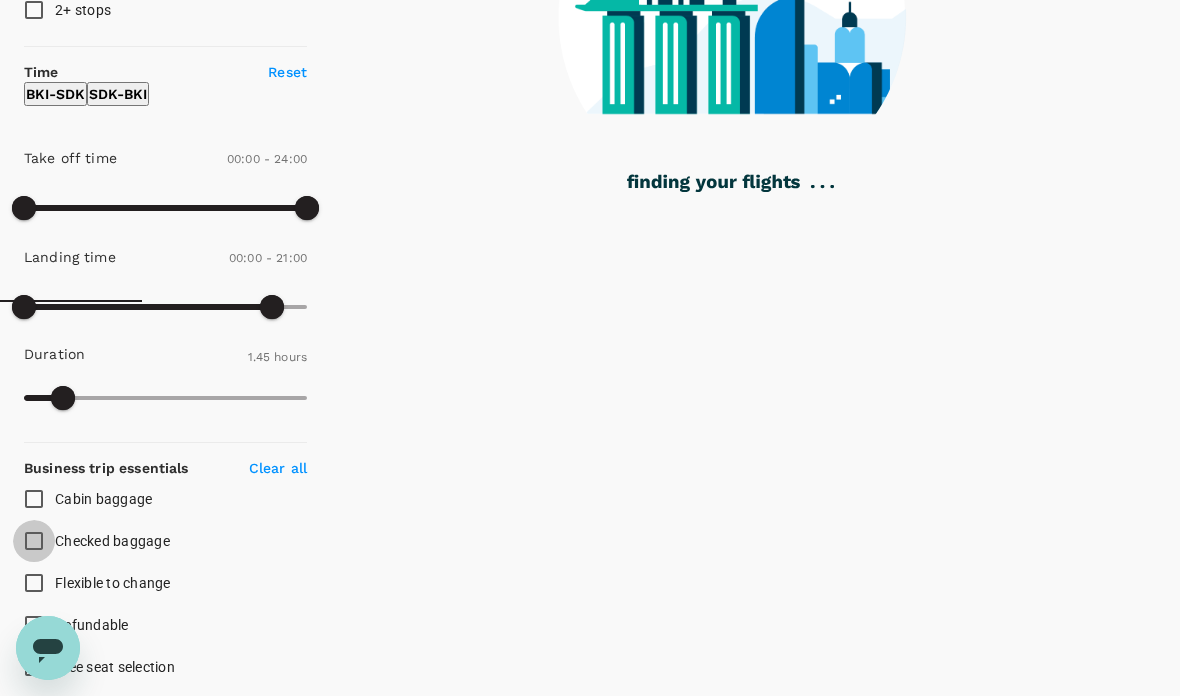 click on "Checked baggage" at bounding box center (34, 541) 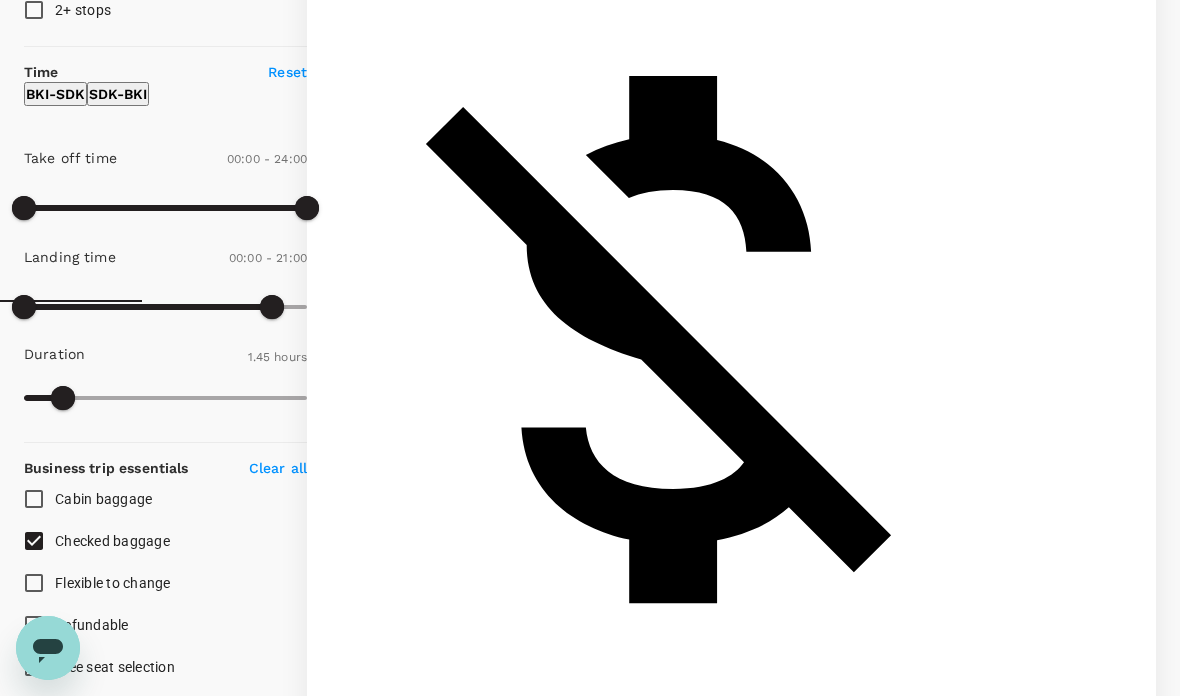 click on "Free seat selection" at bounding box center [34, 667] 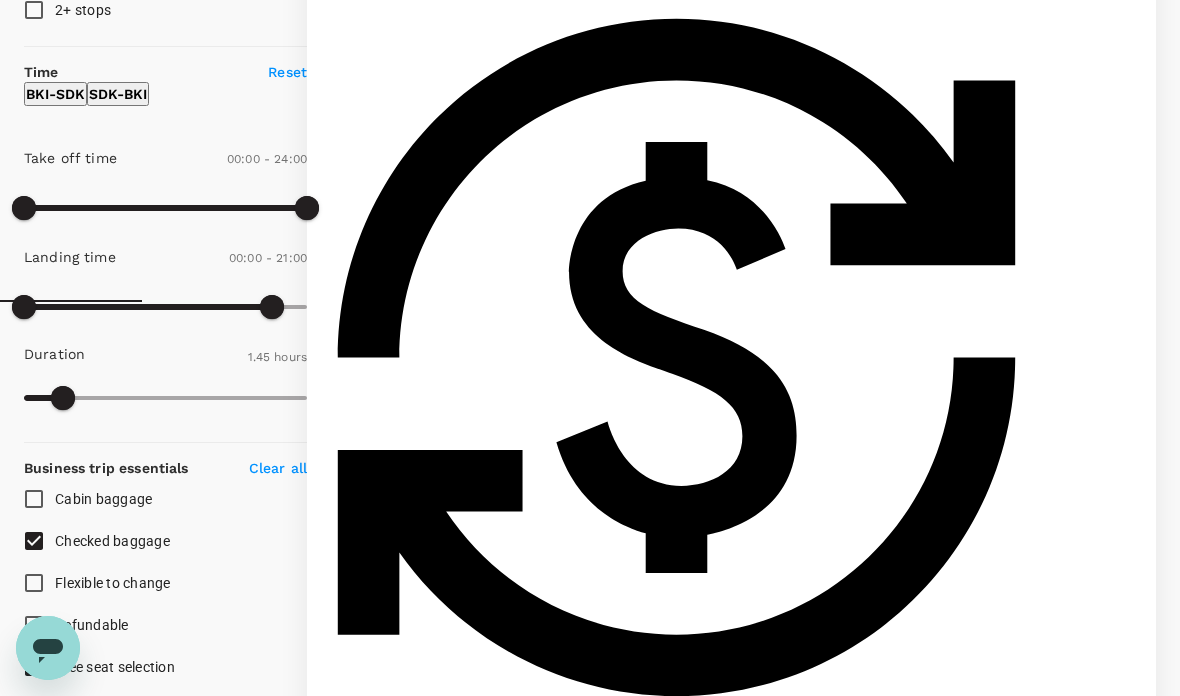 click on "Cabin baggage" at bounding box center [34, 499] 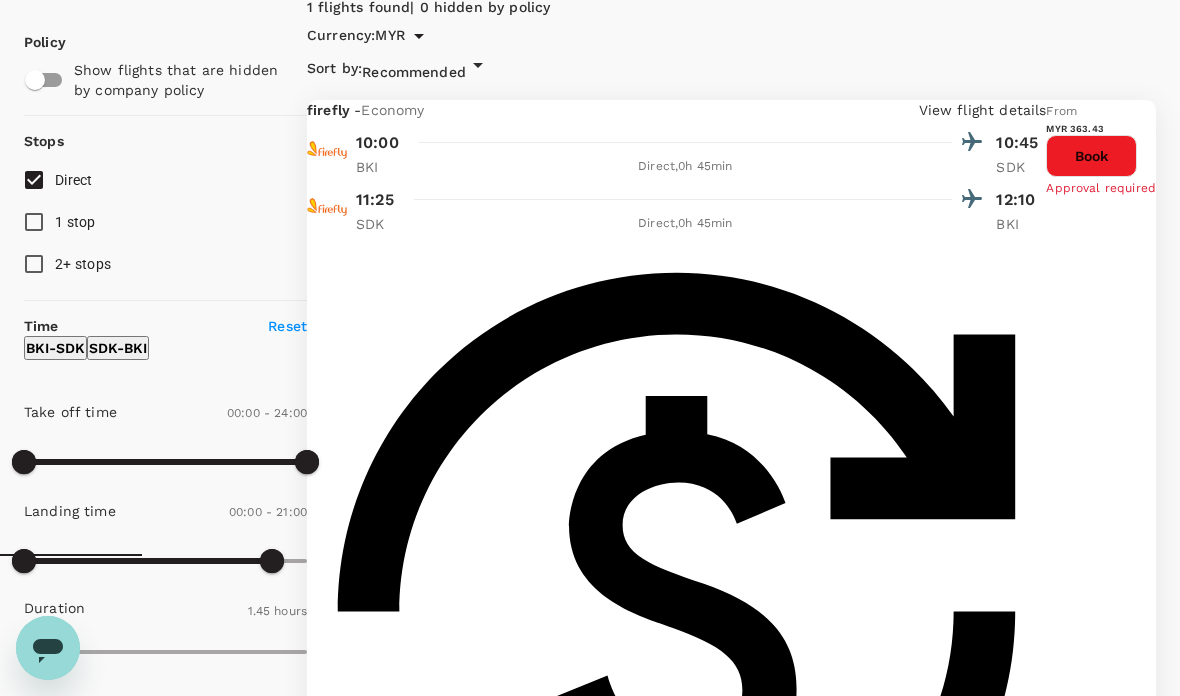 scroll, scrollTop: 0, scrollLeft: 0, axis: both 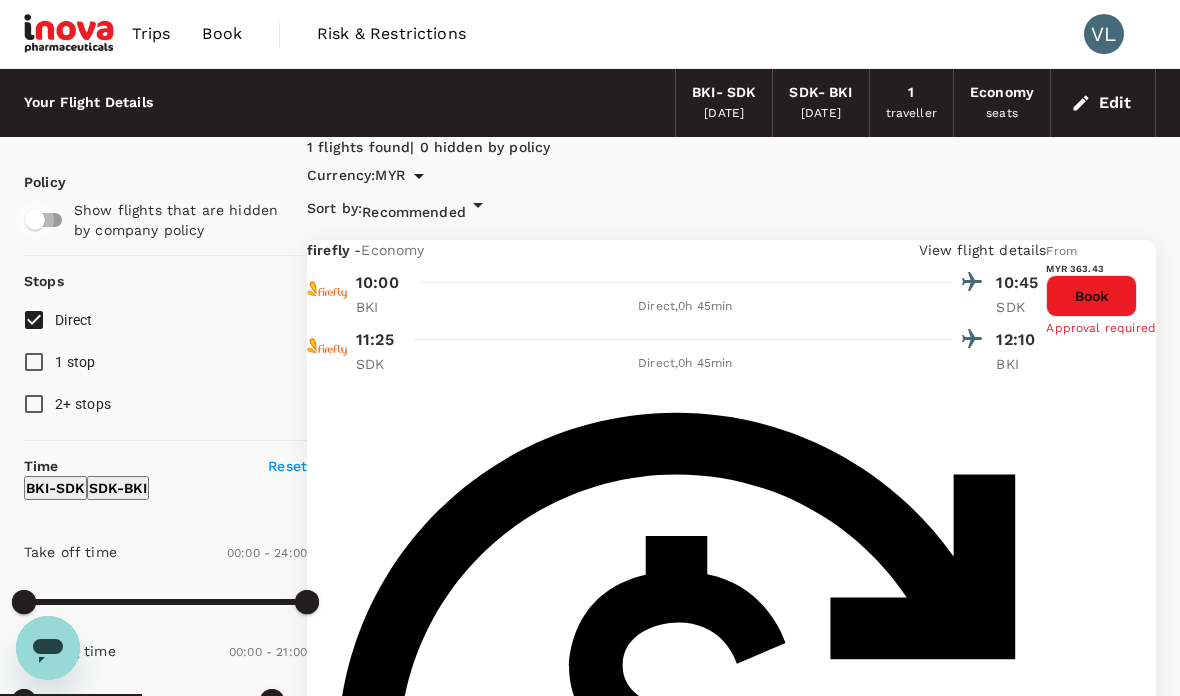 click at bounding box center (35, 220) 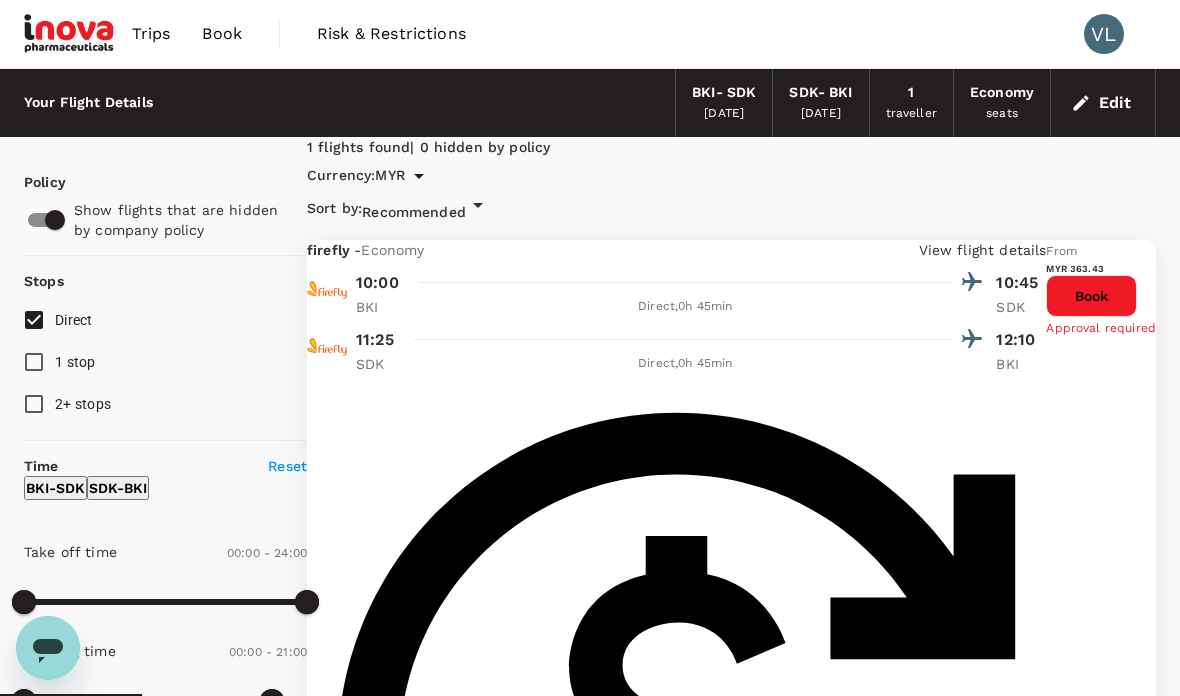 click at bounding box center [55, 220] 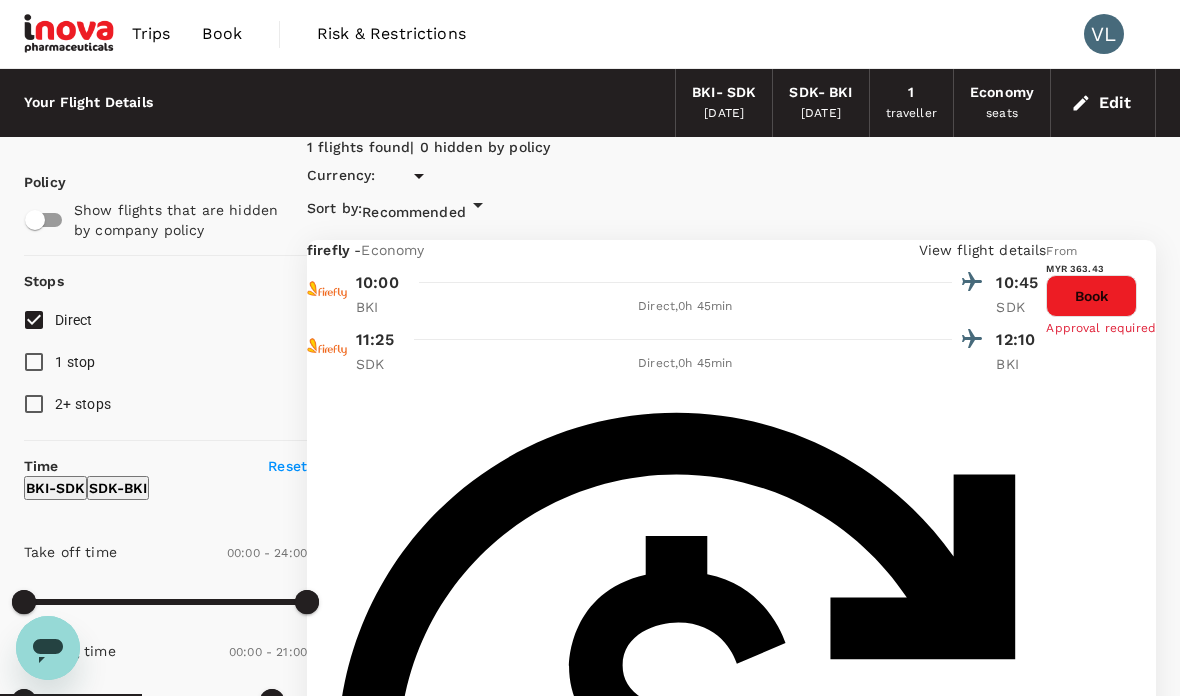 type on "MYR" 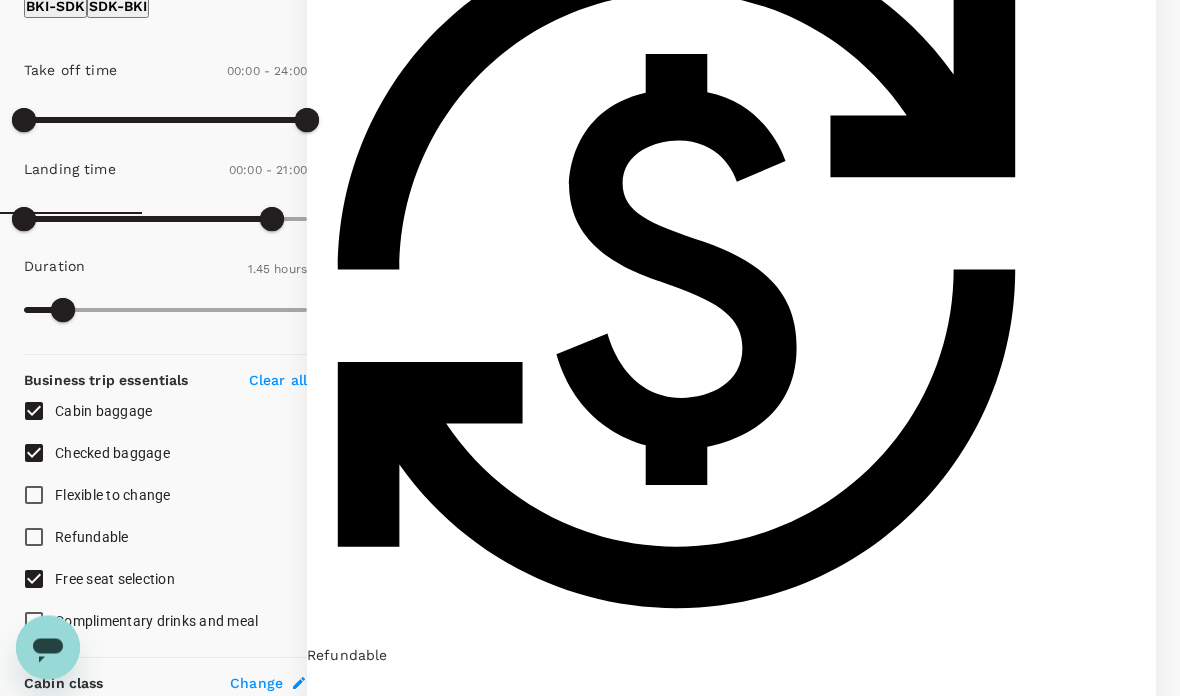 scroll, scrollTop: 482, scrollLeft: 0, axis: vertical 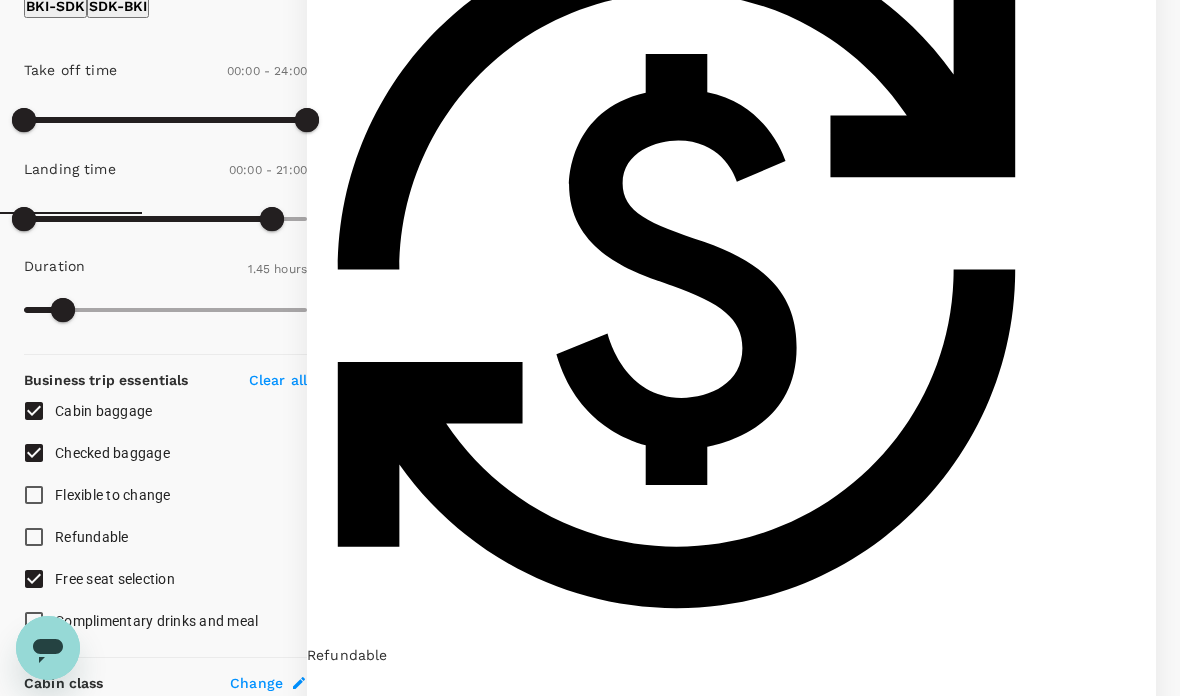 click on "Clear all" at bounding box center [278, 380] 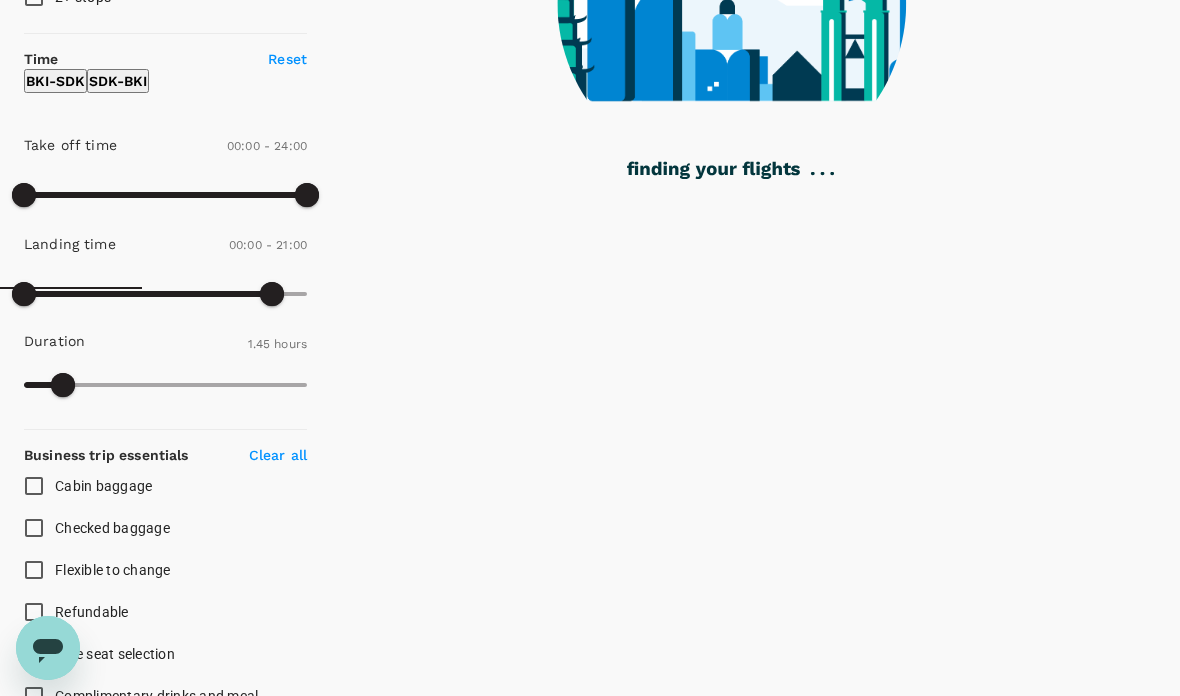 scroll, scrollTop: 405, scrollLeft: 0, axis: vertical 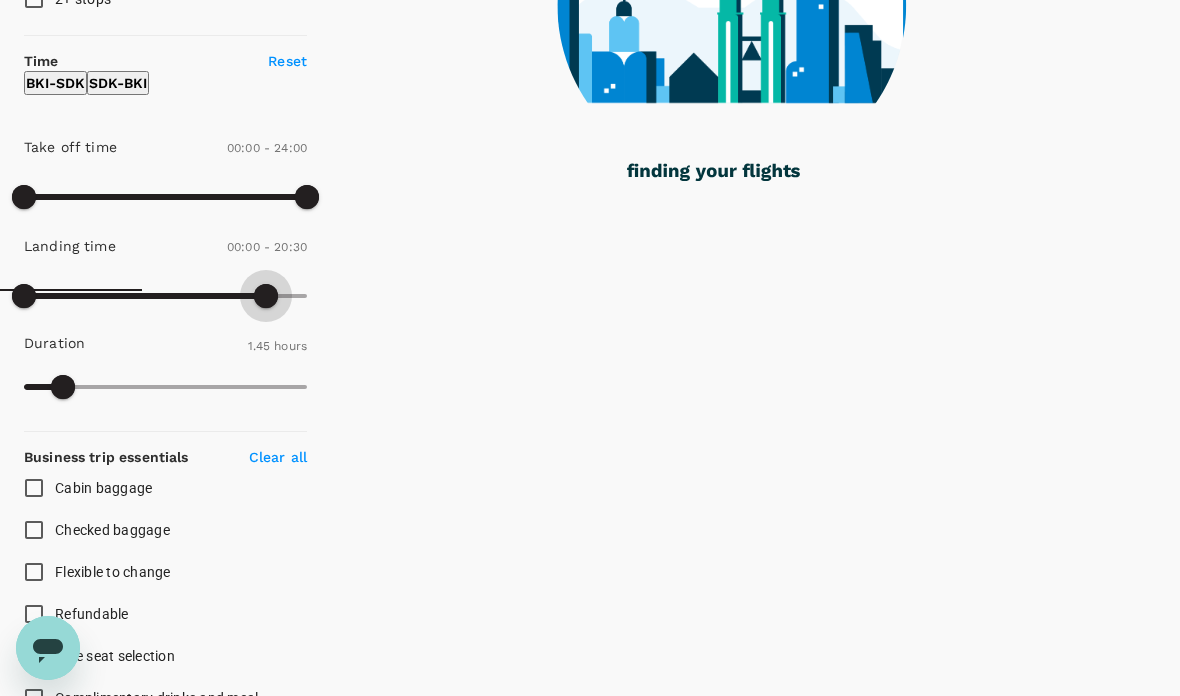 type on "1440" 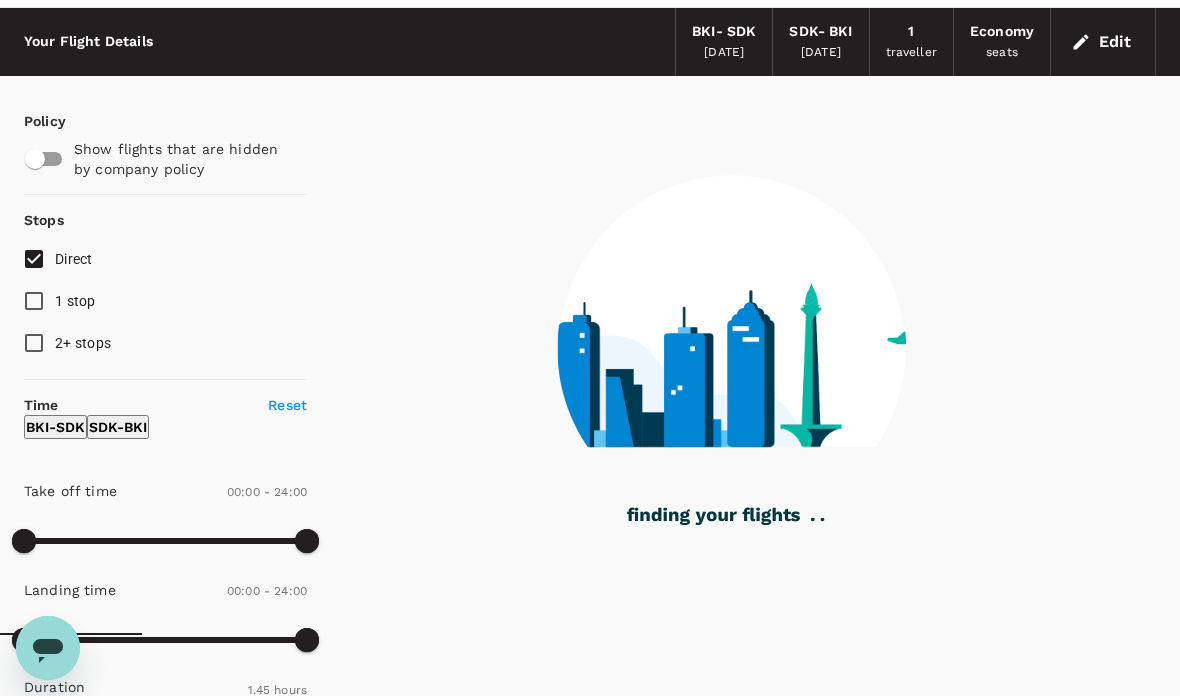 scroll, scrollTop: 54, scrollLeft: 0, axis: vertical 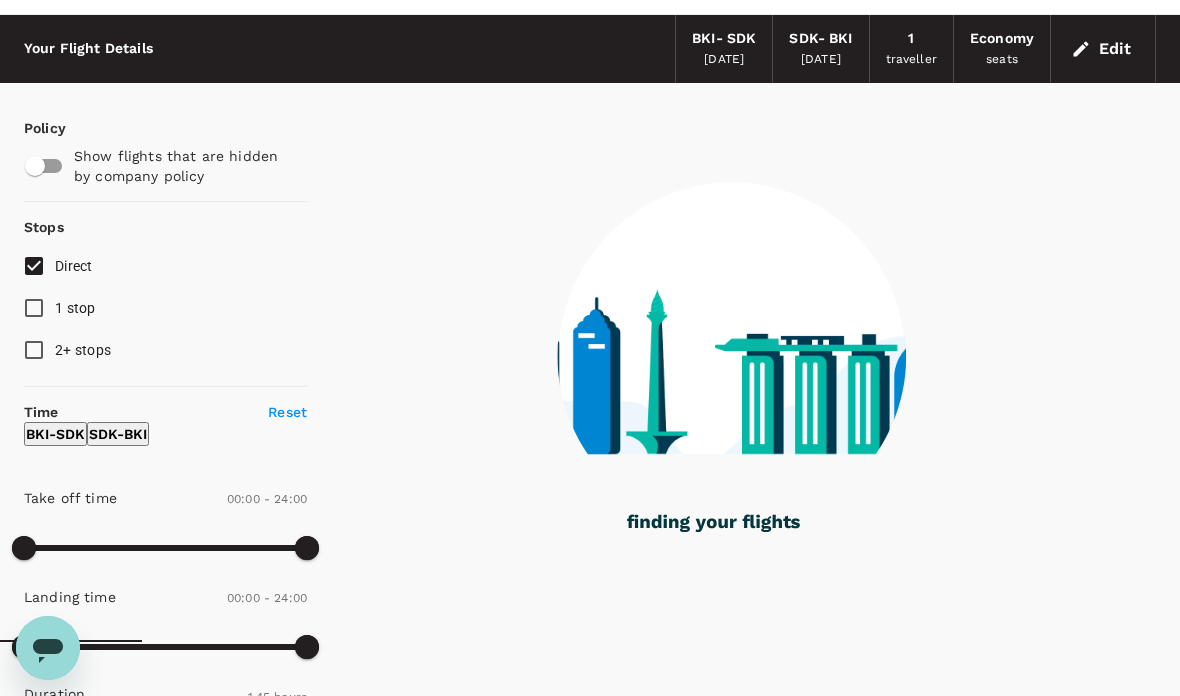 click on "Time Reset" at bounding box center (165, 412) 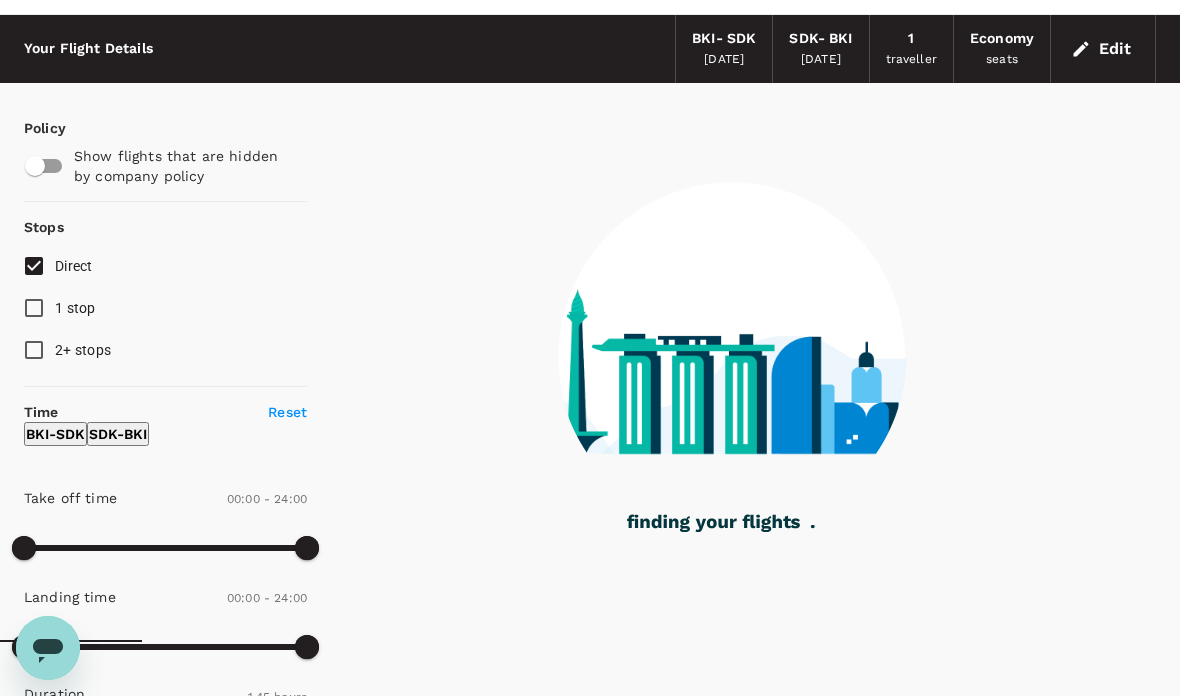 click on "SDK - BKI" at bounding box center (118, 434) 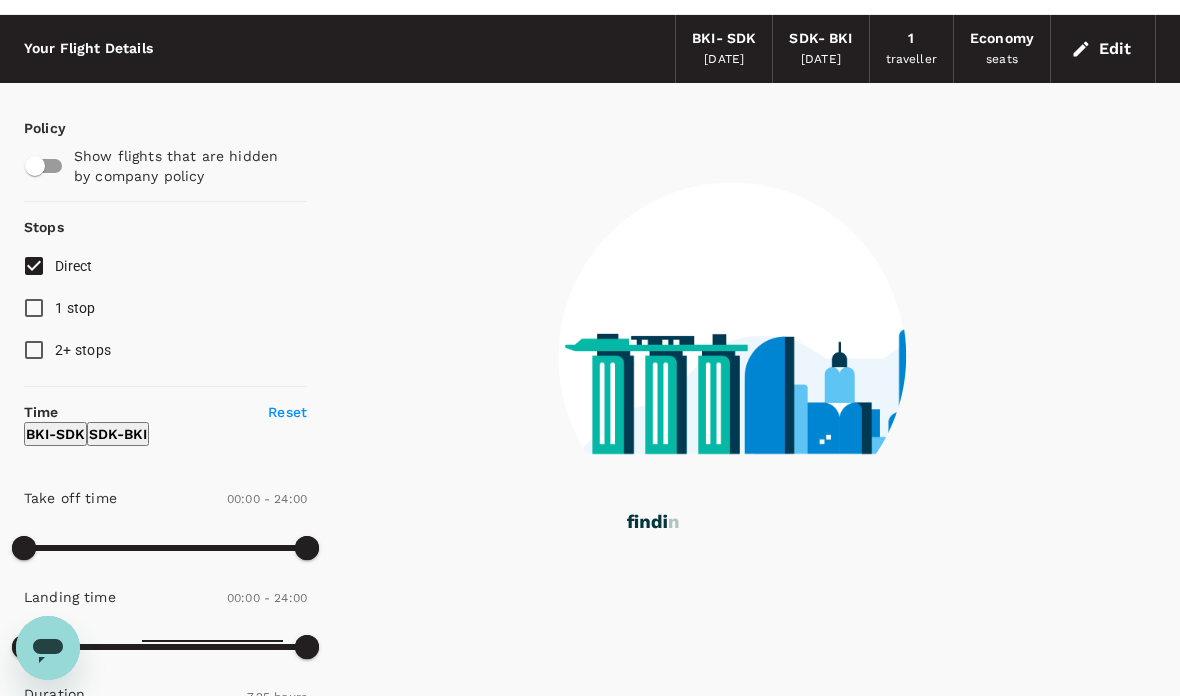 click on "SDK - BKI" at bounding box center [118, 434] 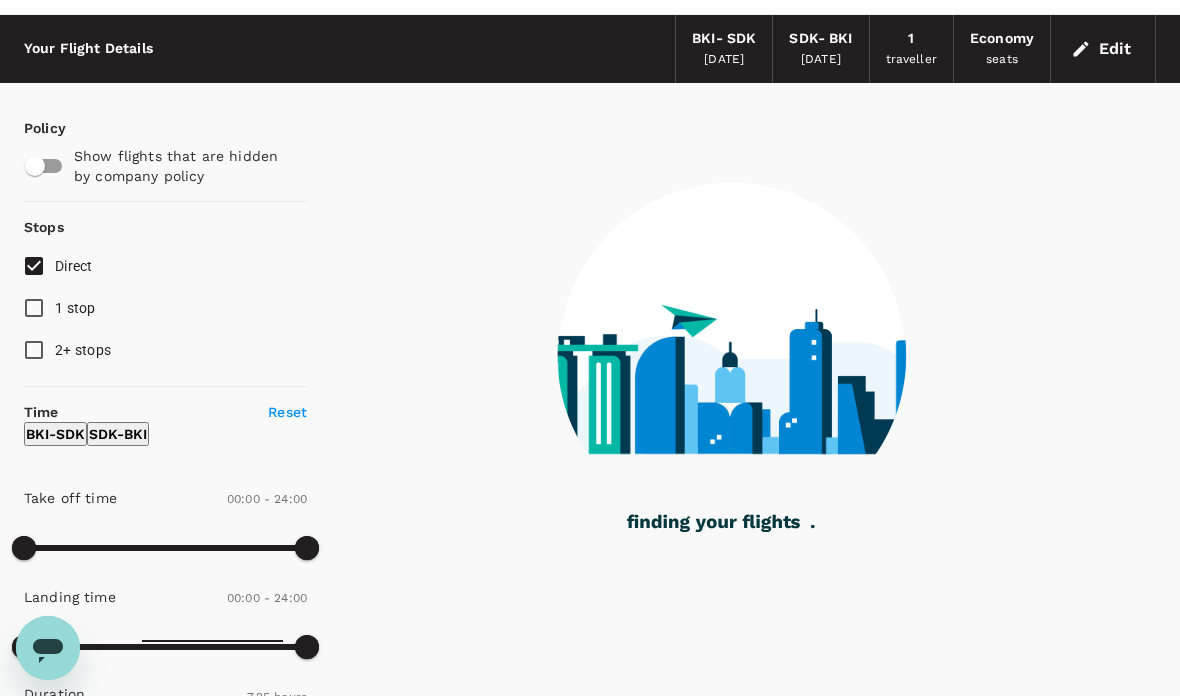 click on "SDK - BKI" at bounding box center [118, 434] 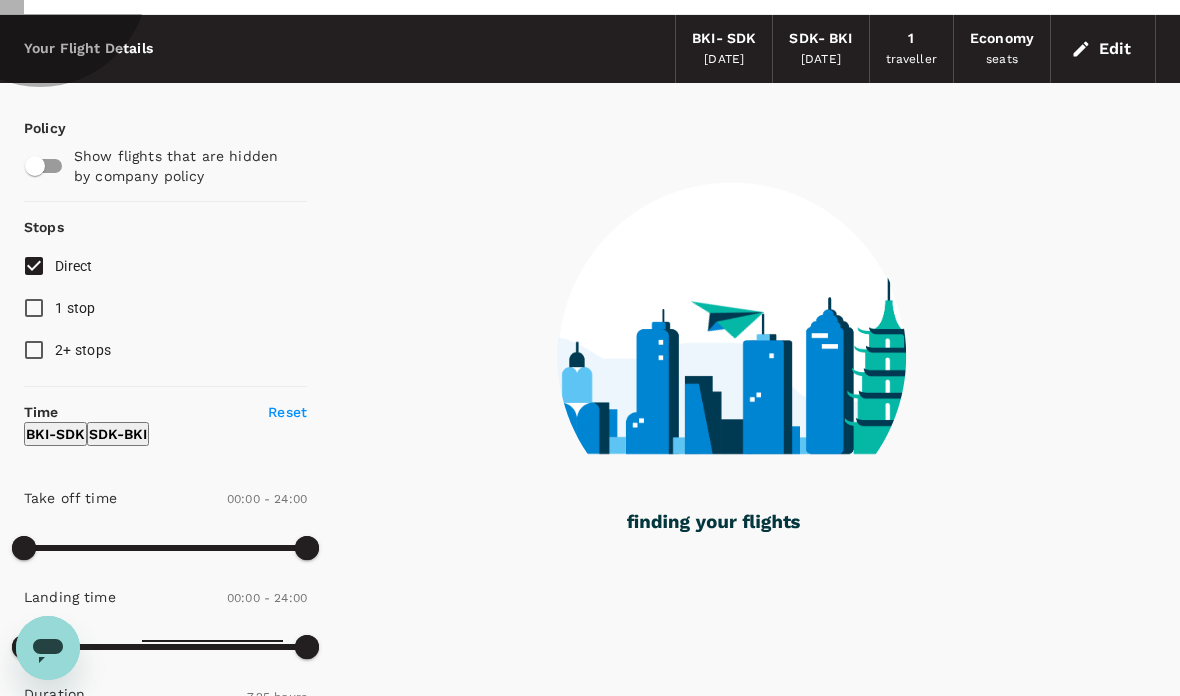 click on "BKI - SDK" at bounding box center [55, 434] 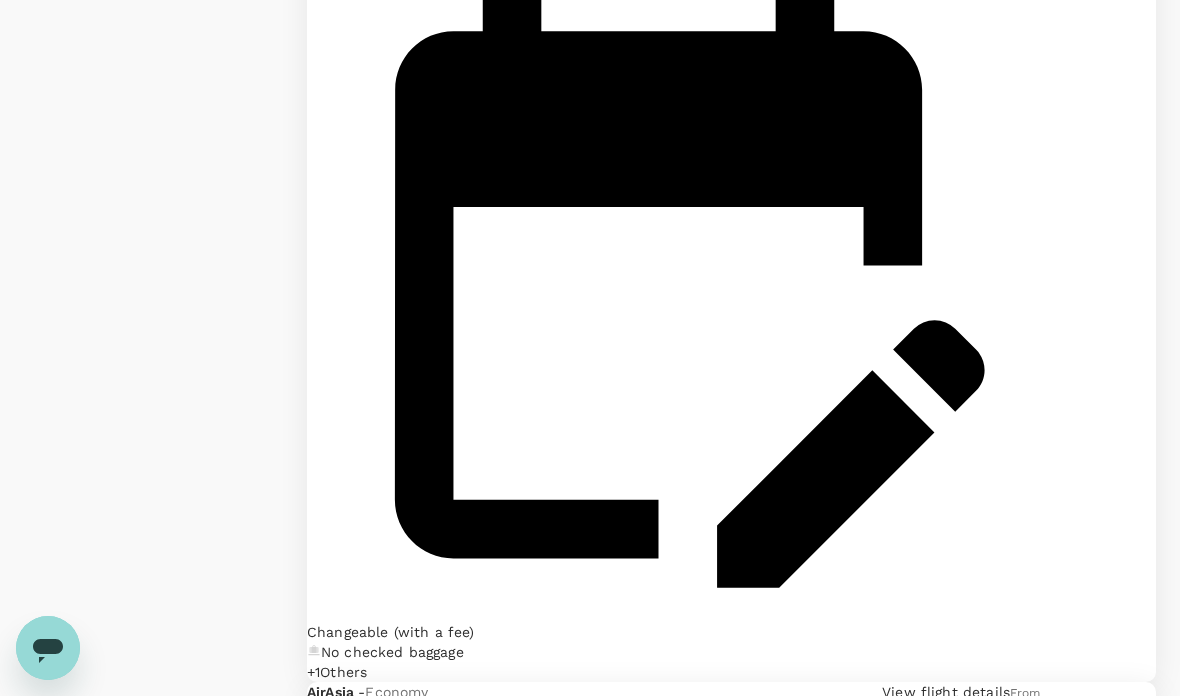scroll, scrollTop: 4474, scrollLeft: 0, axis: vertical 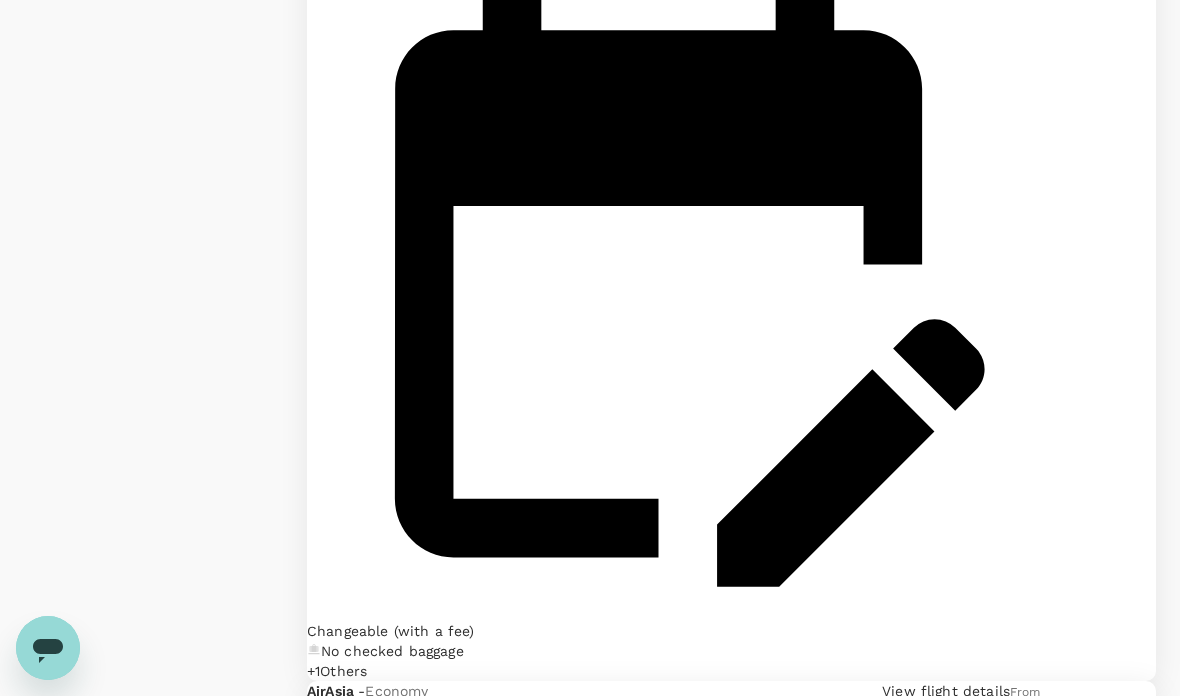 click on "Trips Book Risk & Restrictions VL Your Flight Details BKI  -   SDK [DATE] SDK  -   BKI [DATE] 1 traveller Economy seats Edit Policy Show flights that are hidden by company policy Stops Direct 1 stop 2+ stops Time Reset BKI - SDK SDK - BKI Take off time 00:00 - 24:00 Landing time 00:00 - 24:00 Duration 1.45 hours Take off time 00:00 - 24:00 Landing time 00:00 - 24:00 Duration 7.25 hours Business trip essentials Clear all Cabin baggage Checked baggage Flexible to change Refundable Free seat selection Complimentary drinks and meal Cabin class Change Economy Only economy Airlines Clear all AirAsia Malaysia Airlines firefly Other Only show corporate rates Exclude code share flights 32   flights found  |   0   hidden by policy Currency :  MYR Sort by :  Recommended AirAsia     - Economy   View flight details 13:55 14:40 BKI Direct ,  0h 45min SDK 15:05 15:50 SDK Direct ,  0h 45min BKI Non-refundable Changeable (with a fee) No checked baggage + 1 Others From MYR 141.08 View options AirAsia     - Economy" at bounding box center [590, 12215] 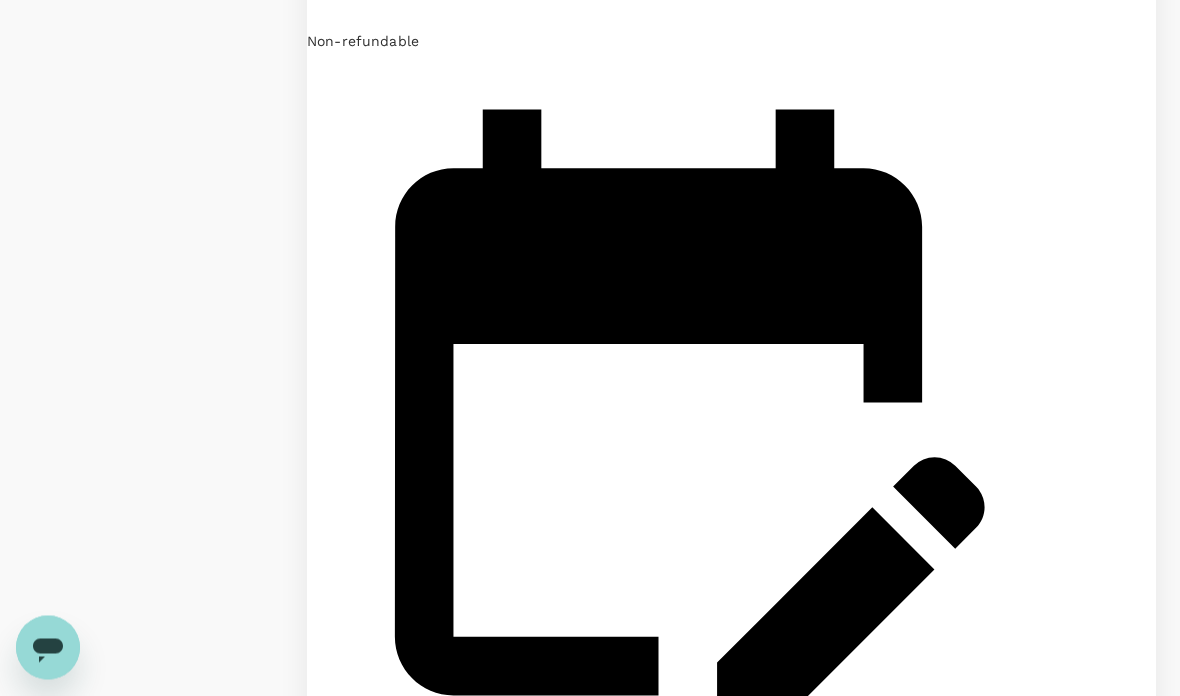 scroll, scrollTop: 4333, scrollLeft: 0, axis: vertical 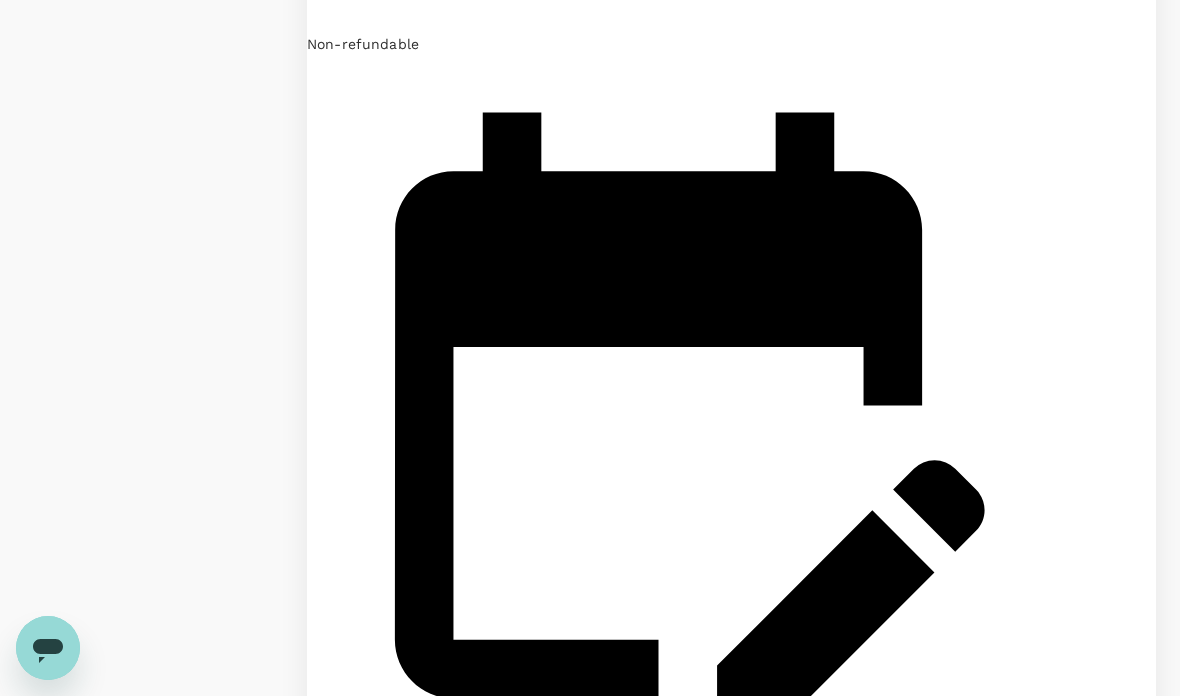 click on "View options" at bounding box center (1083, 23812) 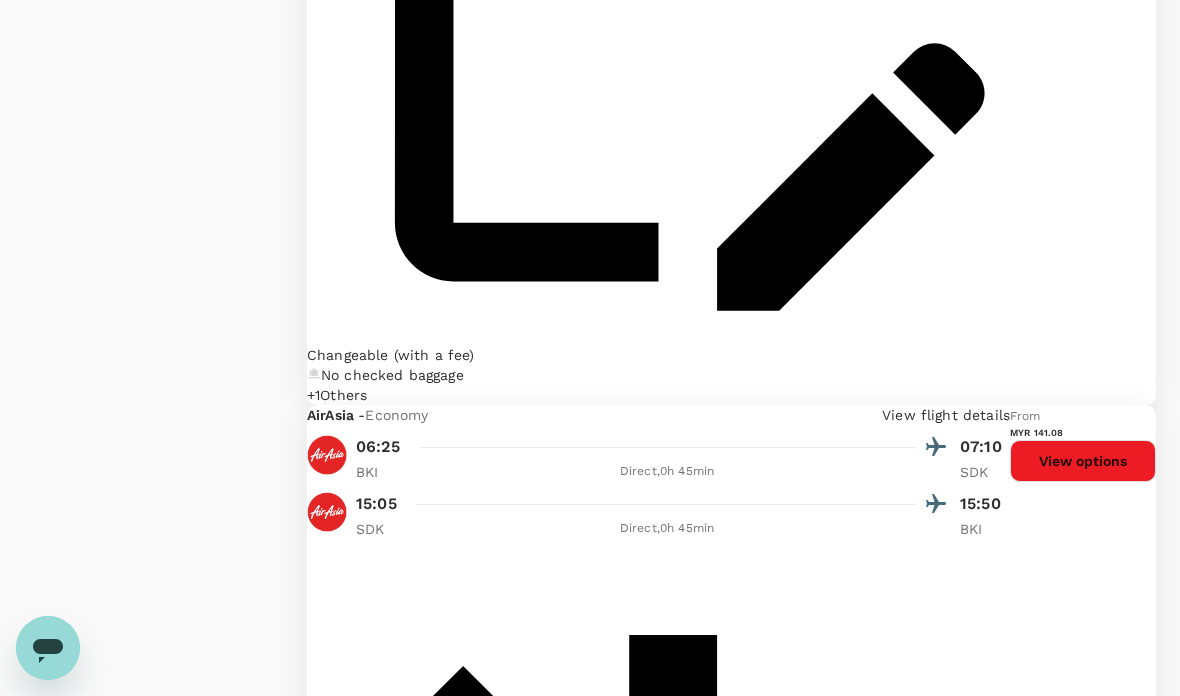 scroll, scrollTop: 4747, scrollLeft: 0, axis: vertical 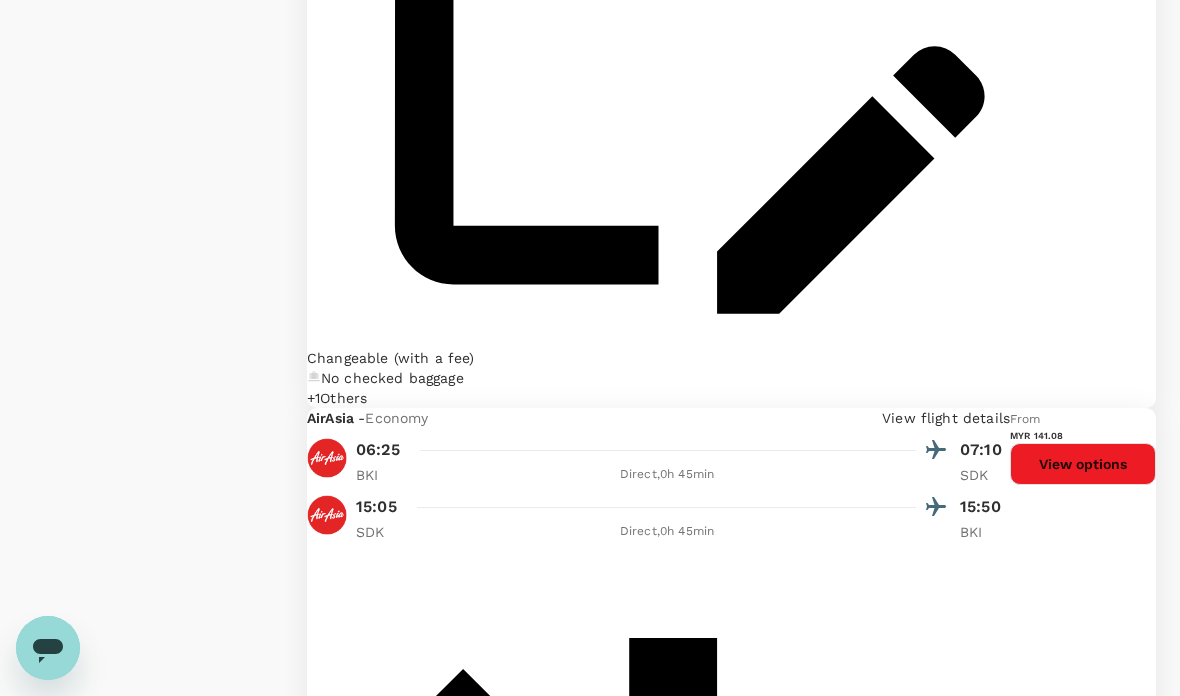 click on "MYR 141.08" at bounding box center [362, 25359] 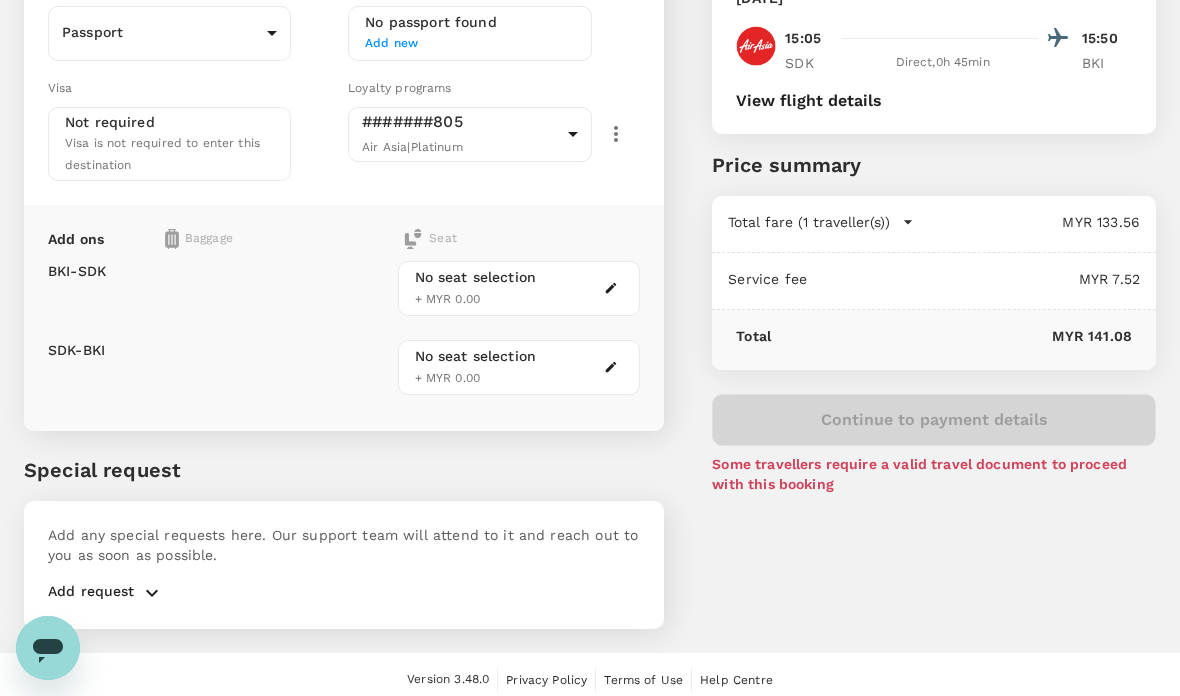 click at bounding box center [264, 324] 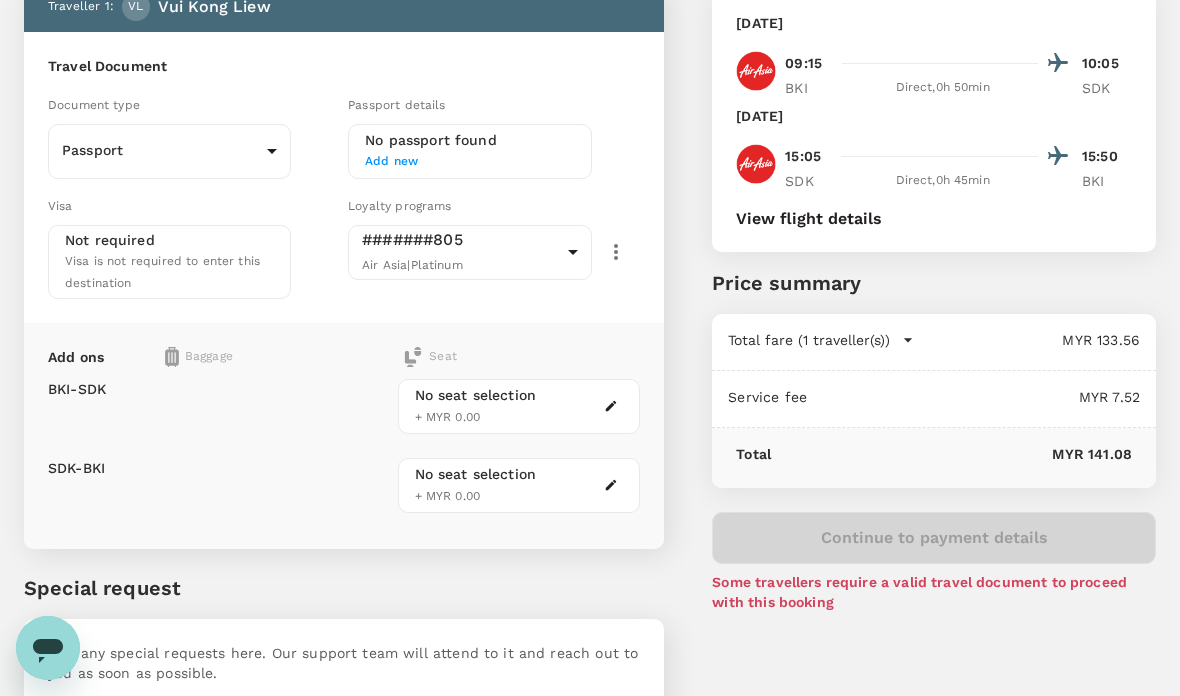 scroll, scrollTop: 128, scrollLeft: 0, axis: vertical 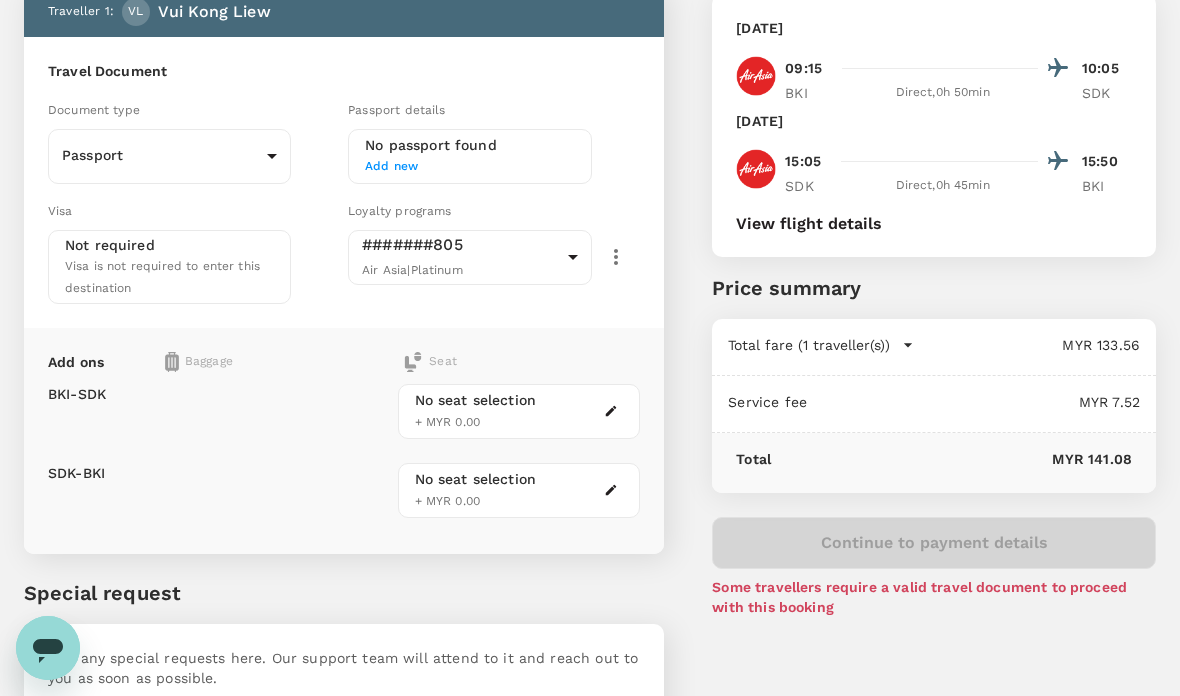 click on "+ MYR 0.00" at bounding box center (448, 422) 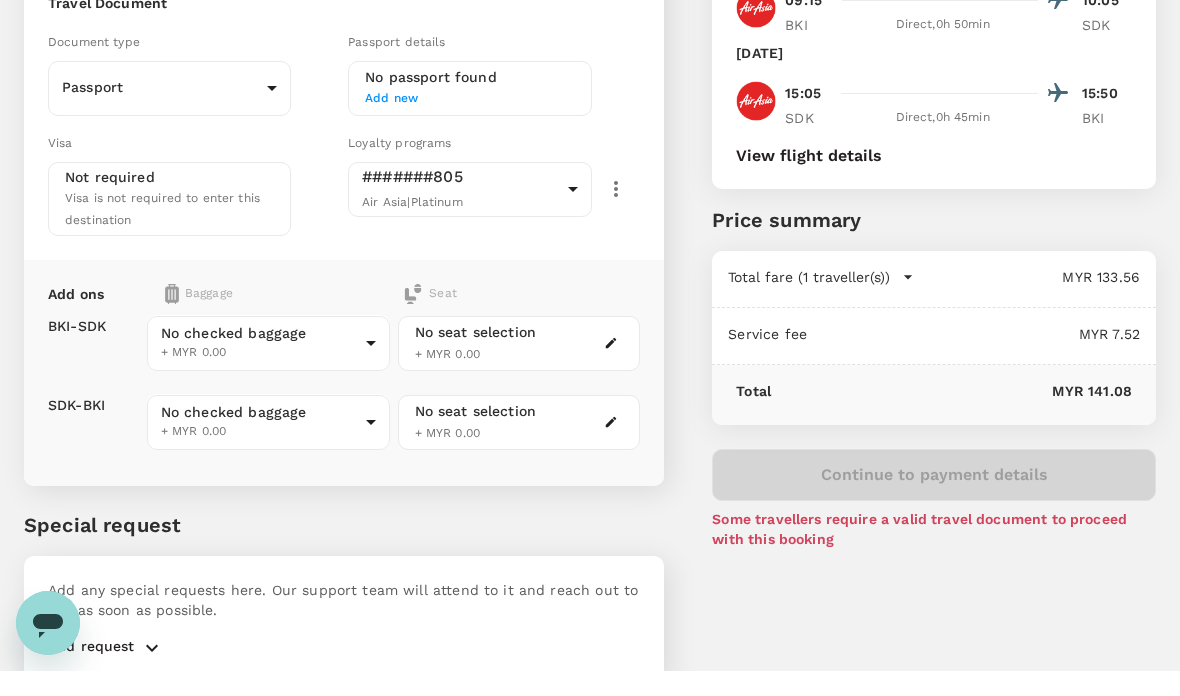 scroll, scrollTop: 171, scrollLeft: 0, axis: vertical 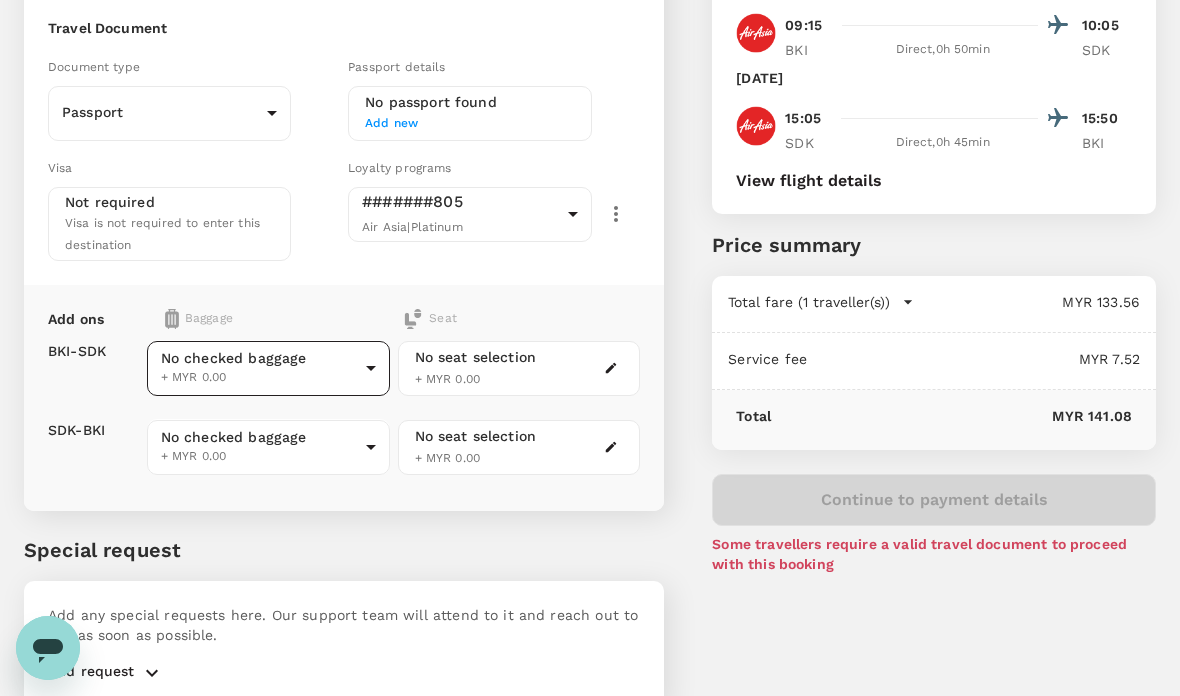 click on "Back to flight results Flight review Traveller(s) Traveller   1 : [PERSON_NAME] Kong   Liew Travel Document Document type Passport Passport ​ Passport details No passport found Add new Visa Not required Visa is not required to enter this destination Loyalty programs #######805 Air Asia |  Platinum 08d5c184-8c5e-448c-9da3-ee890406fd56 ​ Add ons Baggage Seat BKI  -  SDK SDK  -  BKI No checked baggage + MYR 0.00 ​ No checked baggage + MYR 0.00 ​ No seat selection + MYR 0.00 No seat selection + MYR 0.00 Special request Add any special requests here. Our support team will attend to it and reach out to you as soon as possible. Add request You've selected [DATE] 09:15 10:05 BKI Direct ,  0h 50min SDK [DATE] 15:05 15:50 SDK Direct ,  0h 45min BKI View flight details Price summary Total fare (1 traveller(s)) MYR 133.56 Air fare MYR 133.56 Baggage fee MYR 0.00 Seat fee MYR 0.00 Service fee MYR 7.52 Total MYR 141.08 Continue to payment details Version 3.48.0 Privacy Policy Terms of Use Edit" at bounding box center [590, 308] 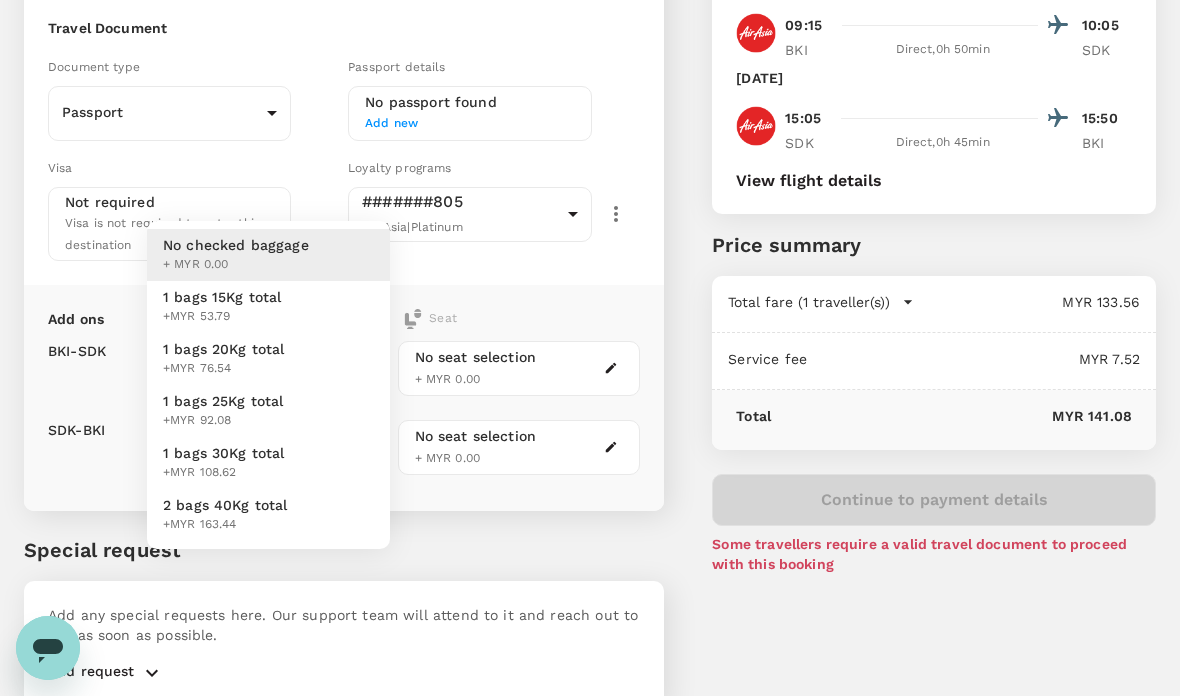 click on "1 bags 20Kg total" at bounding box center [224, 349] 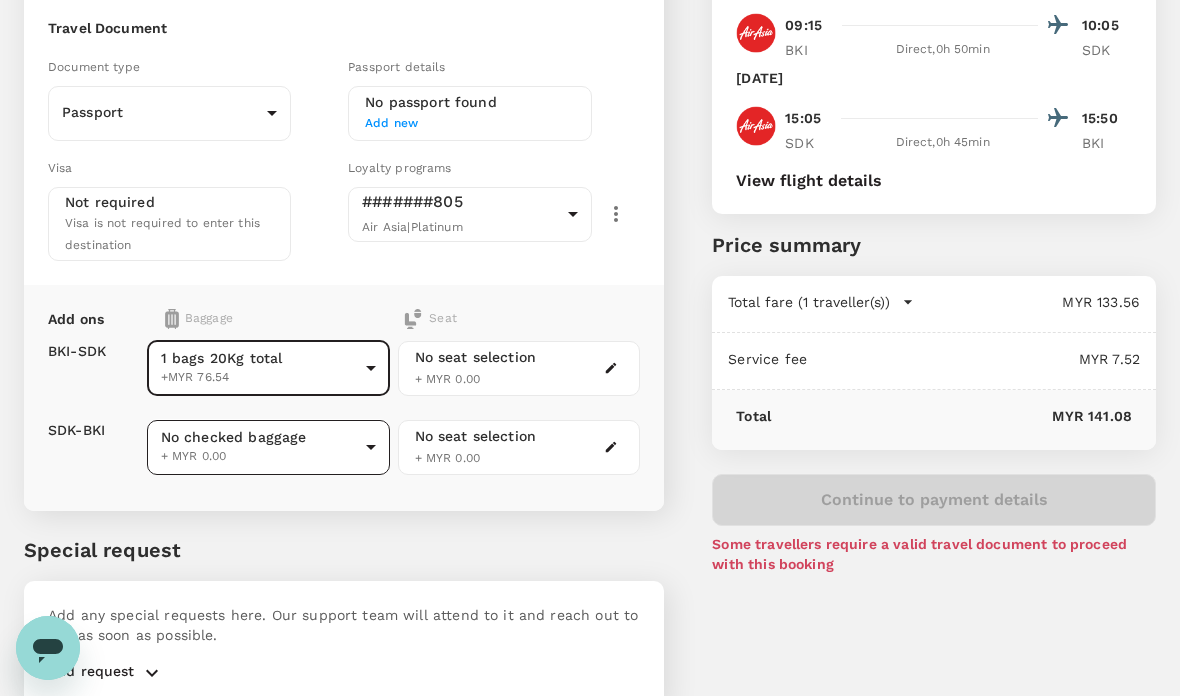 click on "Back to flight results Flight review Traveller(s) Traveller   1 : [PERSON_NAME] Kong   Liew Travel Document Document type Passport Passport ​ Passport details No passport found Add new Visa Not required Visa is not required to enter this destination Loyalty programs #######805 Air Asia |  Platinum 08d5c184-8c5e-448c-9da3-ee890406fd56 ​ Add ons Baggage Seat BKI  -  SDK SDK  -  BKI 1 bags 20Kg total +MYR 76.54 2 - 76.54 ​ No checked baggage + MYR 0.00 ​ No seat selection + MYR 0.00 No seat selection + MYR 0.00 Special request Add any special requests here. Our support team will attend to it and reach out to you as soon as possible. Add request You've selected [DATE] 09:15 10:05 BKI Direct ,  0h 50min SDK [DATE] 15:05 15:50 SDK Direct ,  0h 45min BKI View flight details Price summary Total fare (1 traveller(s)) MYR 133.56 Air fare MYR 133.56 Baggage fee MYR 0.00 Seat fee MYR 0.00 Service fee MYR 7.52 Total MYR 141.08 Continue to payment details Version 3.48.0 Privacy Policy Edit" at bounding box center [590, 308] 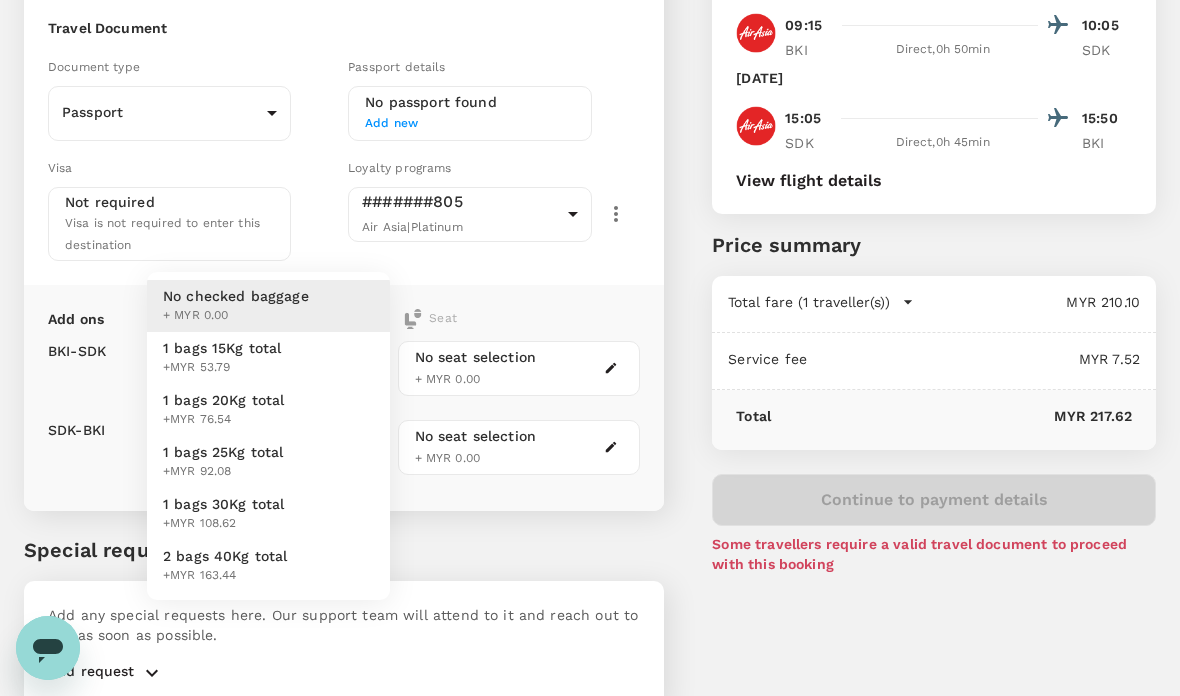 click on "1 bags 20Kg total" at bounding box center [224, 400] 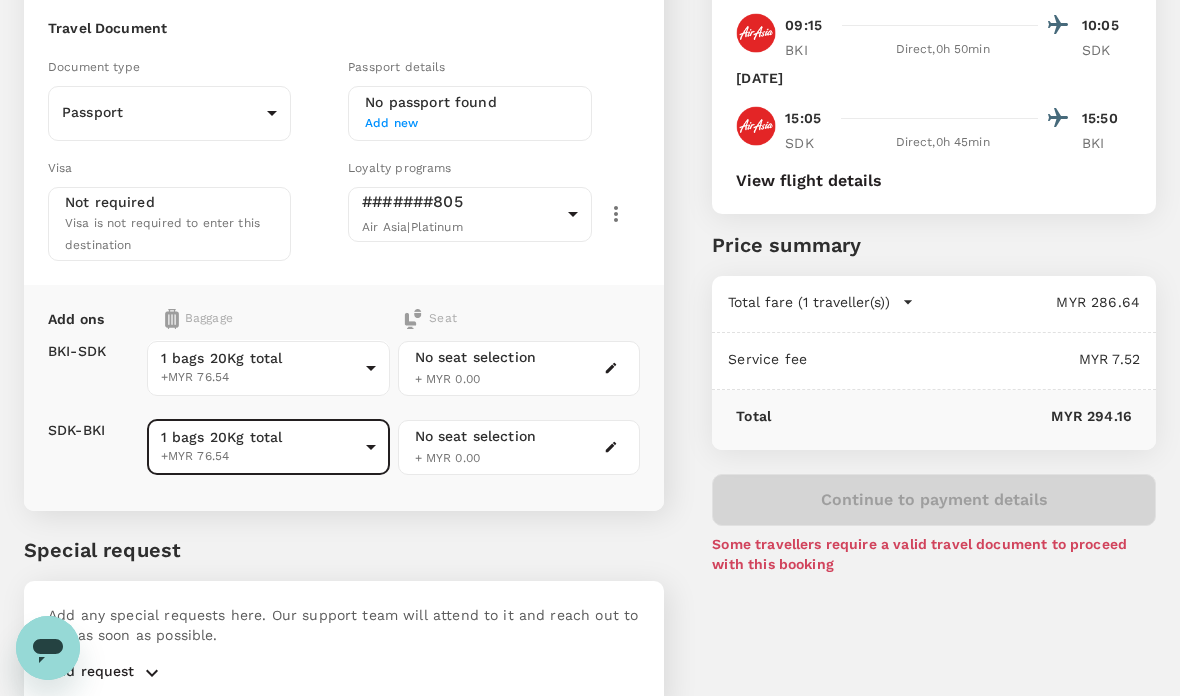 click on "No seat selection" at bounding box center [476, 357] 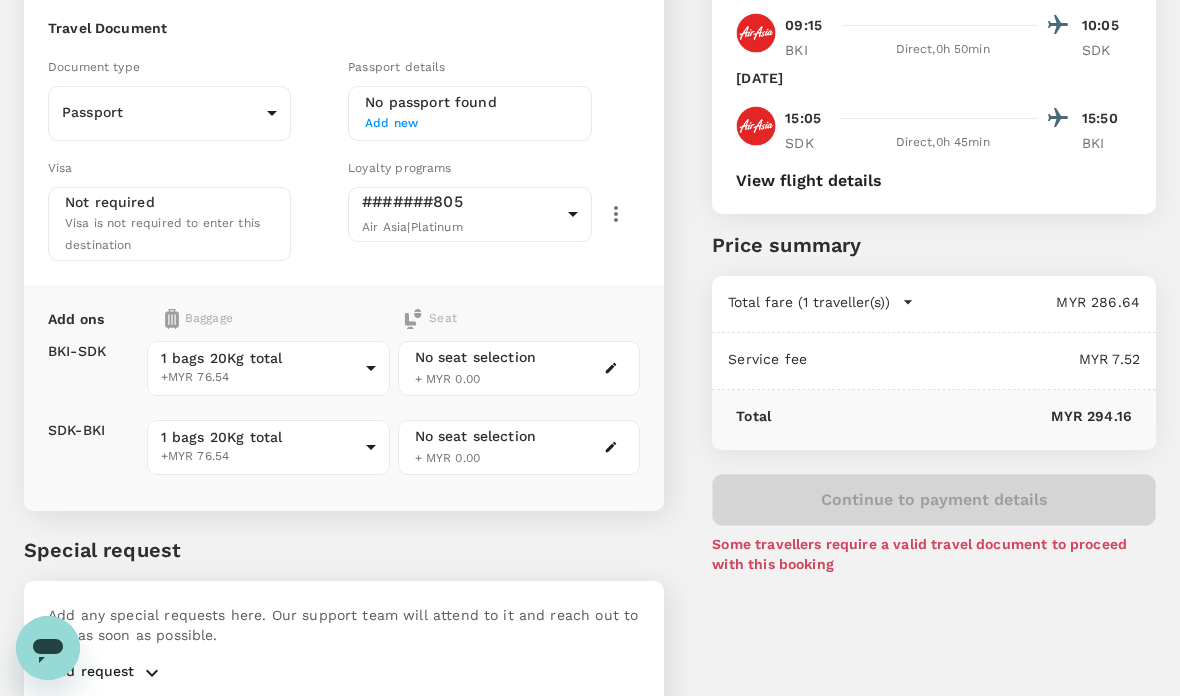 click on "No seat selection + MYR 0.00" at bounding box center [519, 368] 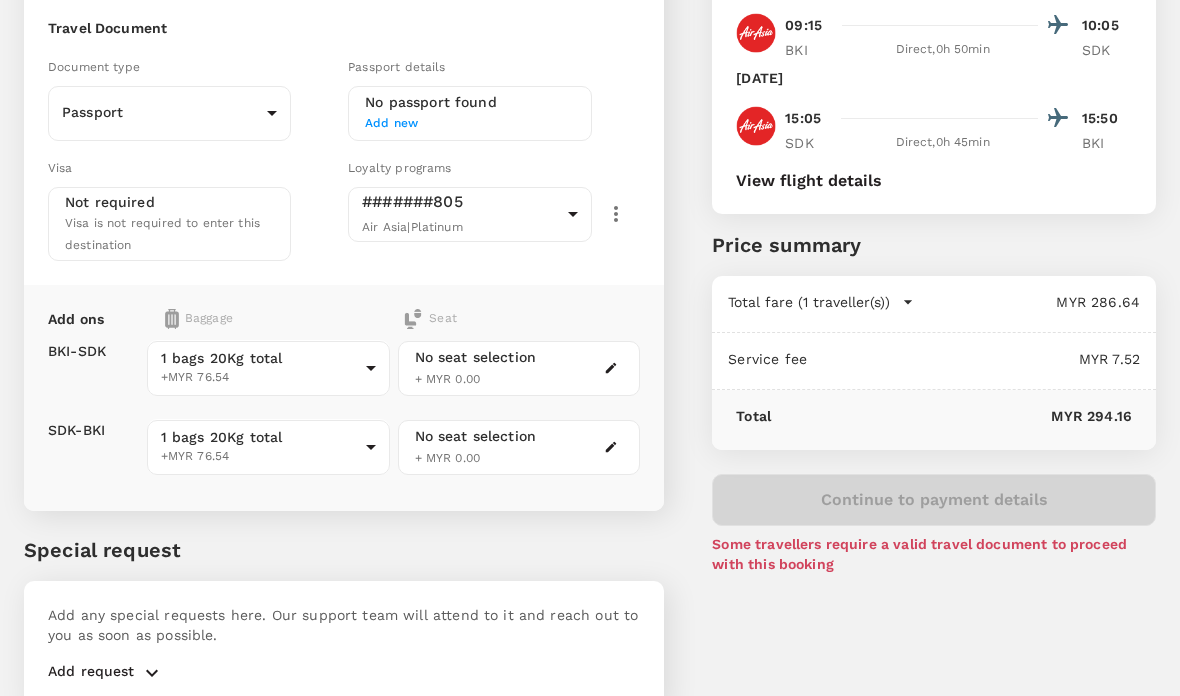 scroll, scrollTop: 814, scrollLeft: 0, axis: vertical 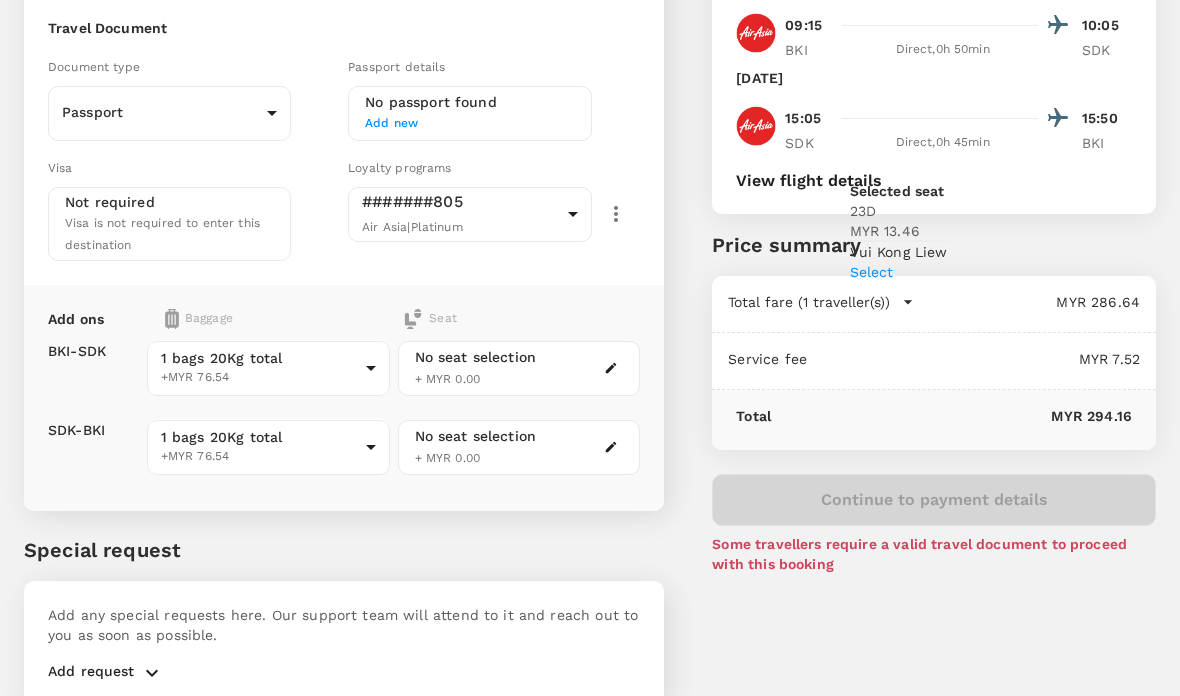 click on "Select" at bounding box center [899, 271] 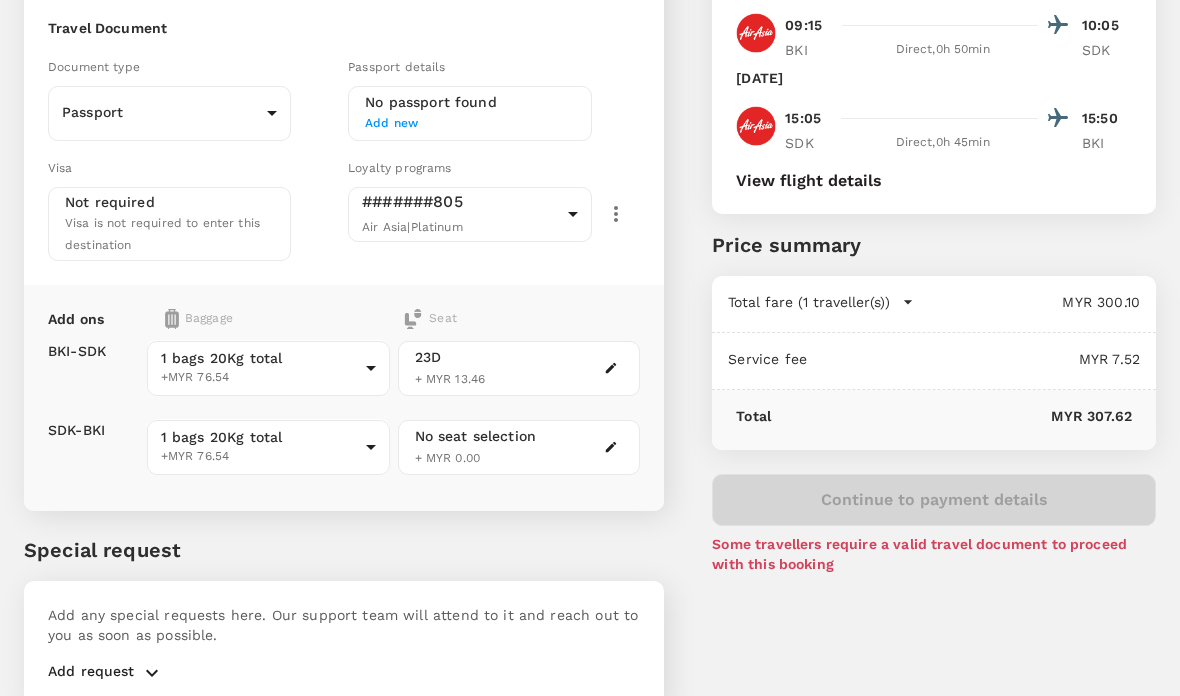 click on "Continue to   SDK - BKI" at bounding box center [133, 1724] 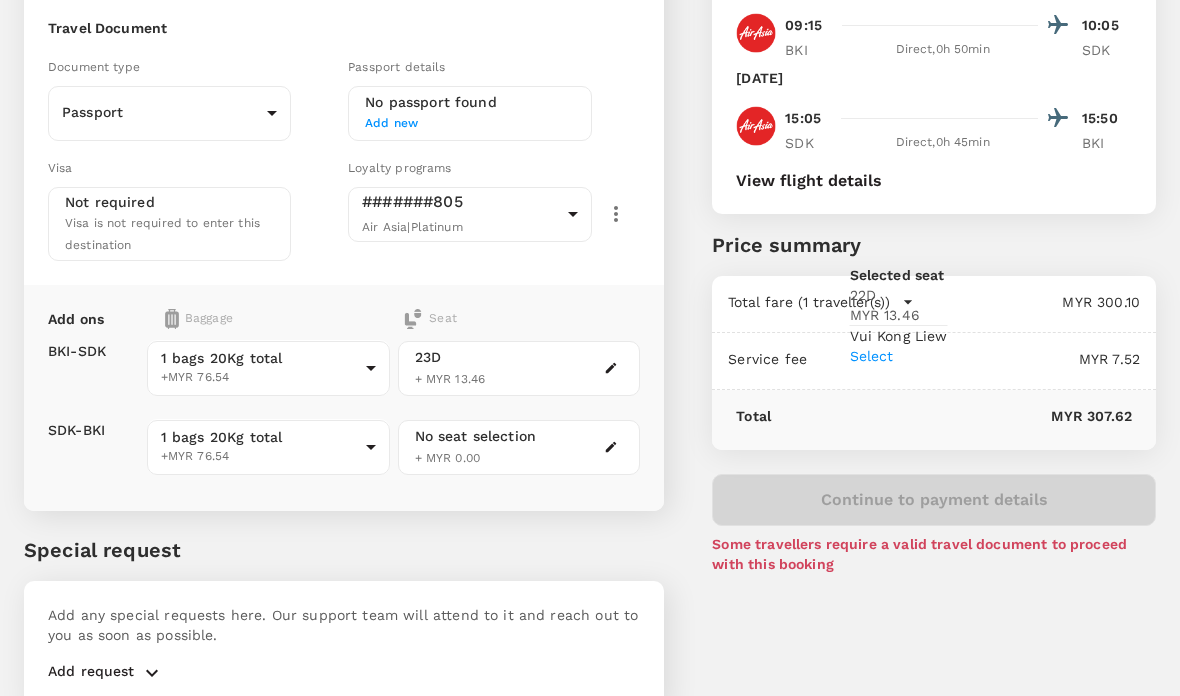 click on "Finish" at bounding box center [69, 1704] 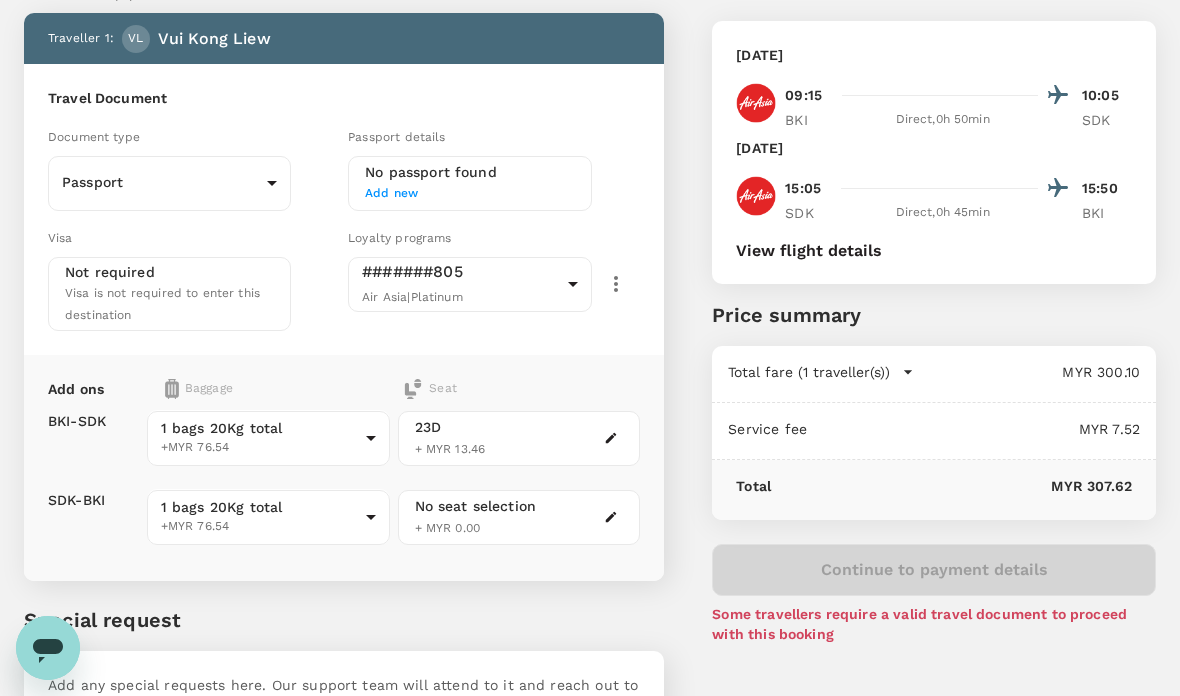 scroll, scrollTop: 100, scrollLeft: 0, axis: vertical 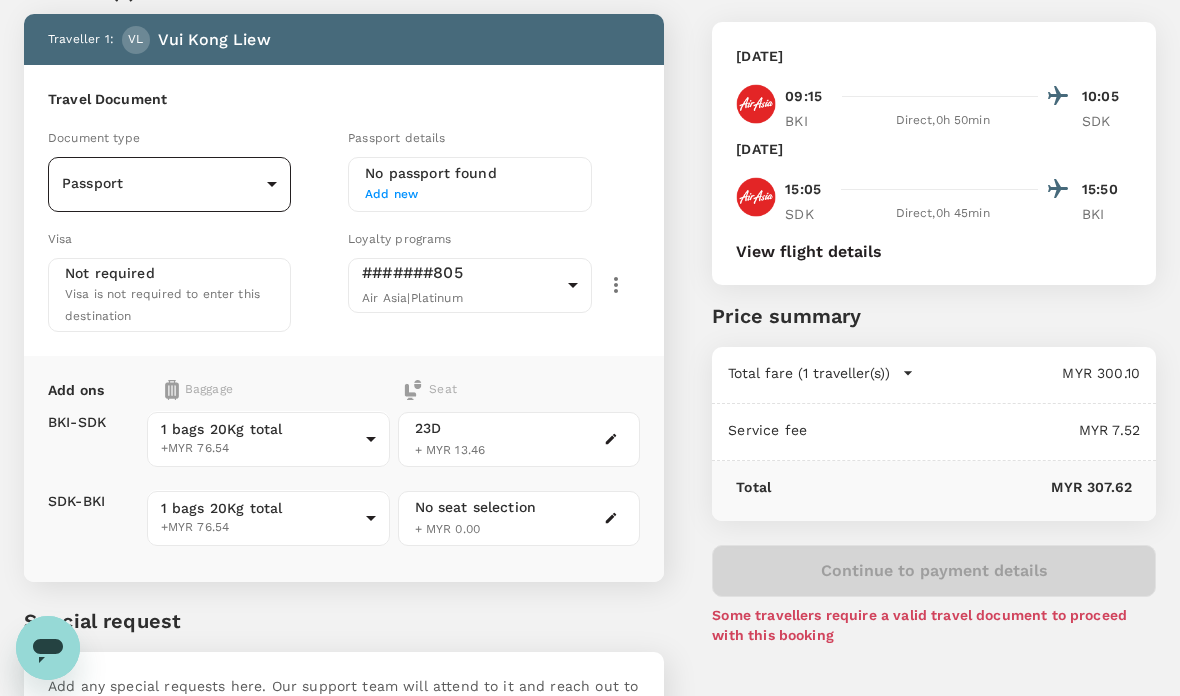click on "Back to flight results Flight review Traveller(s) Traveller   1 : [PERSON_NAME] Kong   Liew Travel Document Document type Passport Passport ​ Passport details No passport found Add new Visa Not required Visa is not required to enter this destination Loyalty programs #######805 Air Asia |  Platinum 08d5c184-8c5e-448c-9da3-ee890406fd56 ​ Add ons Baggage Seat BKI  -  SDK SDK  -  BKI 1 bags 20Kg total +MYR 76.54 2 - 76.54 ​ 1 bags 20Kg total +MYR 76.54 2 - 76.54 ​ 23D + MYR 13.46 No seat selection + MYR 0.00 Special request Add any special requests here. Our support team will attend to it and reach out to you as soon as possible. Add request You've selected [DATE] 09:15 10:05 BKI Direct ,  0h 50min SDK [DATE] 15:05 15:50 SDK Direct ,  0h 45min BKI View flight details Price summary Total fare (1 traveller(s)) MYR 300.10 Air fare MYR 133.56 Baggage fee MYR 153.08 Seat fee MYR 13.46 Service fee MYR 7.52 Total MYR 307.62 Continue to payment details Version 3.48.0 Privacy Policy Help Centre" at bounding box center (590, 379) 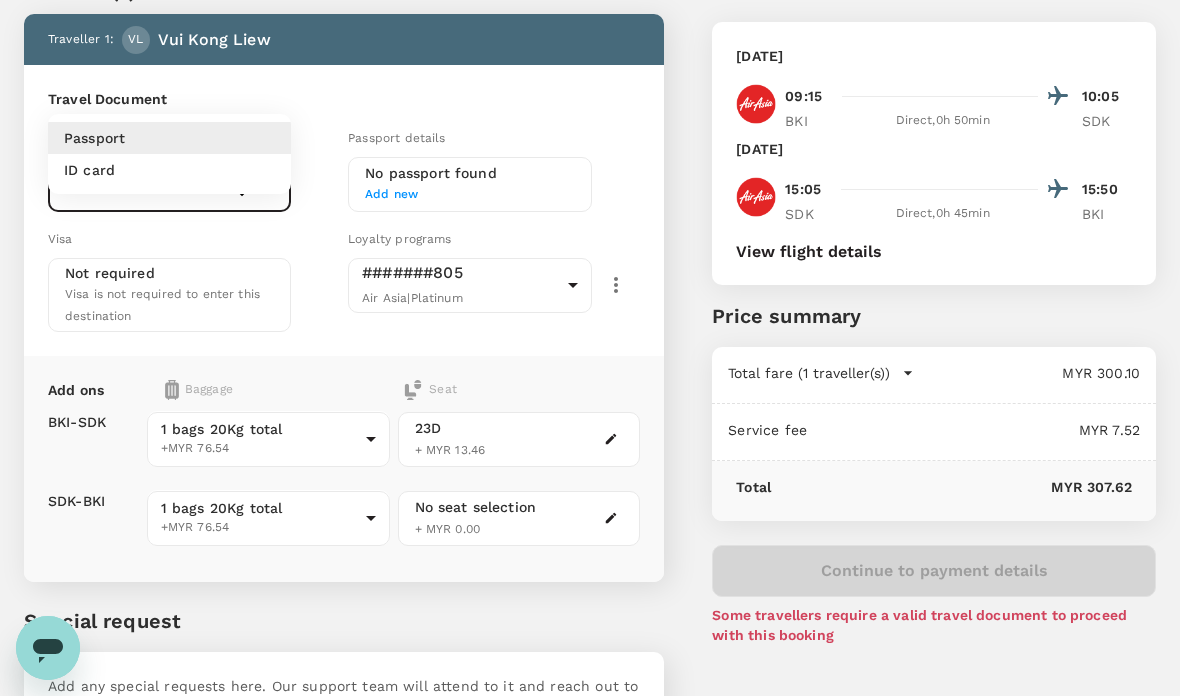 click on "ID card" at bounding box center [169, 170] 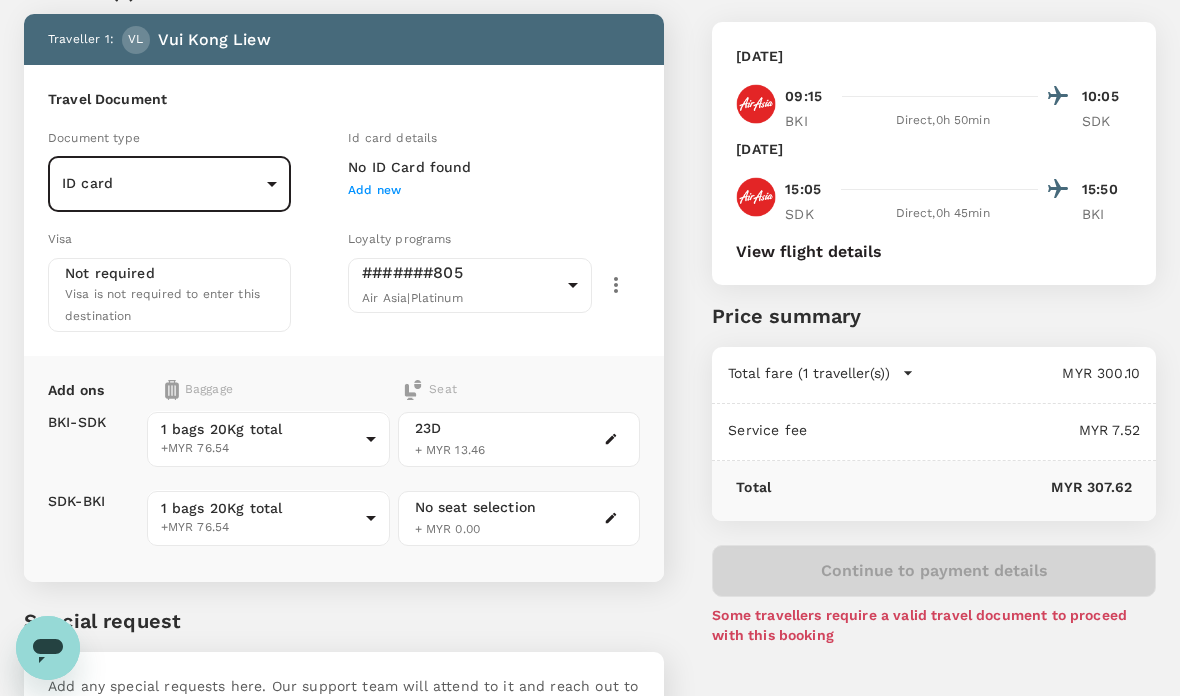 click on "Add new" at bounding box center [374, 190] 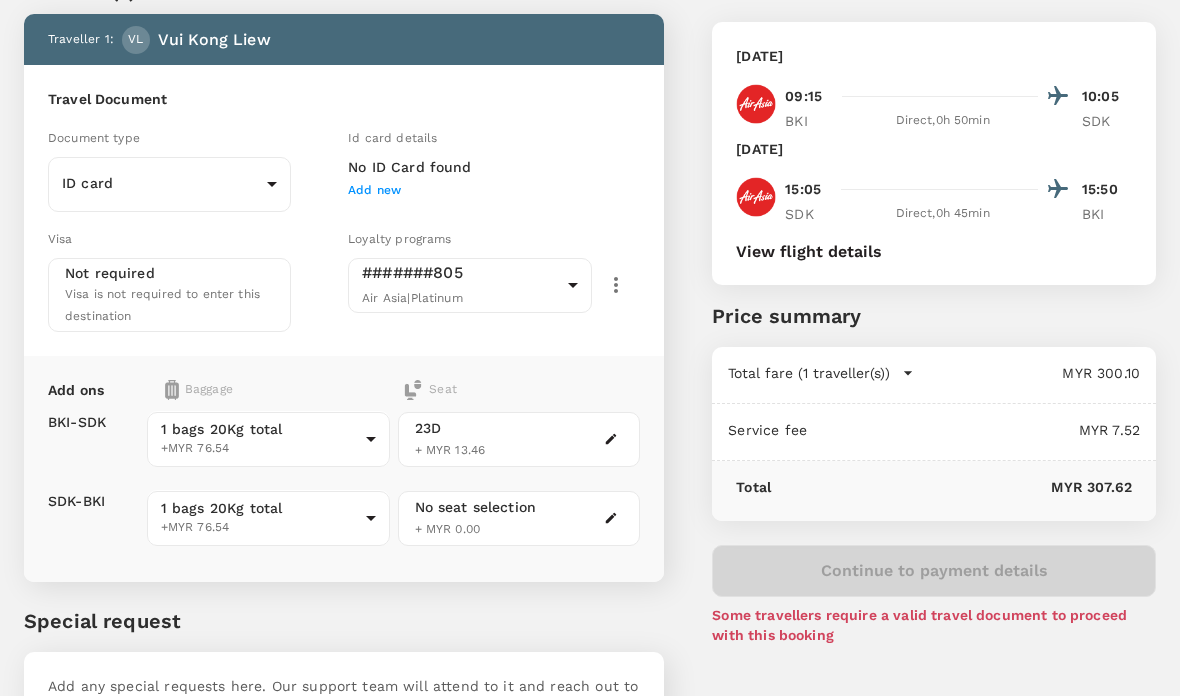click on "Back to flight results Flight review Traveller(s) Traveller   1 : [PERSON_NAME] Kong   Liew Travel Document Document type ID card Id card ​ Id card details No ID Card found Add new Visa Not required Visa is not required to enter this destination Loyalty programs #######805 Air Asia |  Platinum 08d5c184-8c5e-448c-9da3-ee890406fd56 ​ Add ons Baggage Seat BKI  -  SDK SDK  -  BKI 1 bags 20Kg total +MYR 76.54 2 - 76.54 ​ 1 bags 20Kg total +MYR 76.54 2 - 76.54 ​ 23D + MYR 13.46 No seat selection + MYR 0.00 Special request Add any special requests here. Our support team will attend to it and reach out to you as soon as possible. Add request You've selected [DATE] 09:15 10:05 BKI Direct ,  0h 50min SDK [DATE] 15:05 15:50 SDK Direct ,  0h 45min BKI View flight details Price summary Total fare (1 traveller(s)) MYR 300.10 Air fare MYR 133.56 Baggage fee MYR 153.08 Seat fee MYR 13.46 Service fee MYR 7.52 Total MYR 307.62 Continue to payment details Version 3.48.0 Privacy Policy Terms of Use" at bounding box center [590, 777] 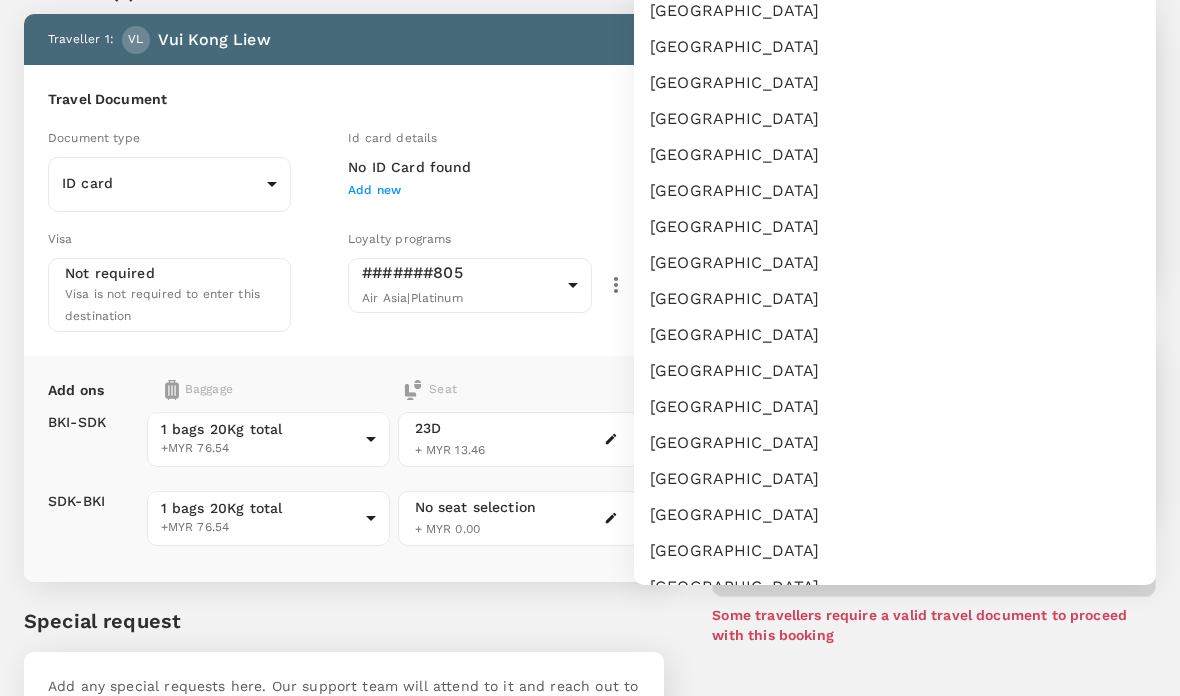 type 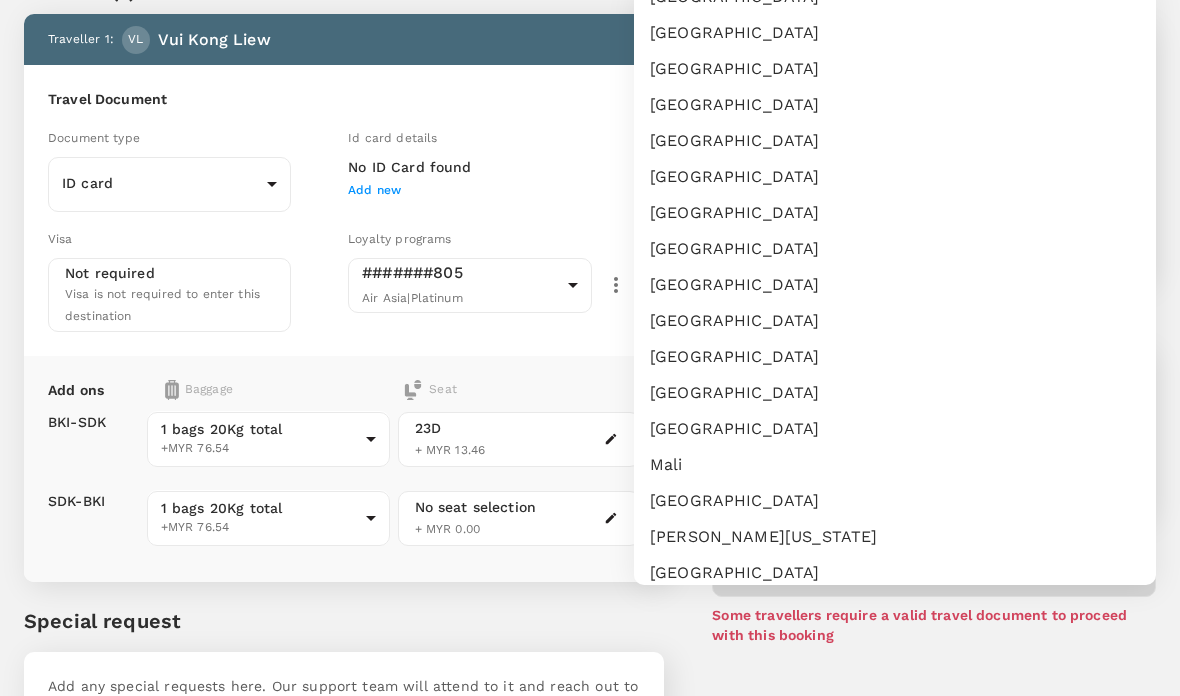 type 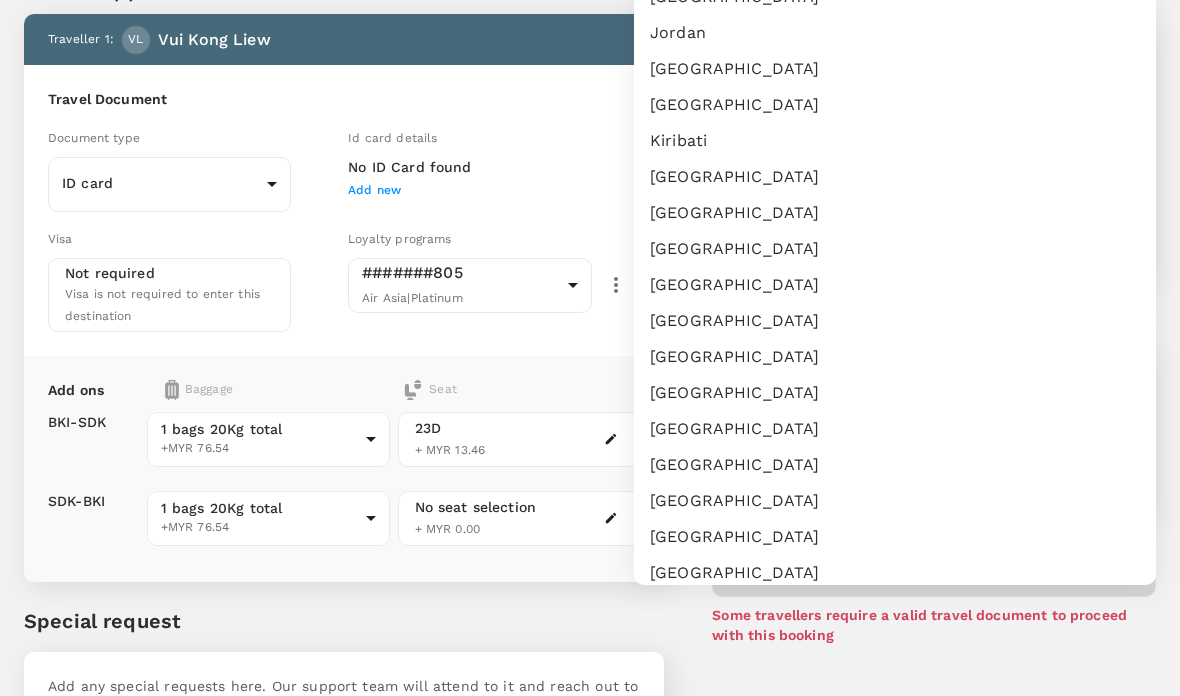 scroll, scrollTop: 3506, scrollLeft: 0, axis: vertical 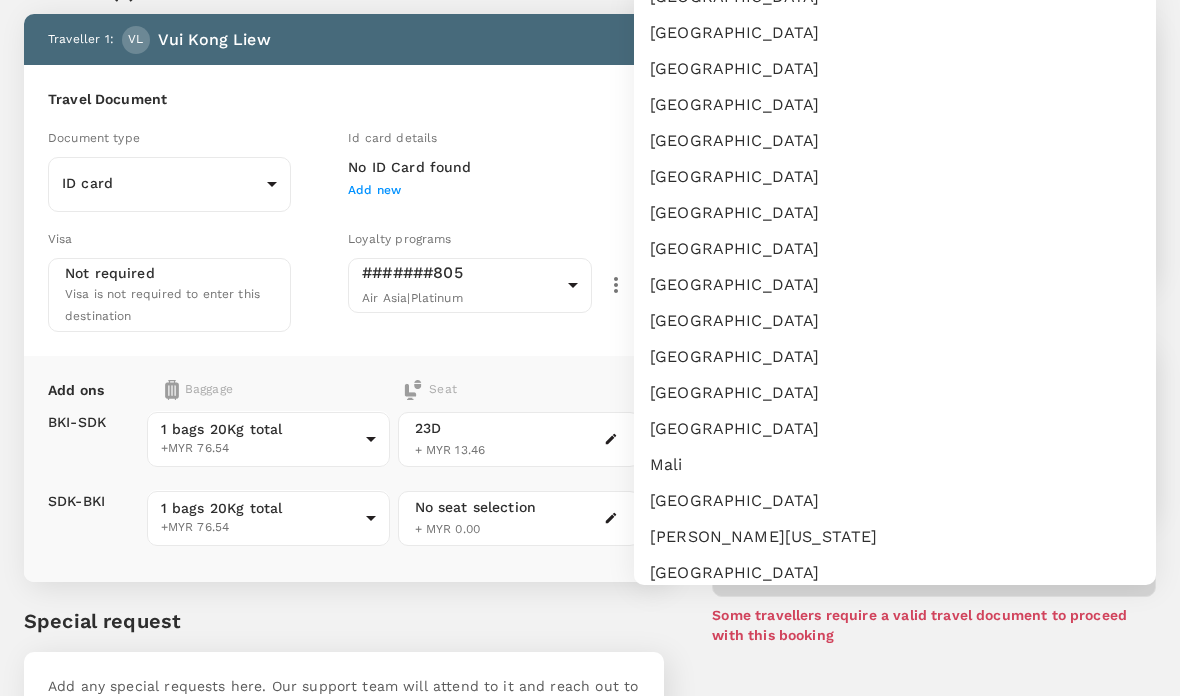 click on "[GEOGRAPHIC_DATA]" at bounding box center (895, 393) 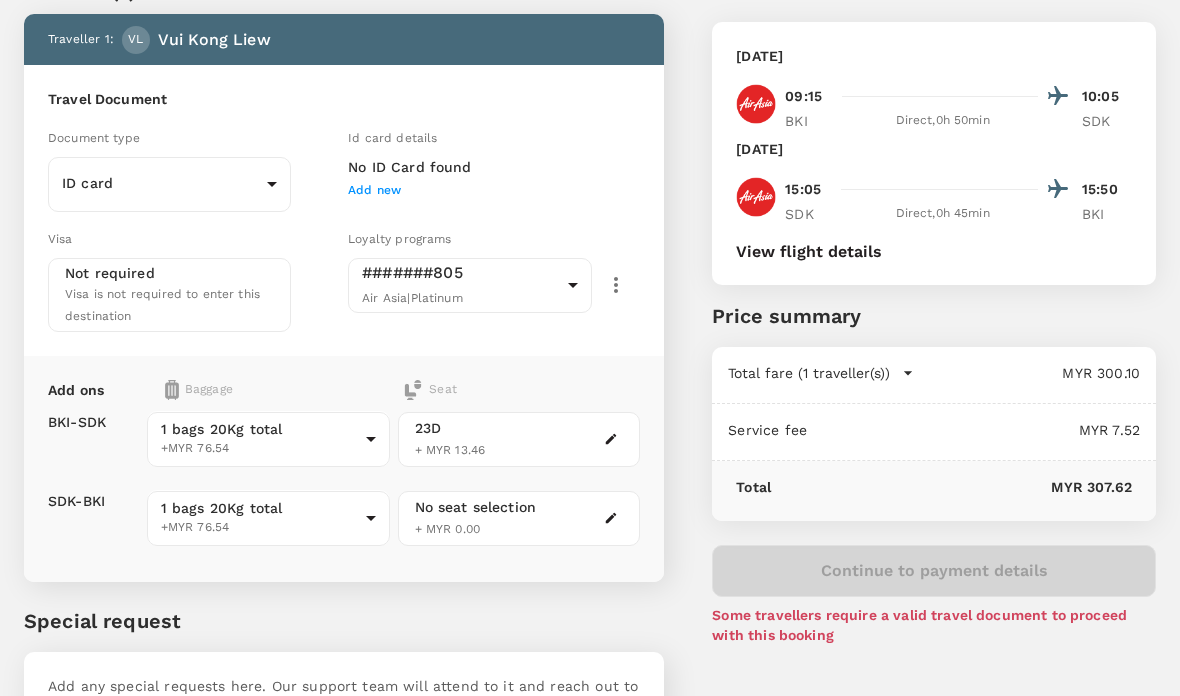 click at bounding box center (299, 1061) 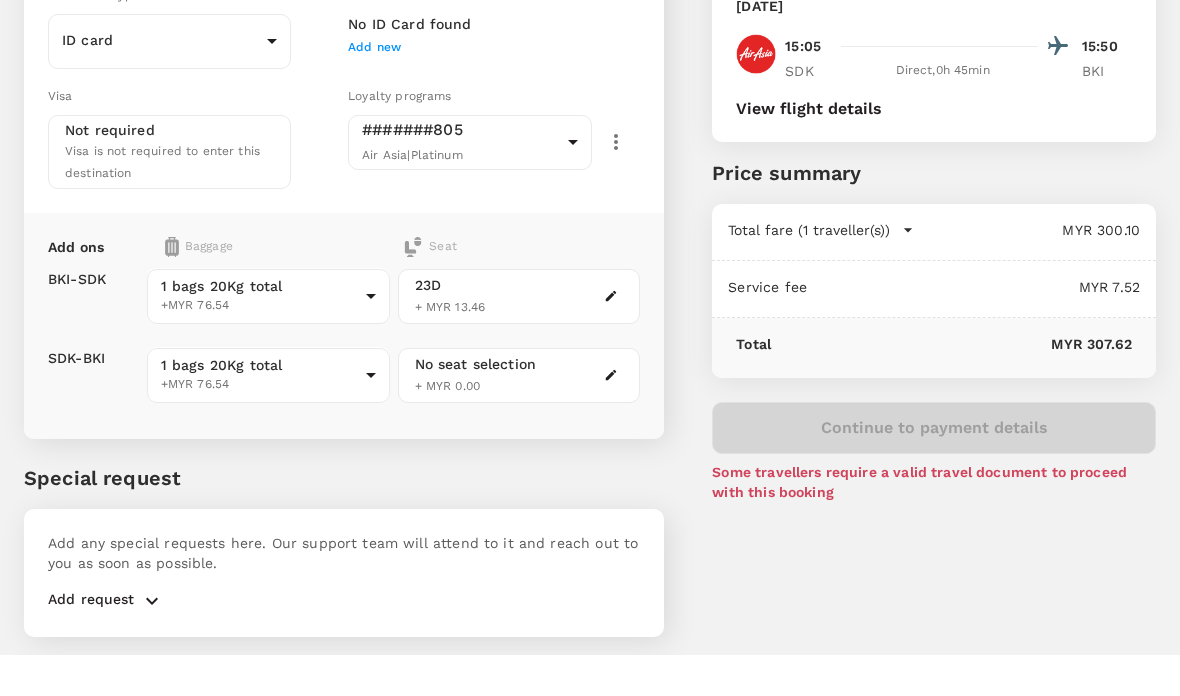 scroll, scrollTop: 203, scrollLeft: 0, axis: vertical 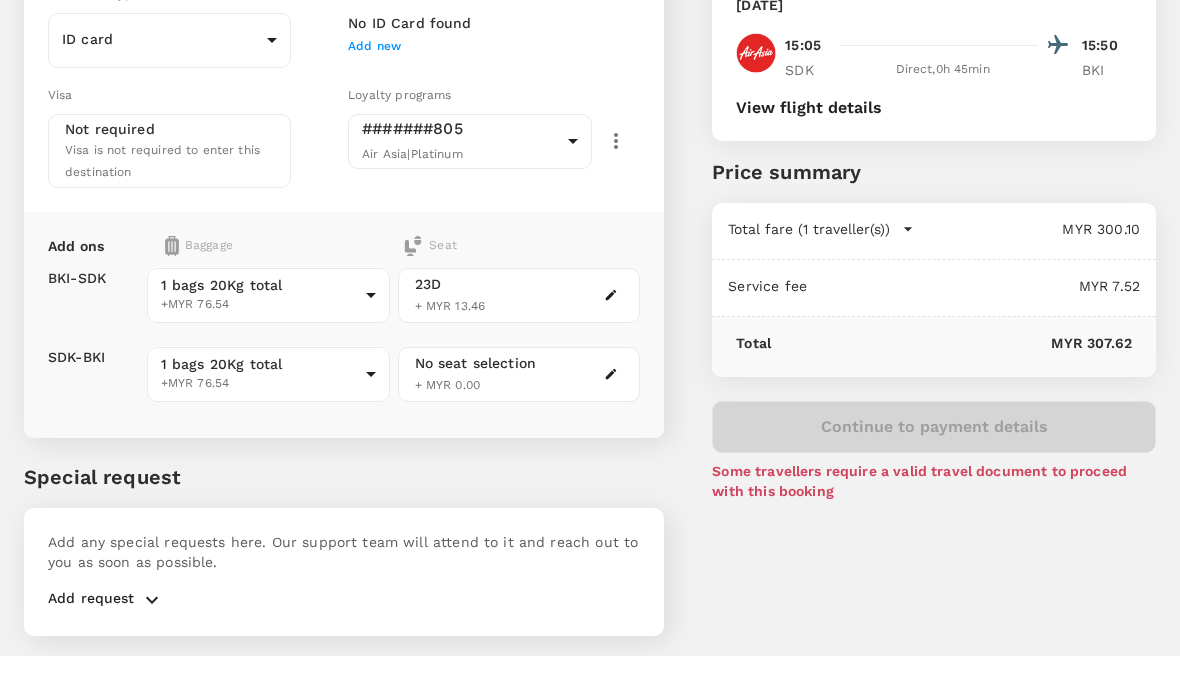 type on "640522125069" 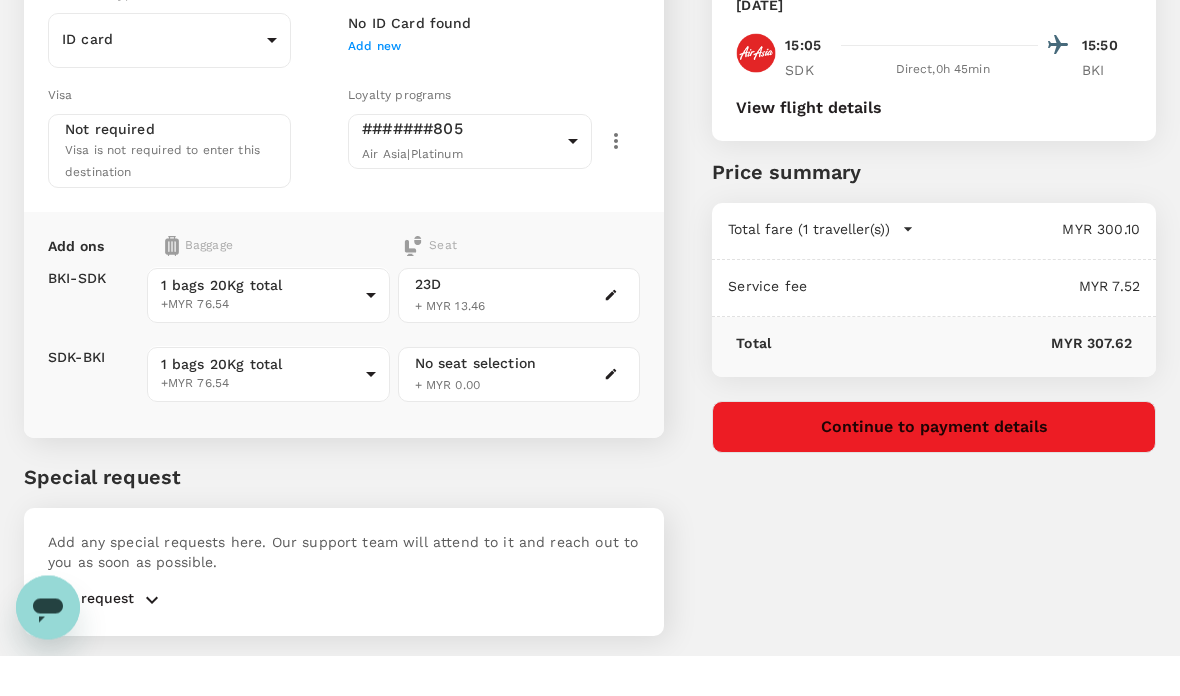 type 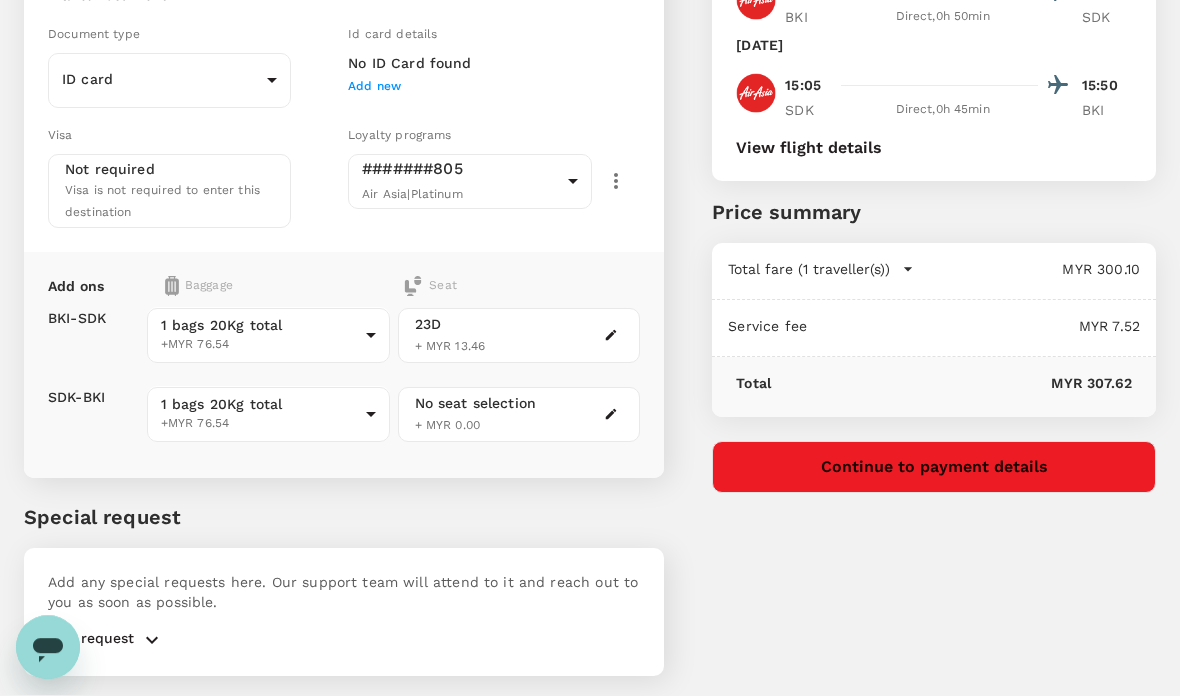 scroll, scrollTop: 171, scrollLeft: 0, axis: vertical 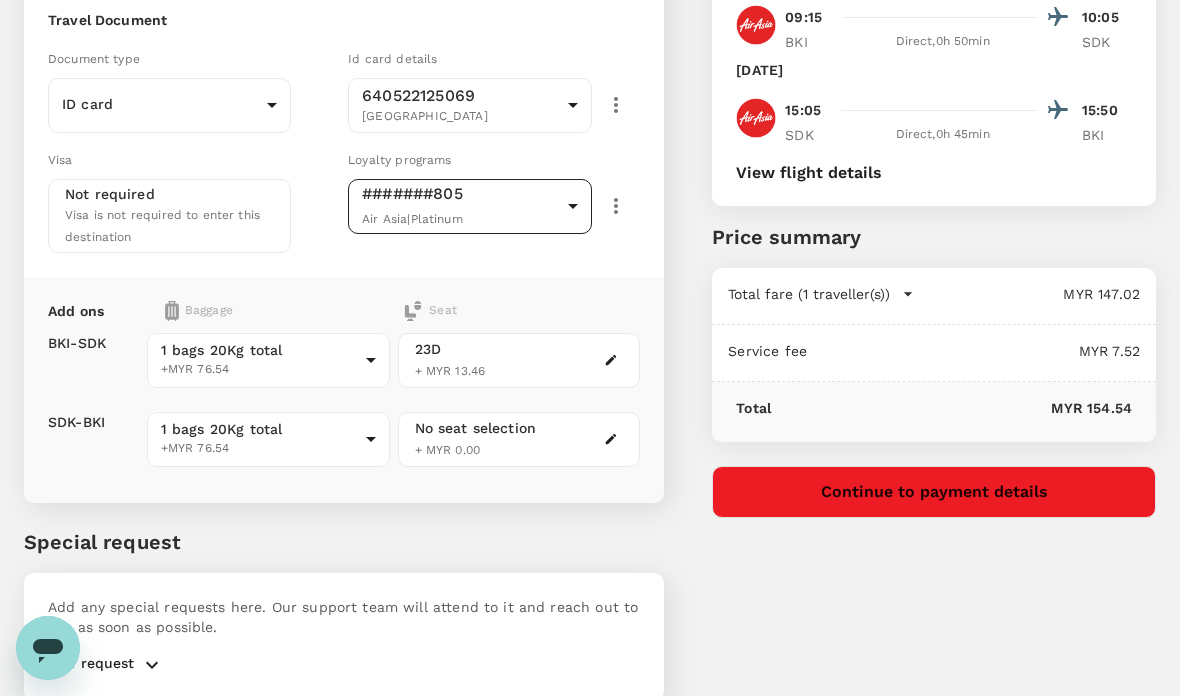 click on "Back to flight results Flight review Traveller(s) Traveller   1 : [PERSON_NAME] Kong   Liew Travel Document Document type ID card Id card ​ Id card details 640522125069 Malaysia 9f7fd135-08b6-4f1a-8101-f81b0368faa0 ​ Visa Not required Visa is not required to enter this destination Loyalty programs #######805 Air Asia |  Platinum 08d5c184-8c5e-448c-9da3-ee890406fd56 ​ Add ons Baggage Seat BKI  -  SDK SDK  -  BKI 1 bags 20Kg total +MYR 76.54 2 - 76.54 ​ 1 bags 20Kg total +MYR 76.54 2 - 76.54 ​ 23D + MYR 13.46 No seat selection + MYR 0.00 Special request Add any special requests here. Our support team will attend to it and reach out to you as soon as possible. Add request You've selected [DATE] 09:15 10:05 BKI Direct ,  0h 50min SDK [DATE] 15:05 15:50 SDK Direct ,  0h 45min BKI View flight details Price summary Total fare (1 traveller(s)) MYR 147.02 Air fare MYR 133.56 Baggage fee MYR 0.00 Seat fee MYR 13.46 Service fee MYR 7.52 Total MYR 154.54 Continue to payment details Edit" at bounding box center [590, 300] 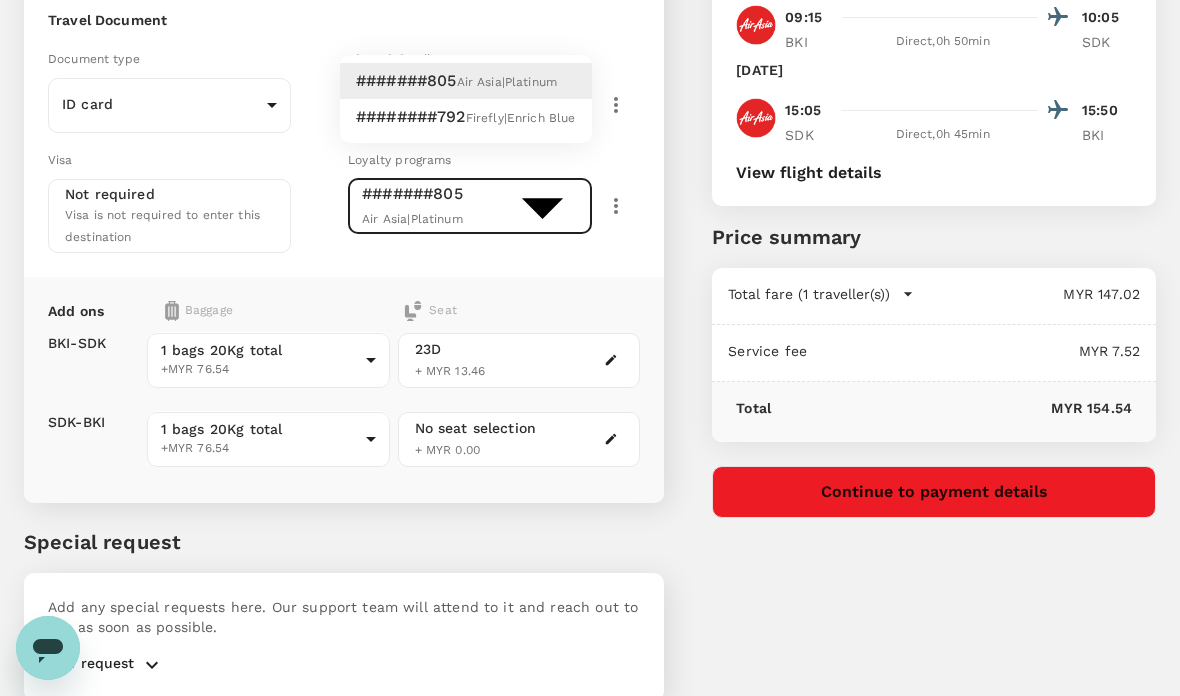click at bounding box center [590, 348] 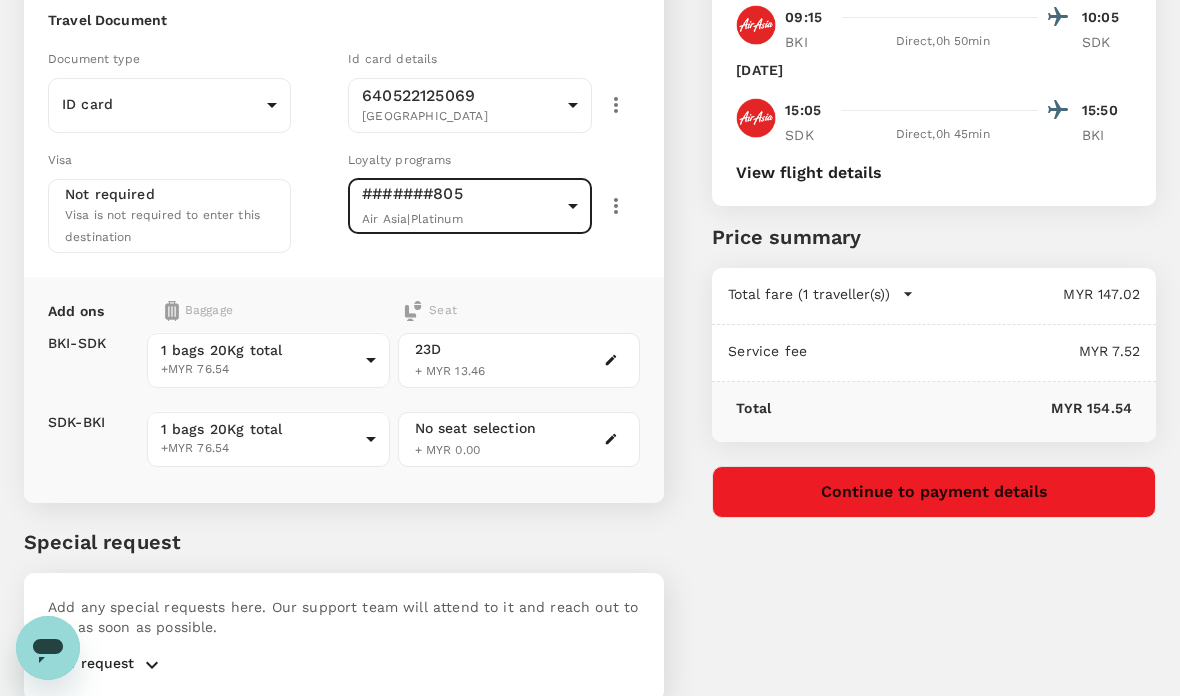 click on "Back to flight results Flight review Traveller(s) Traveller   1 : [PERSON_NAME] Kong   Liew Travel Document Document type ID card Id card ​ Id card details 640522125069 Malaysia 9f7fd135-08b6-4f1a-8101-f81b0368faa0 ​ Visa Not required Visa is not required to enter this destination Loyalty programs #######805 Air Asia |  Platinum 08d5c184-8c5e-448c-9da3-ee890406fd56 ​ Add ons Baggage Seat BKI  -  SDK SDK  -  BKI 1 bags 20Kg total +MYR 76.54 2 - 76.54 ​ 1 bags 20Kg total +MYR 76.54 2 - 76.54 ​ 23D + MYR 13.46 No seat selection + MYR 0.00 Special request Add any special requests here. Our support team will attend to it and reach out to you as soon as possible. Add request You've selected [DATE] 09:15 10:05 BKI Direct ,  0h 50min SDK [DATE] 15:05 15:50 SDK Direct ,  0h 45min BKI View flight details Price summary Total fare (1 traveller(s)) MYR 147.02 Air fare MYR 133.56 Baggage fee MYR 0.00 Seat fee MYR 13.46 Service fee MYR 7.52 Total MYR 154.54 Continue to payment details Edit" at bounding box center [590, 300] 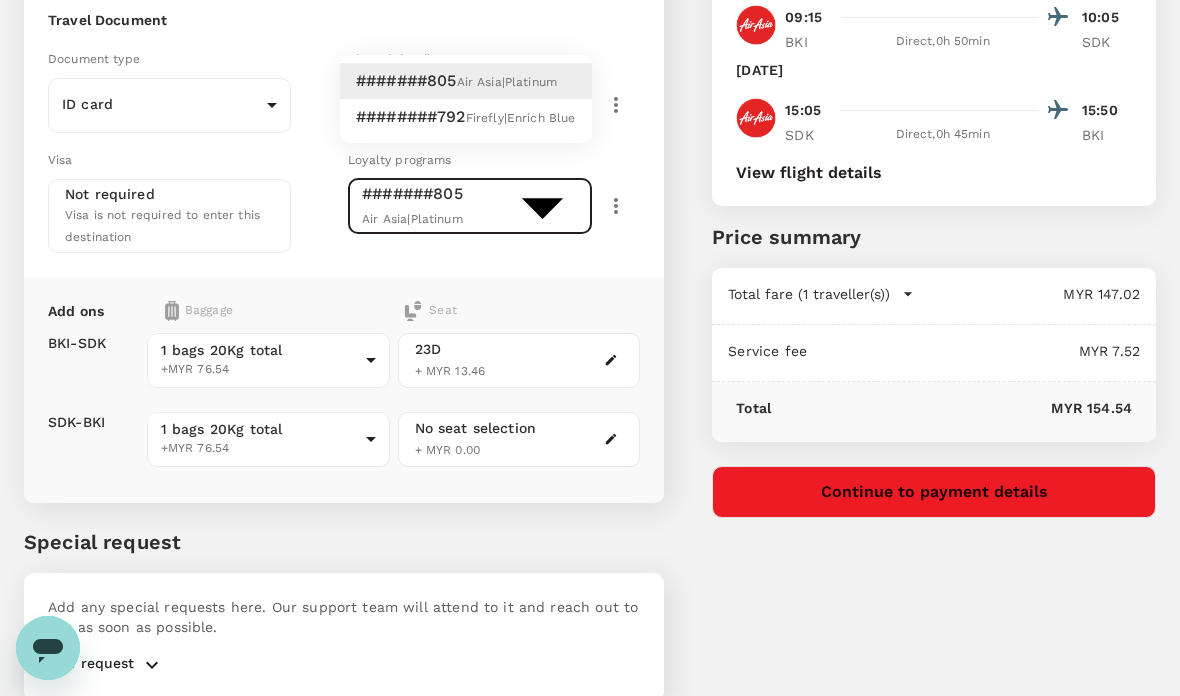 click on "#######805" at bounding box center (406, 81) 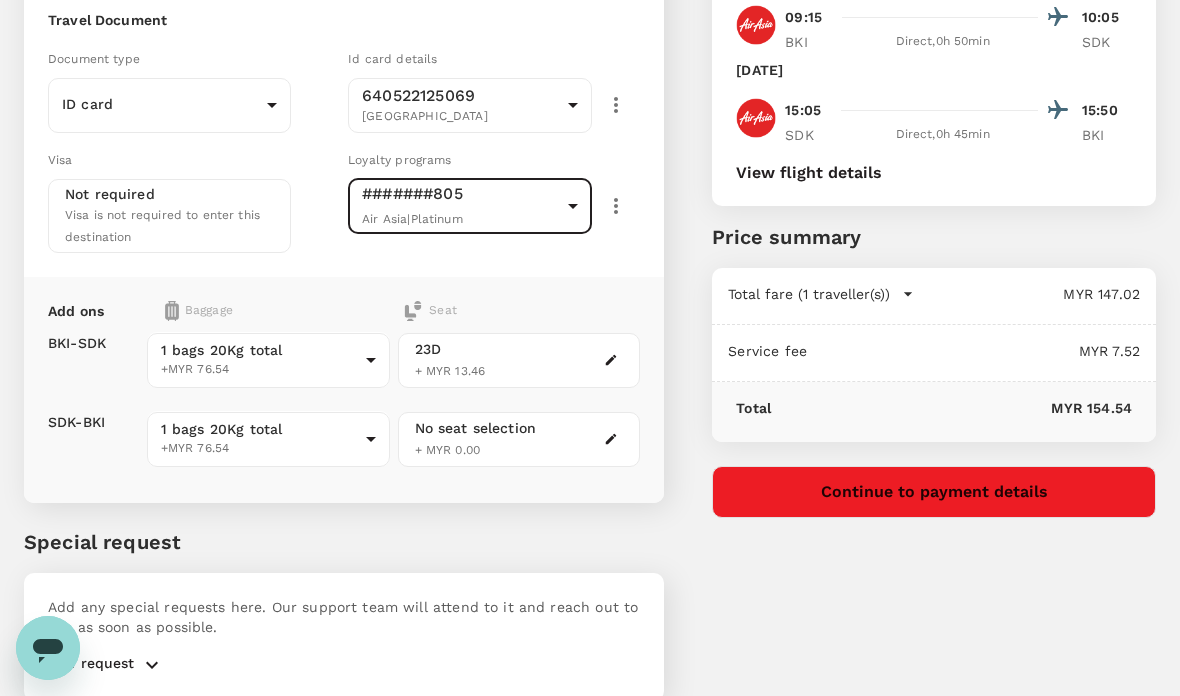 click 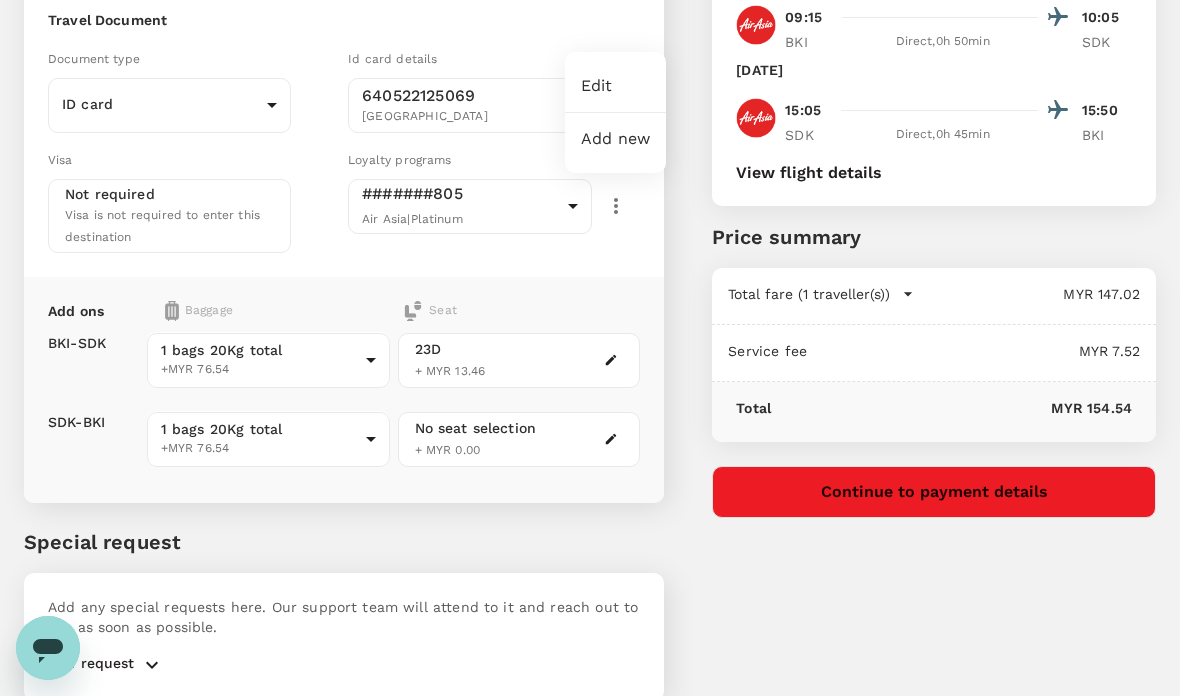 click at bounding box center [590, 348] 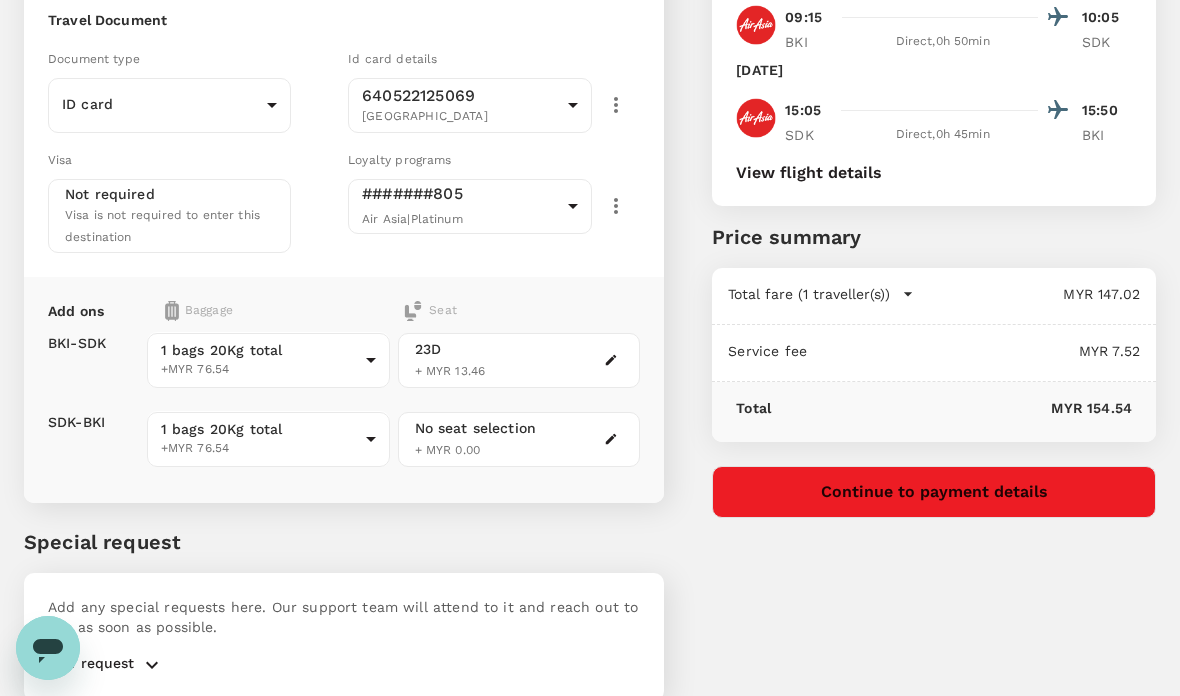 scroll, scrollTop: 168, scrollLeft: 0, axis: vertical 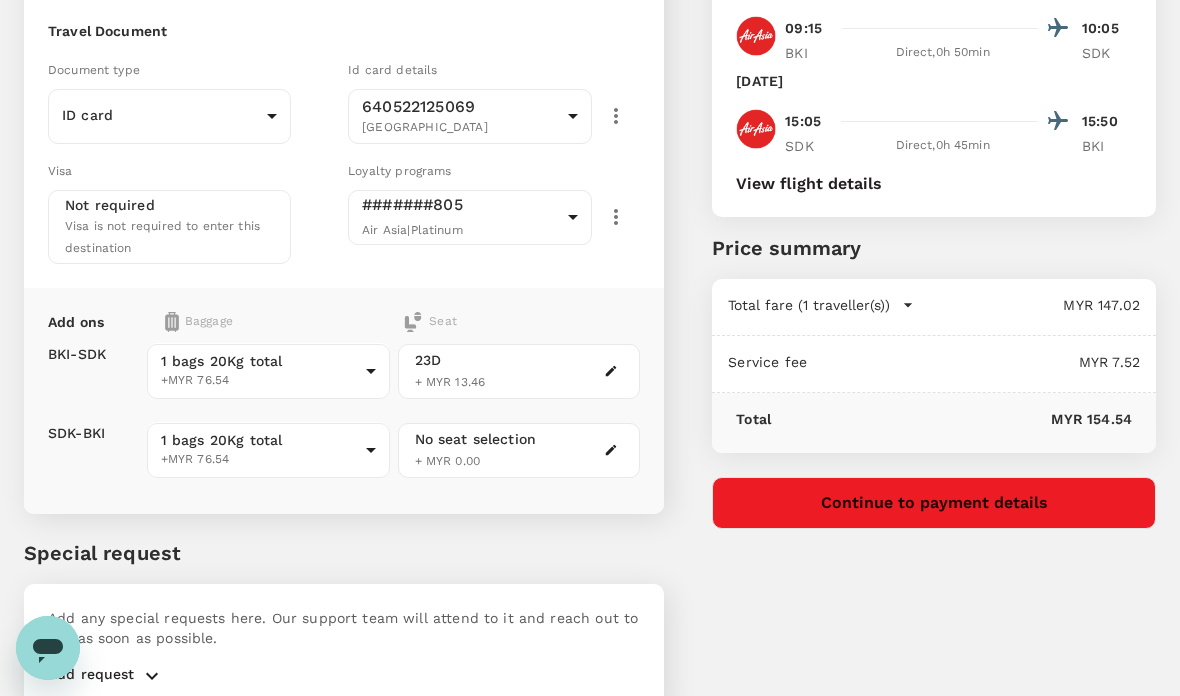 click on "Add request" at bounding box center [91, 676] 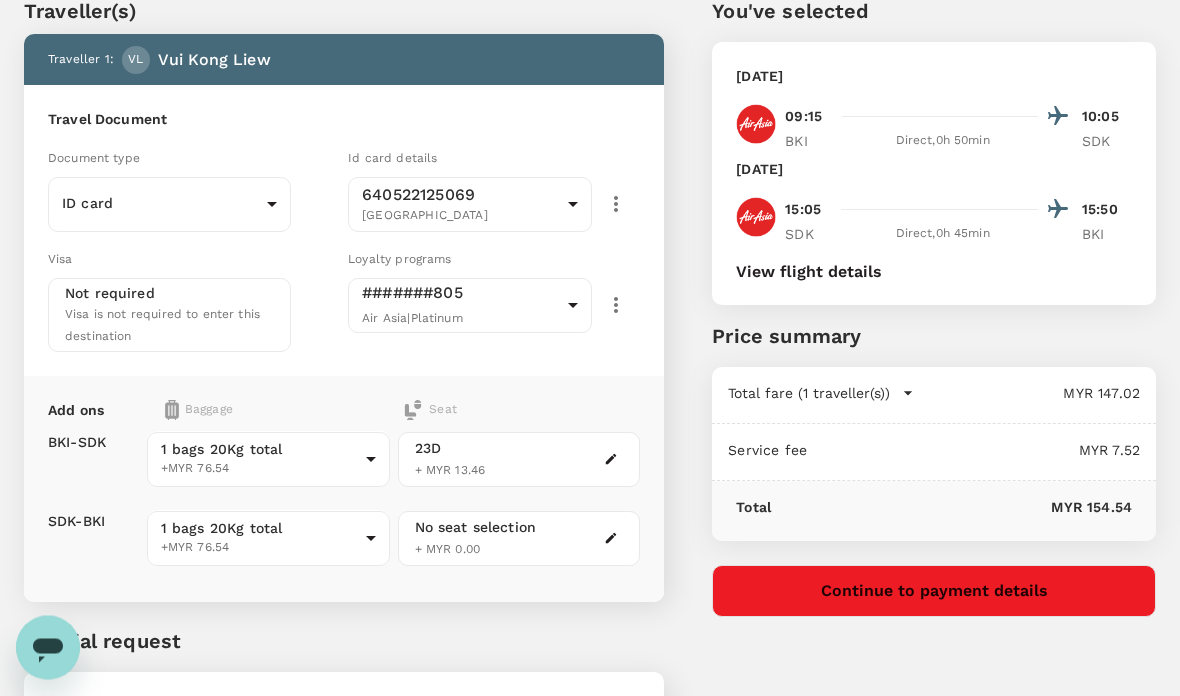 scroll, scrollTop: 0, scrollLeft: 0, axis: both 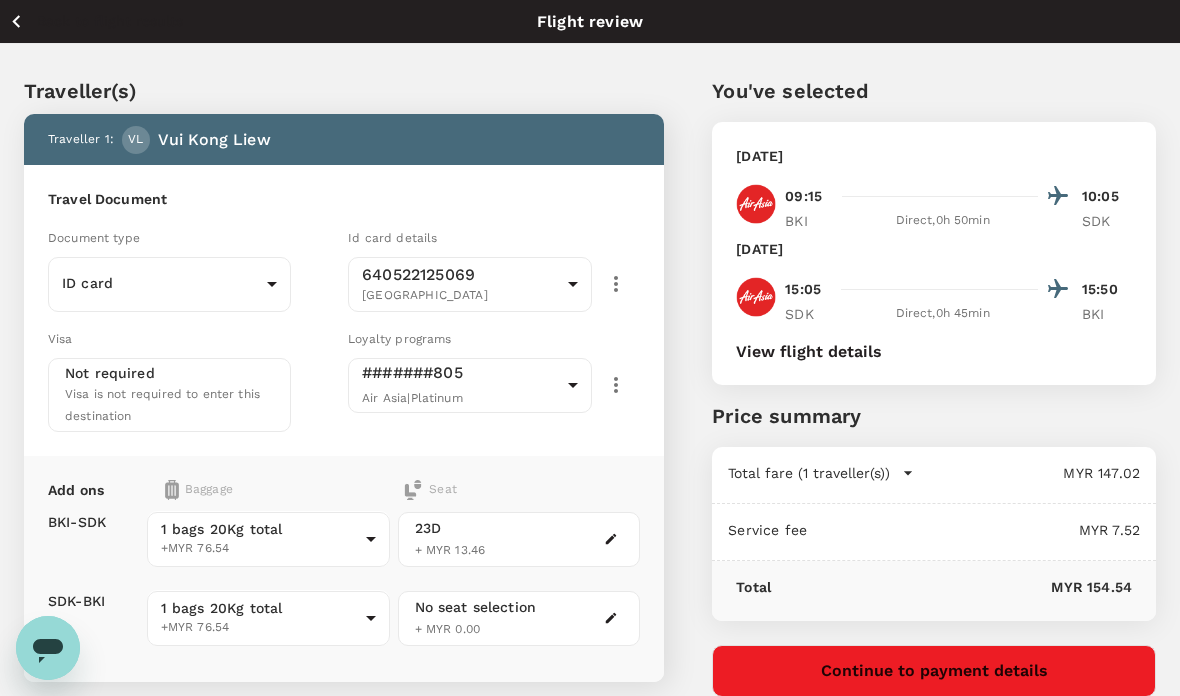 click on "Continue to payment details" at bounding box center (934, 671) 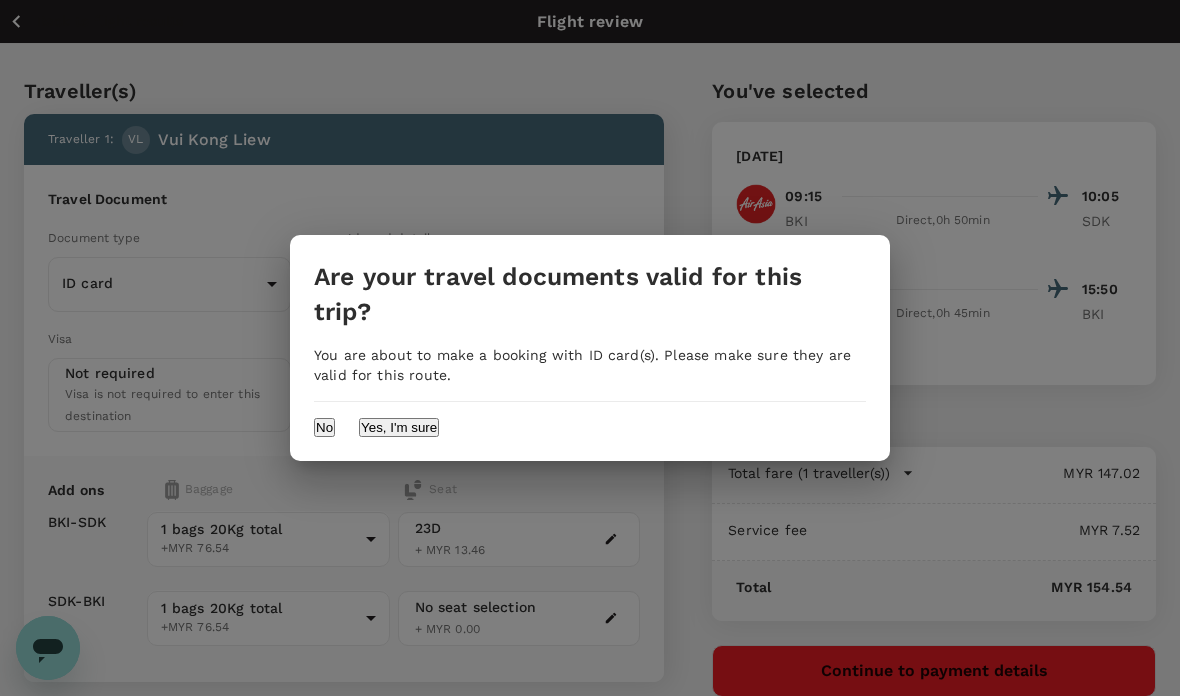 click on "Yes, I'm sure" at bounding box center (399, 427) 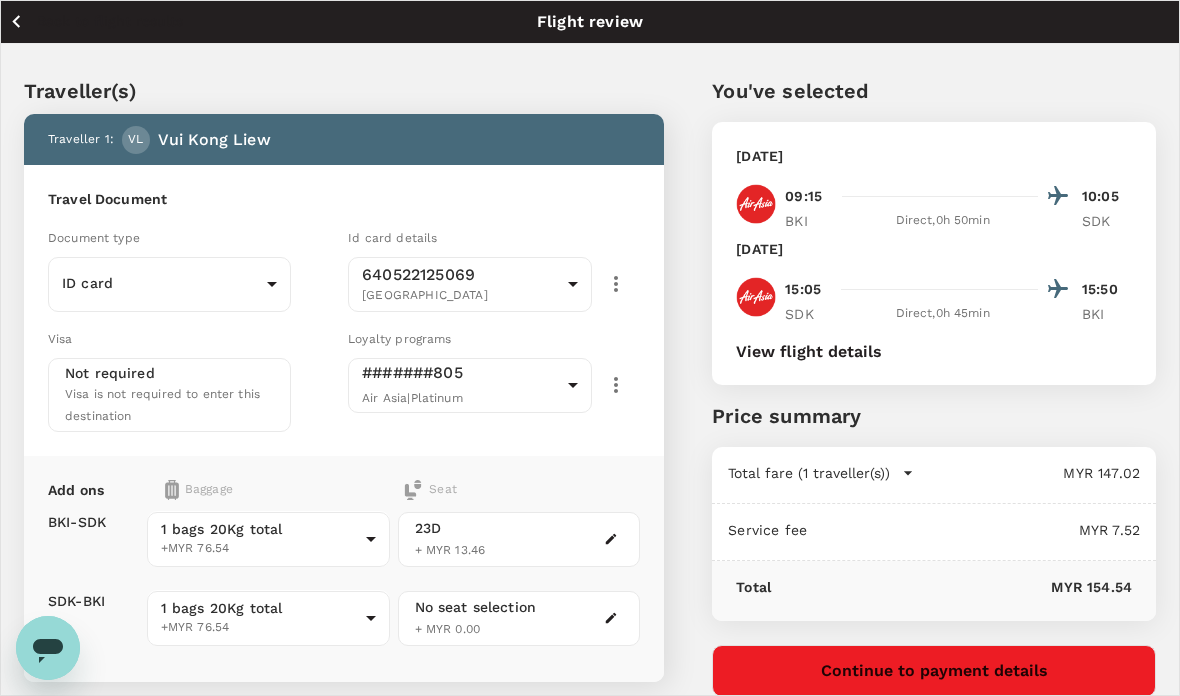 scroll, scrollTop: 0, scrollLeft: 0, axis: both 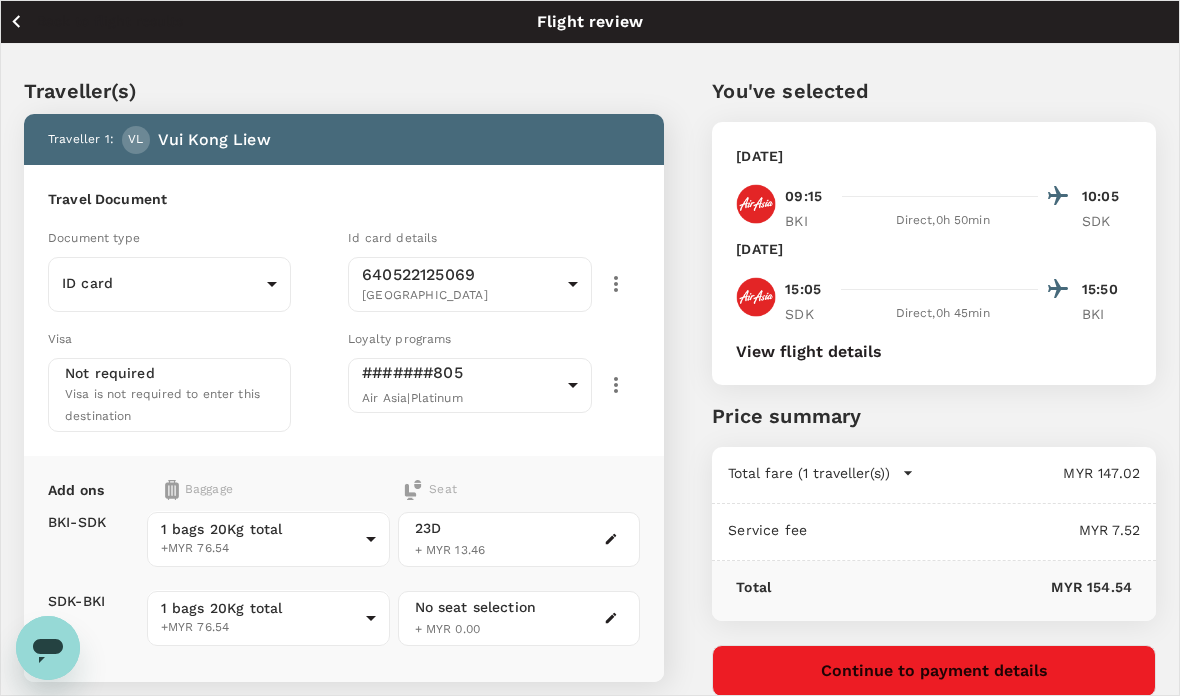 type on "Field Work in [GEOGRAPHIC_DATA]" 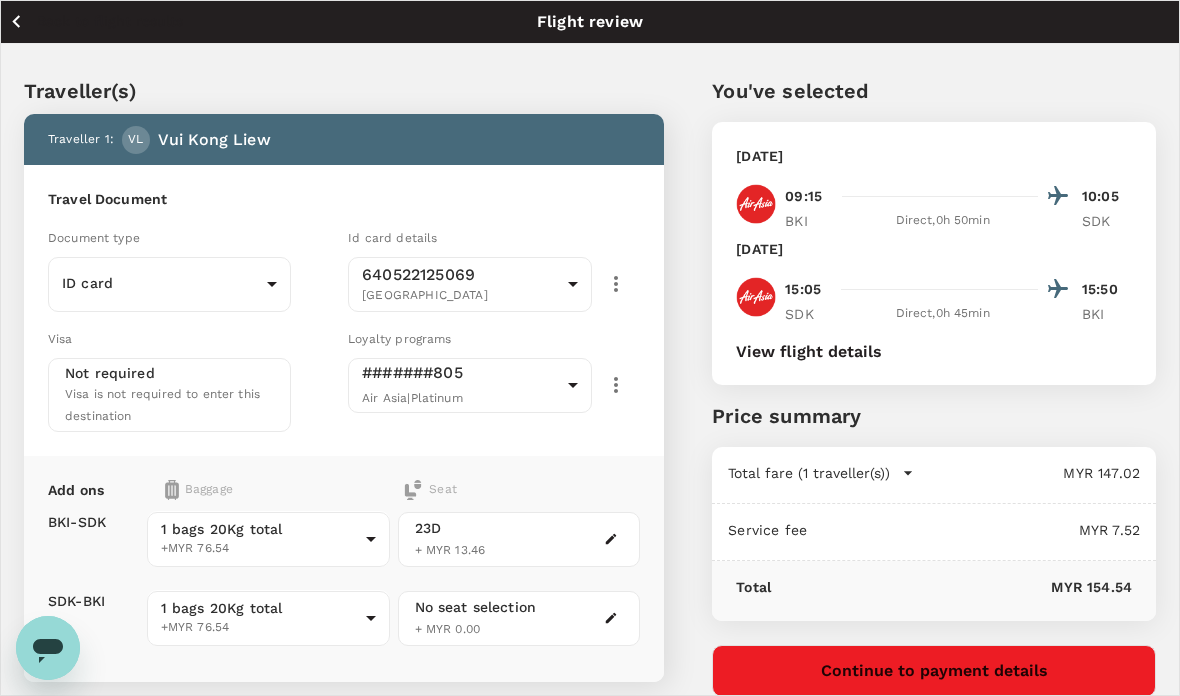 click on "No payment method assigned" at bounding box center [344, 3647] 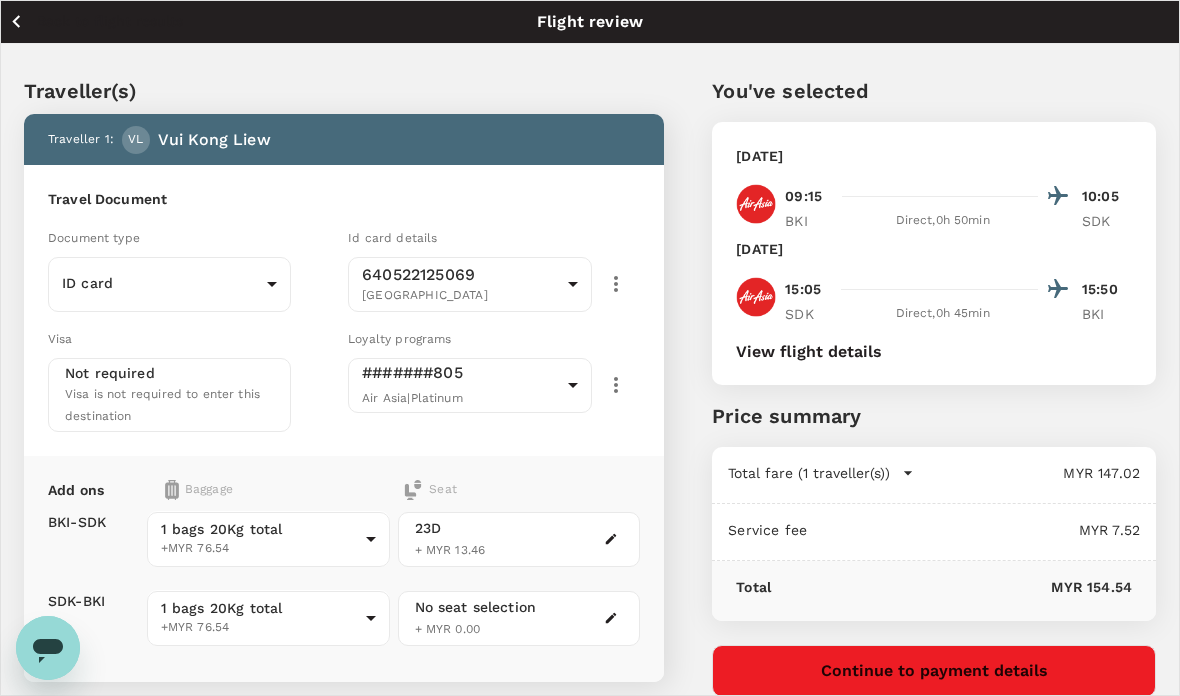 click on "here" at bounding box center (424, 3702) 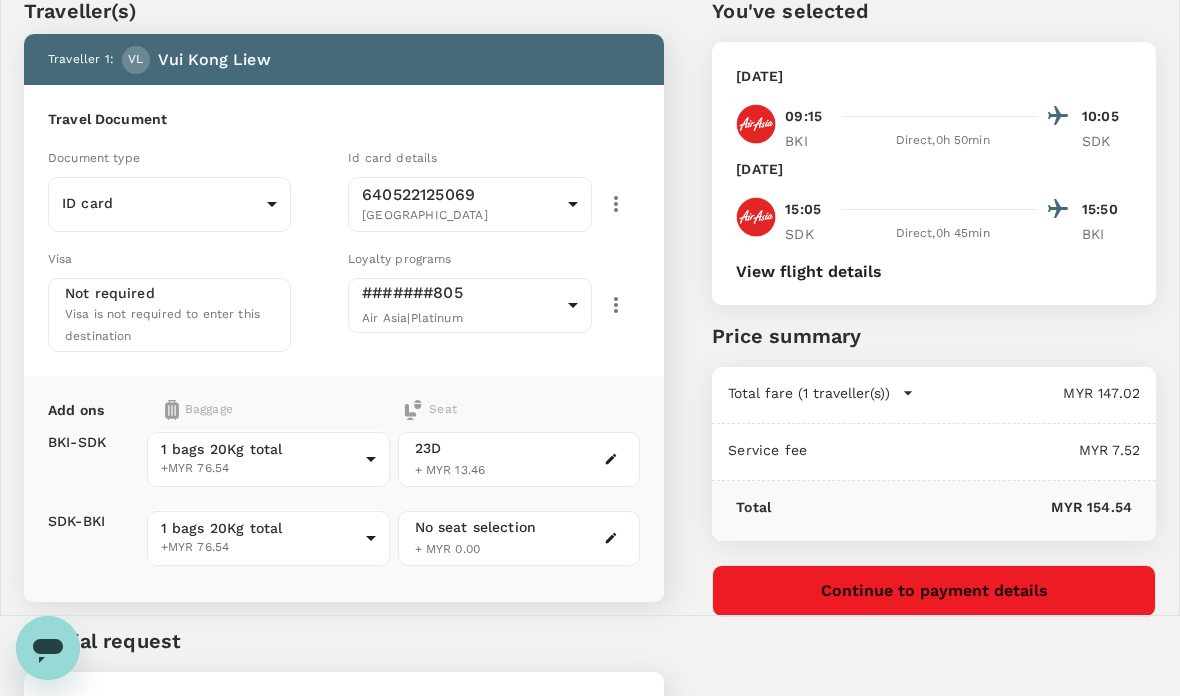 scroll, scrollTop: 30, scrollLeft: 0, axis: vertical 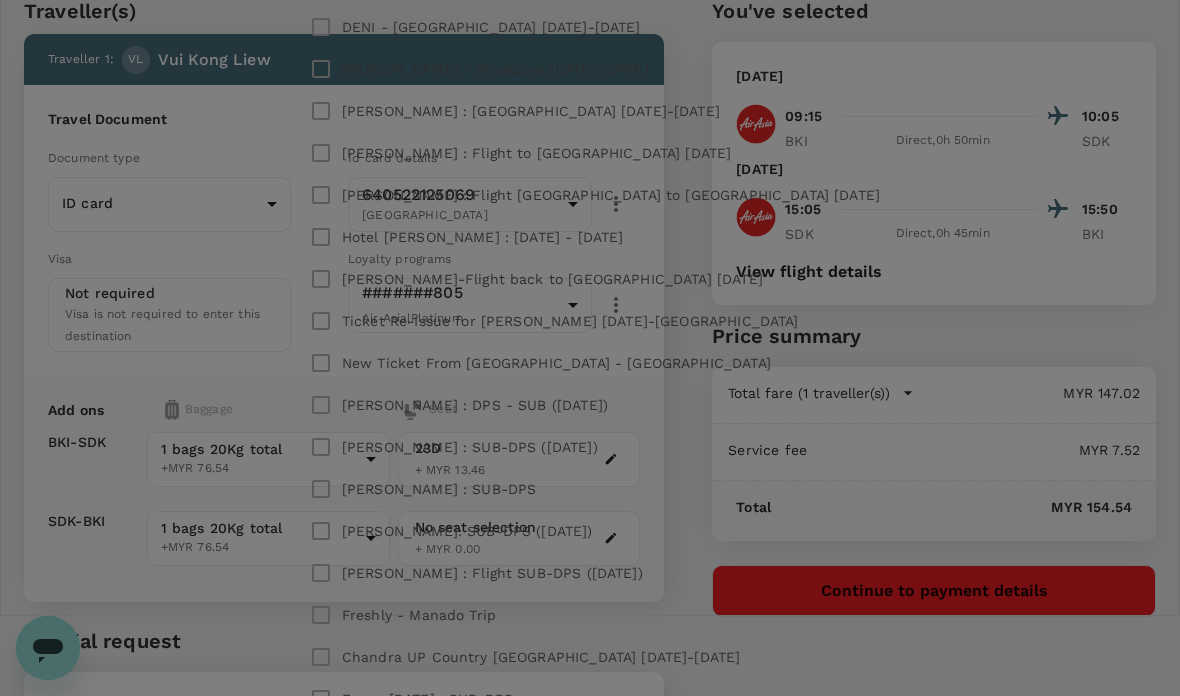 click on "​ ​ Select all [PERSON_NAME] - [DATE] [PERSON_NAME][GEOGRAPHIC_DATA] - [GEOGRAPHIC_DATA] Trip [DATE] [PERSON_NAME][GEOGRAPHIC_DATA] - [GEOGRAPHIC_DATA] [DATE] [PERSON_NAME][GEOGRAPHIC_DATA] - [GEOGRAPHIC_DATA] [DATE] [PERSON_NAME][GEOGRAPHIC_DATA][GEOGRAPHIC_DATA] [GEOGRAPHIC_DATA] [DATE]-[DATE] CHANDRA - [DATE] : [GEOGRAPHIC_DATA] CHANDRA - [DATE] : SAMARINDA [PERSON_NAME] - FAVE [PERSON_NAME] [GEOGRAPHIC_DATA] IN [GEOGRAPHIC_DATA] [GEOGRAPHIC_DATA] IN [GEOGRAPHIC_DATA] Achmad Subchan : Solo [DATE]-[DATE]'25 [PERSON_NAME] - [GEOGRAPHIC_DATA] [DATE]-[DATE] [PERSON_NAME] - [GEOGRAPHIC_DATA] [DATE]-[DATE] DENI - [GEOGRAPHIC_DATA] [DATE]-[DATE] [PERSON_NAME] - [GEOGRAPHIC_DATA] [DATE]-[DATE] [PERSON_NAME][GEOGRAPHIC_DATA] : [GEOGRAPHIC_DATA] [DATE]-[DATE] [PERSON_NAME][GEOGRAPHIC_DATA] : Flight to [GEOGRAPHIC_DATA] [DATE] [PERSON_NAME][GEOGRAPHIC_DATA] : Flight [GEOGRAPHIC_DATA] to [GEOGRAPHIC_DATA] [DATE] Hotel [PERSON_NAME][GEOGRAPHIC_DATA] : [DATE] - [DATE] [PERSON_NAME][GEOGRAPHIC_DATA]-Flight back to [GEOGRAPHIC_DATA] [DATE] Ticket Re-Issue for [PERSON_NAME][GEOGRAPHIC_DATA] [DATE]-[GEOGRAPHIC_DATA] New Ticket From [GEOGRAPHIC_DATA] - [GEOGRAPHIC_DATA] [PERSON_NAME] : DPS - SUB ([DATE]) [PERSON_NAME] : SUB-DPS ([DATE]) [PERSON_NAME] : SUB-DPS [PERSON_NAME]: SUB-DPS ([DATE]) 0 selected" at bounding box center [590, 348] 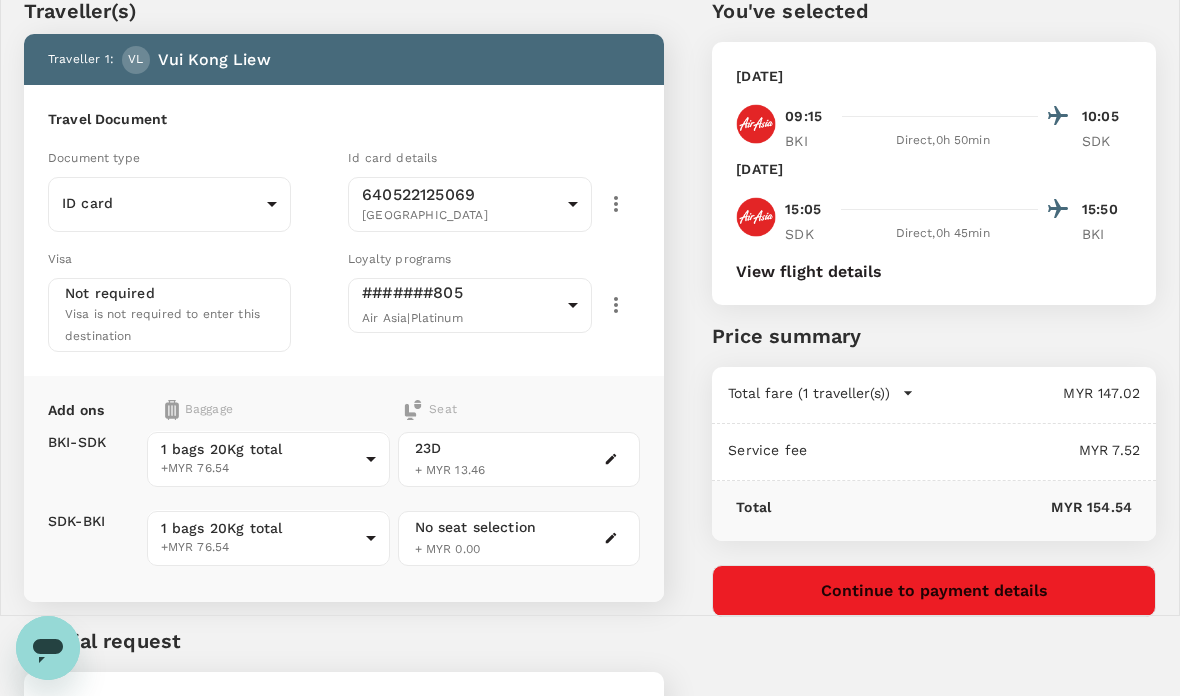 scroll, scrollTop: 502, scrollLeft: 0, axis: vertical 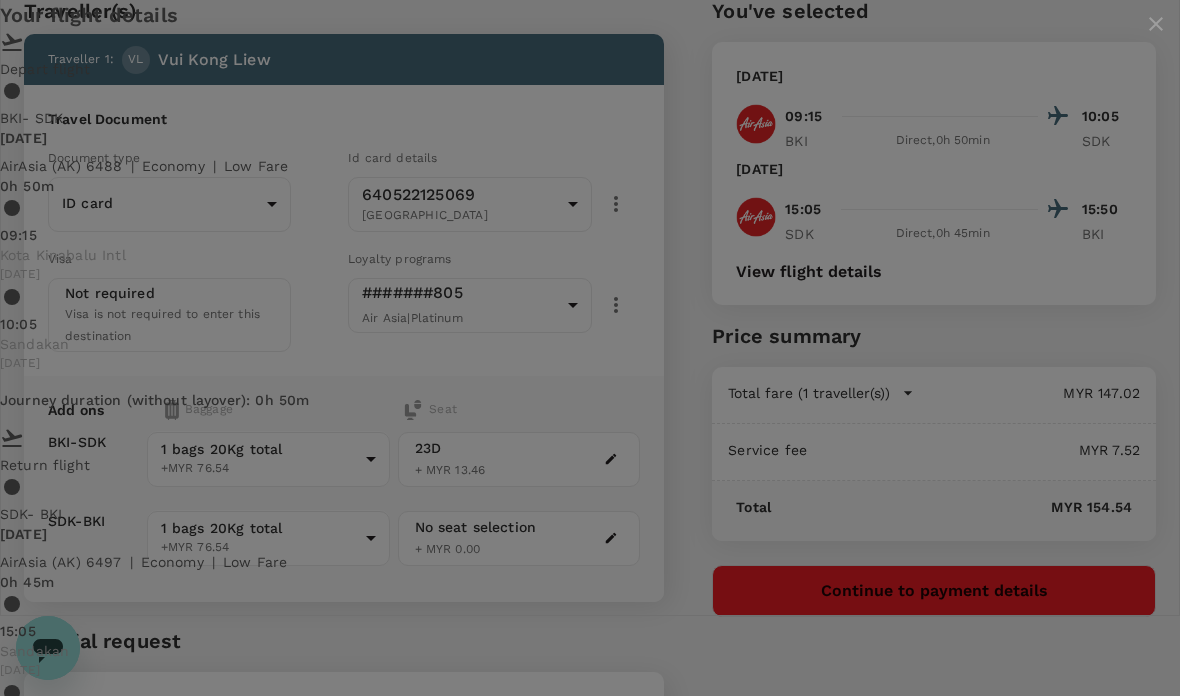 click on "Your flight details Depart flight BKI  -   SDK [GEOGRAPHIC_DATA][DATE] AirAsia ([GEOGRAPHIC_DATA]) 6488 | economy | Low Fare   0h 50m 09:15 [GEOGRAPHIC_DATA] Intl [DATE] 10:05 Sandakan [DATE] Journey duration (without layover) : 0h 50m Return flight SDK  -   BKI [DATE] AirAsia ([GEOGRAPHIC_DATA]) 6497 | economy | Low Fare   0h 45m 15:05 [GEOGRAPHIC_DATA] [DATE] 15:50 [GEOGRAPHIC_DATA] Intl [DATE] Journey duration (without layover) : 0h 45m Non-refundable Can be changed with a  fee 1 x 7kg Cabin Baggage Checked Baggage" at bounding box center [590, 421] 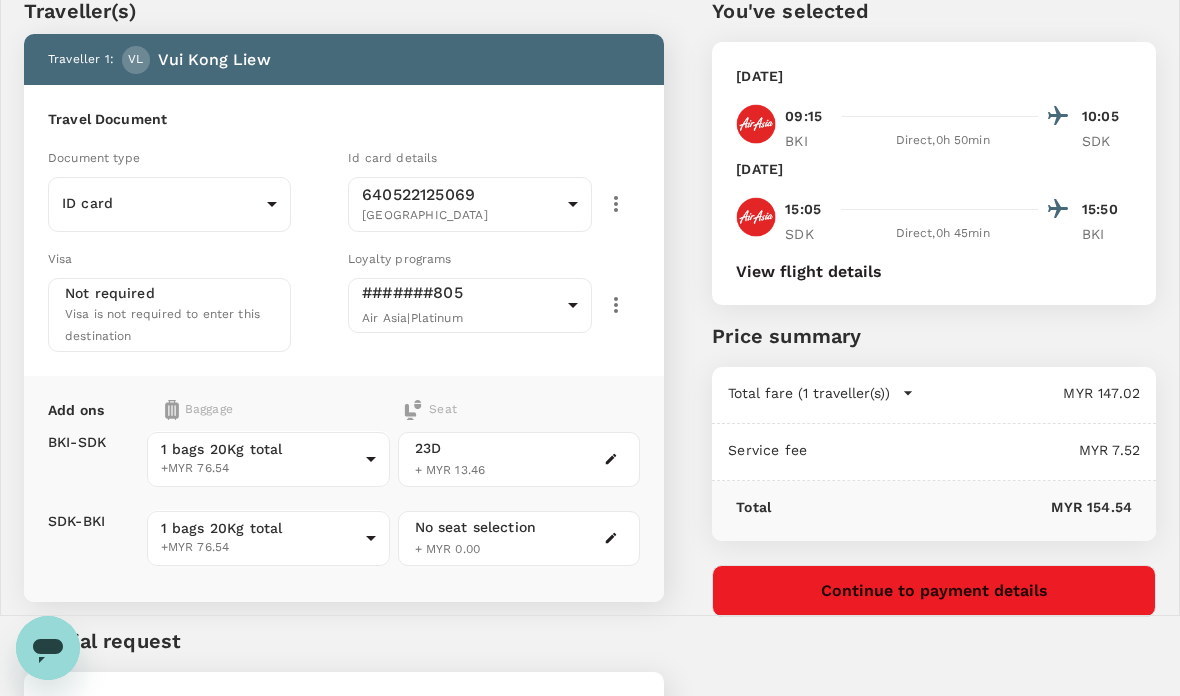 click on "Yes, it's for an existing trip  - Select trip" at bounding box center (590, 3429) 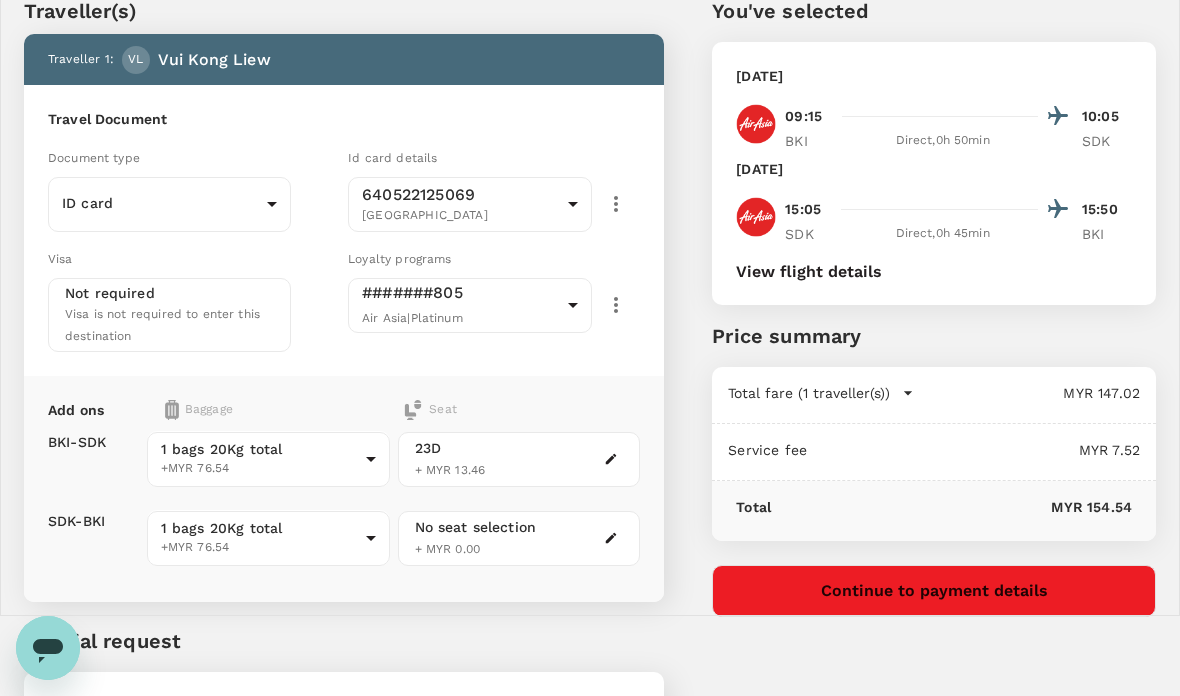 click 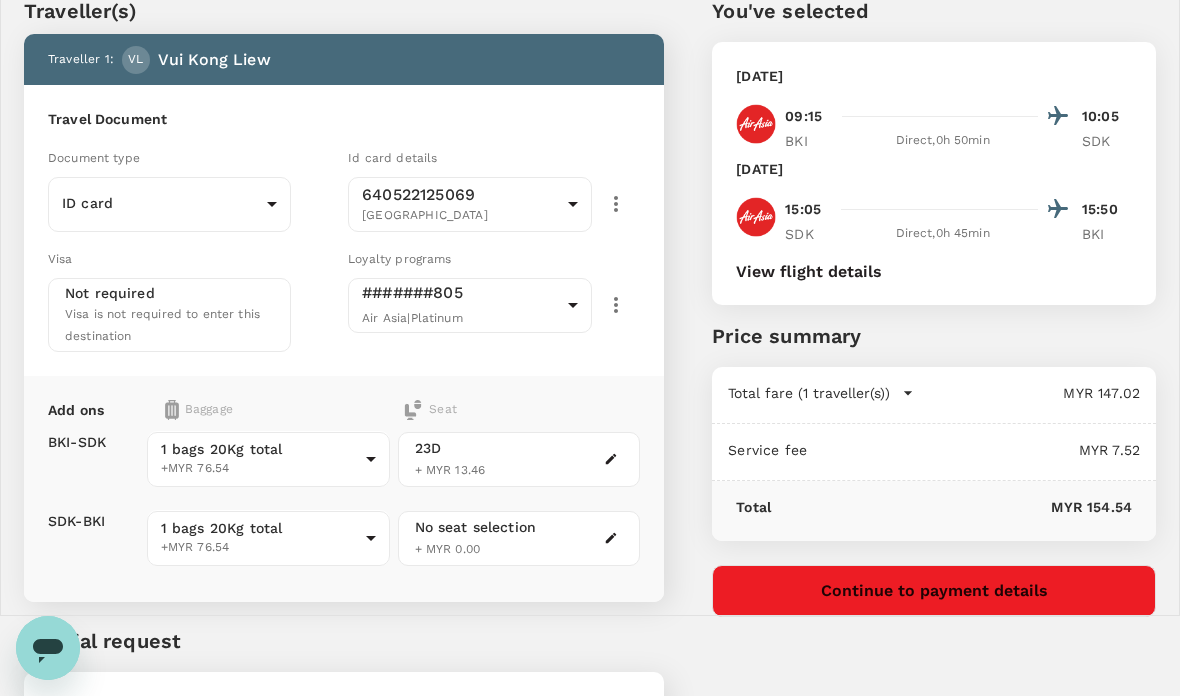 click at bounding box center [455, 3484] 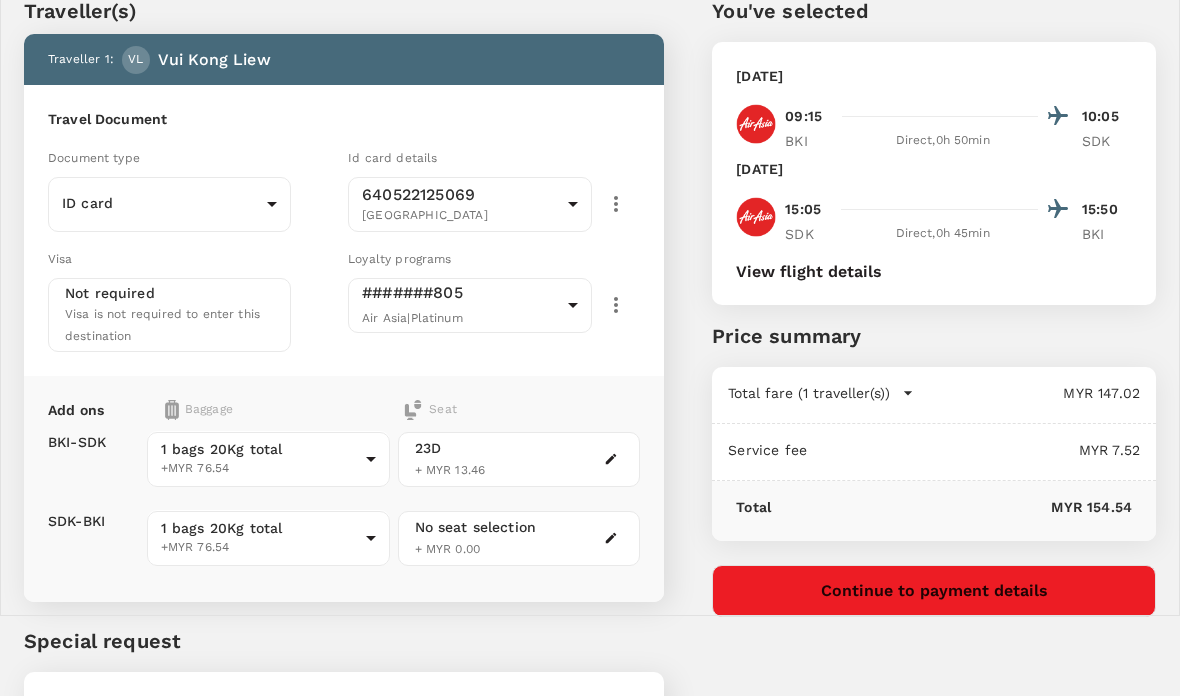 click at bounding box center [537, 3979] 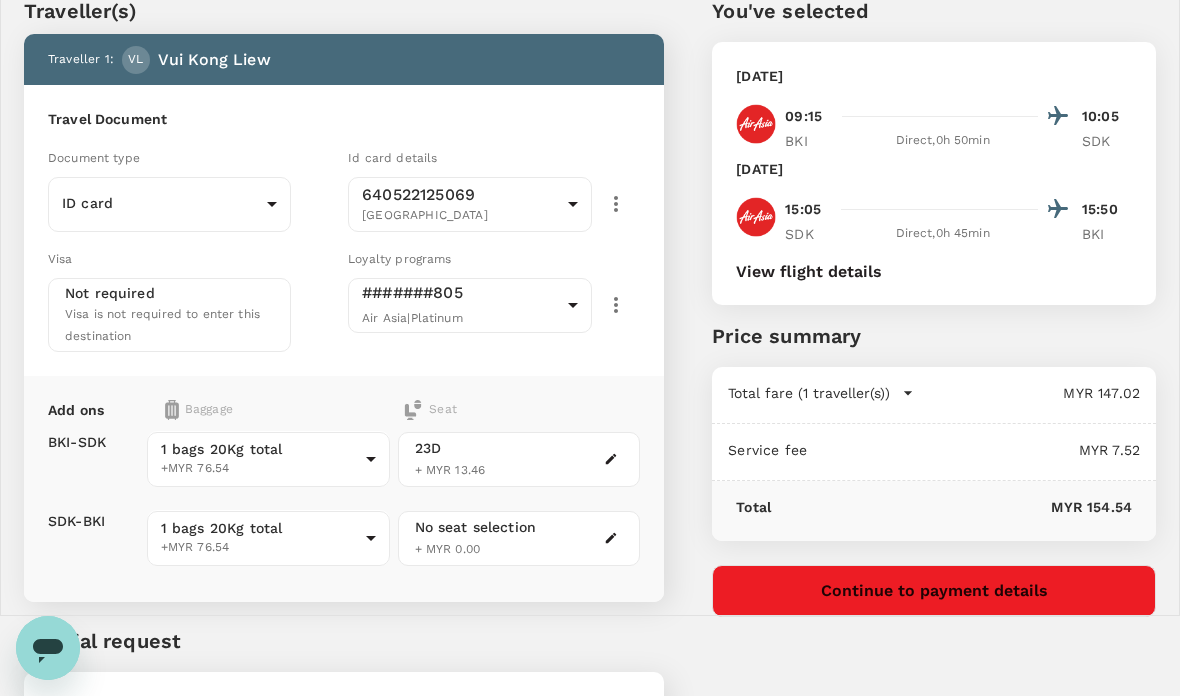 click on "Payment details Payment method No payment method assigned ​ Add payment method to assign them to groups or individual travelers. Read more  here Price summary Total fare (1 traveller(s)) MYR 147.02 Air fare MYR 133.56 Baggage fee MYR 0.00 Seat fee MYR 13.46 Service fee MYR 7.52 Total MYR 154.54 Submit for approval Please add a payment method" at bounding box center [344, 3728] 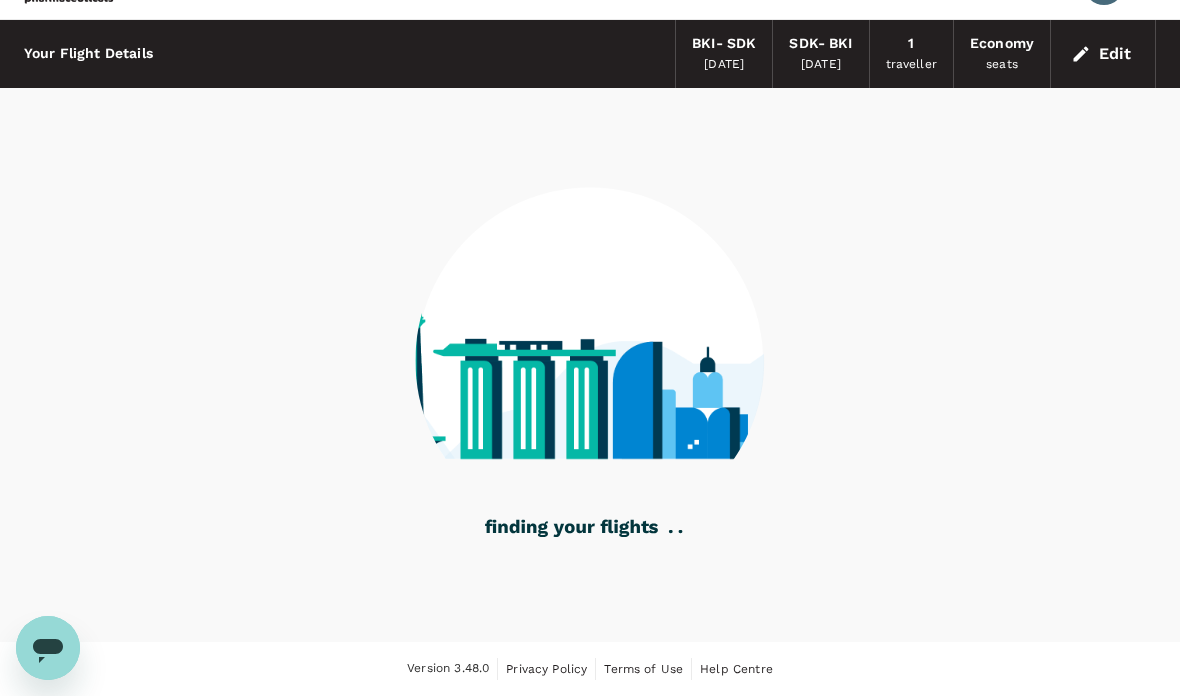 click on "seats" at bounding box center [1002, 65] 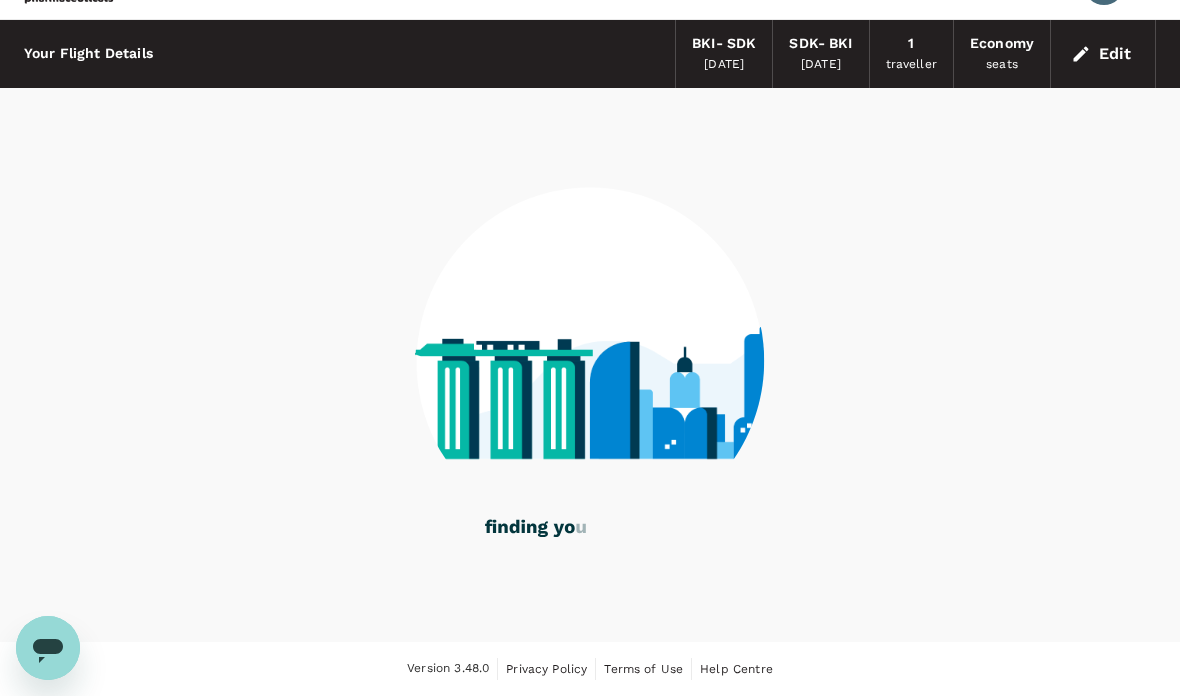 click on "Edit" at bounding box center [1103, 54] 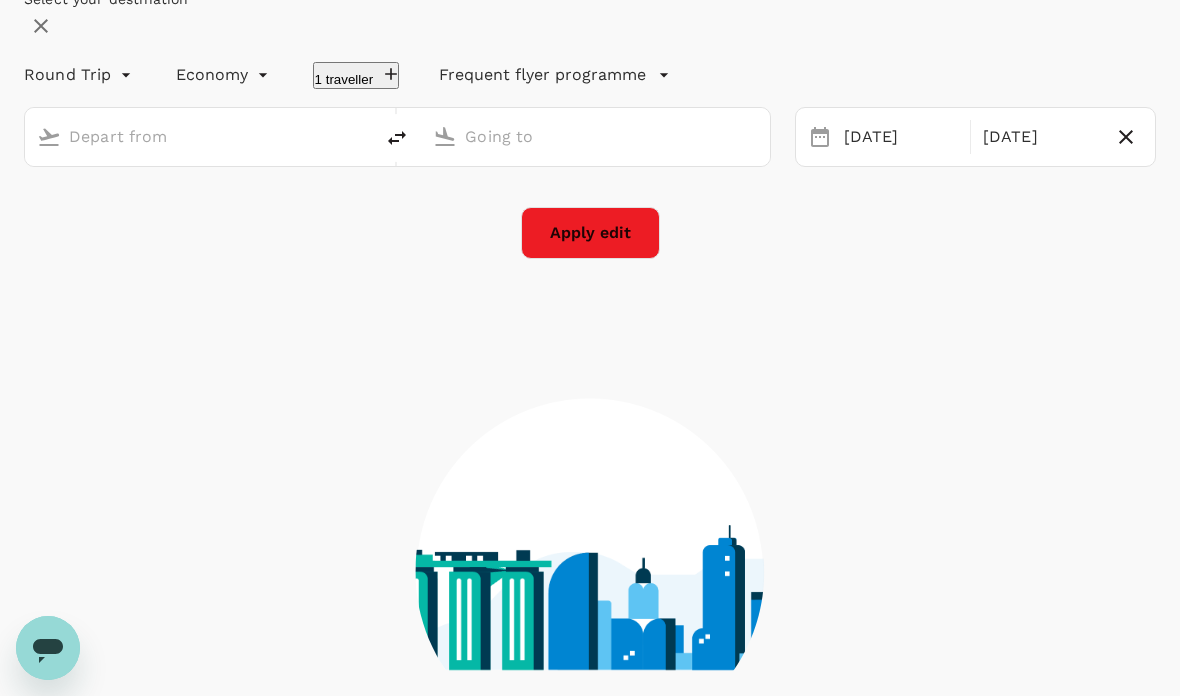 type on "Kota Kinabalu Intl (BKI)" 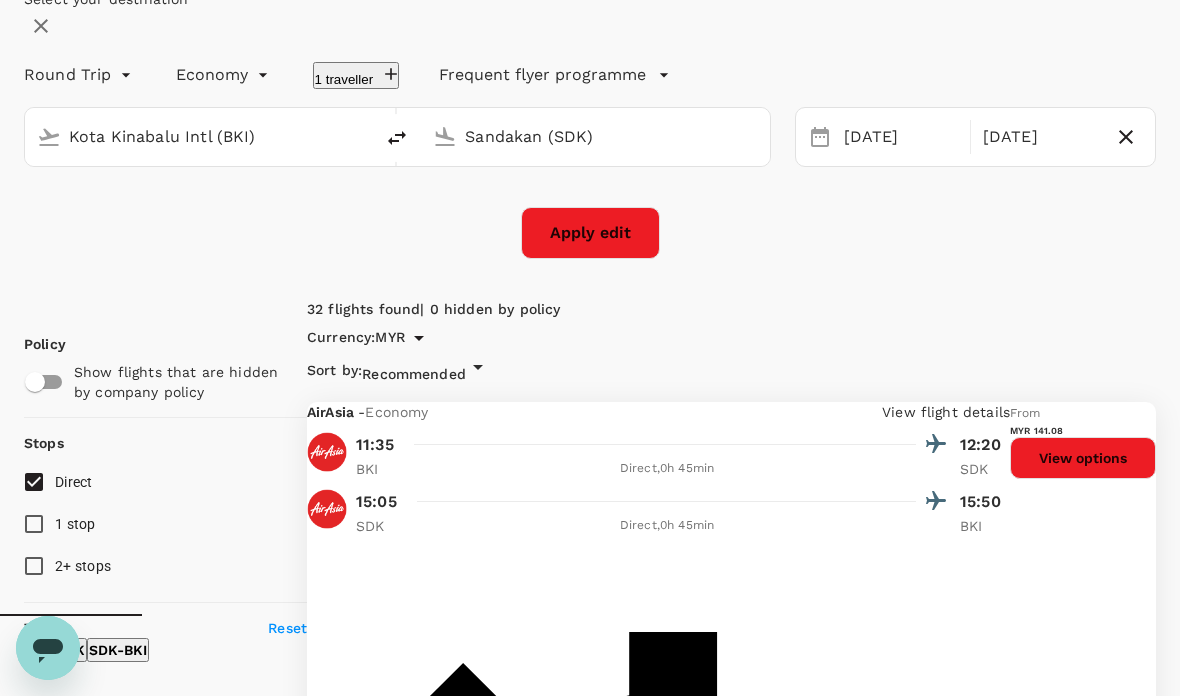 click on "Apply edit" at bounding box center (590, 233) 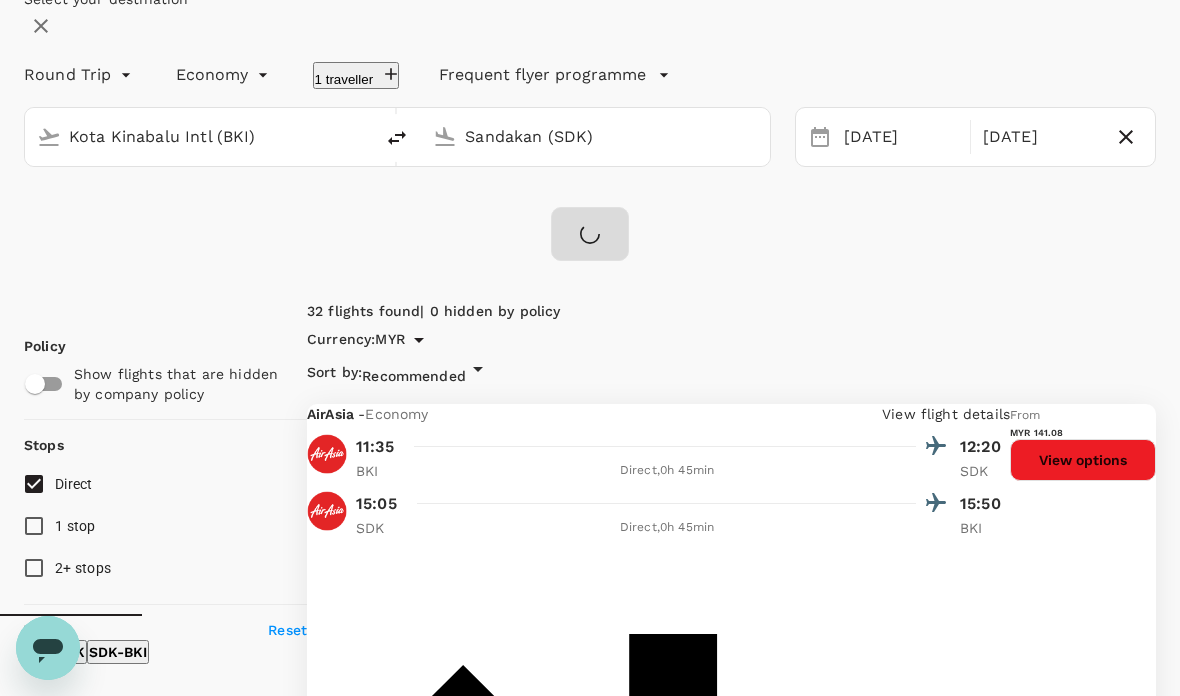checkbox on "false" 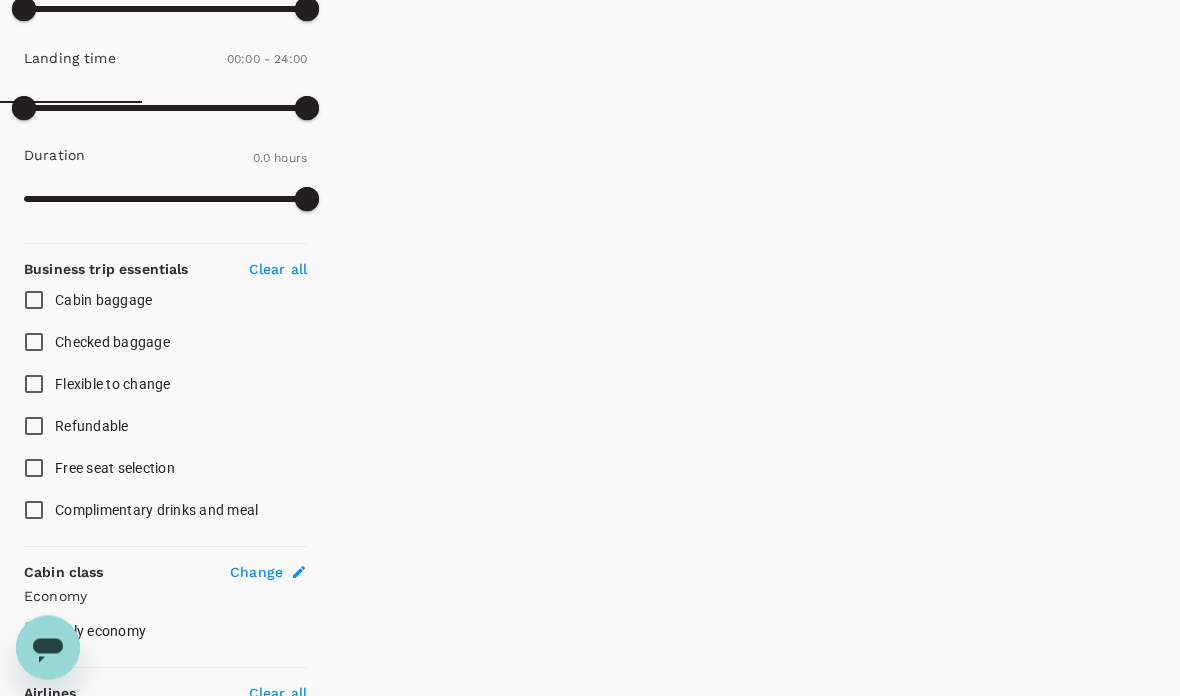 scroll, scrollTop: 747, scrollLeft: 0, axis: vertical 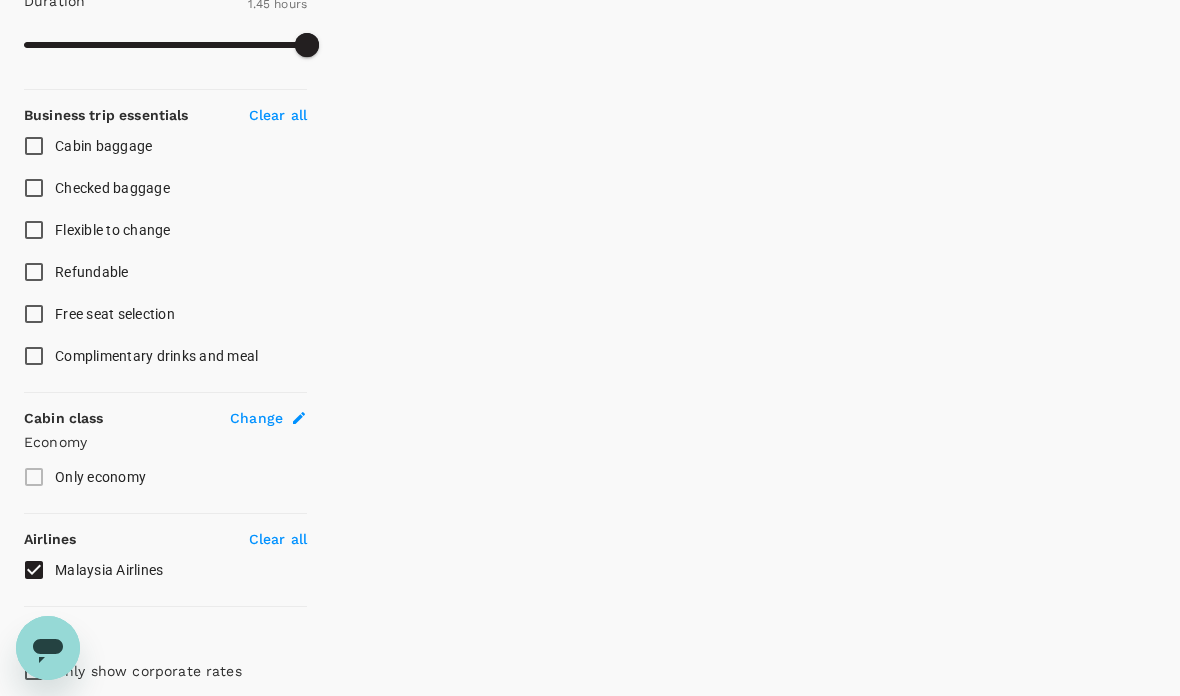 type on "105" 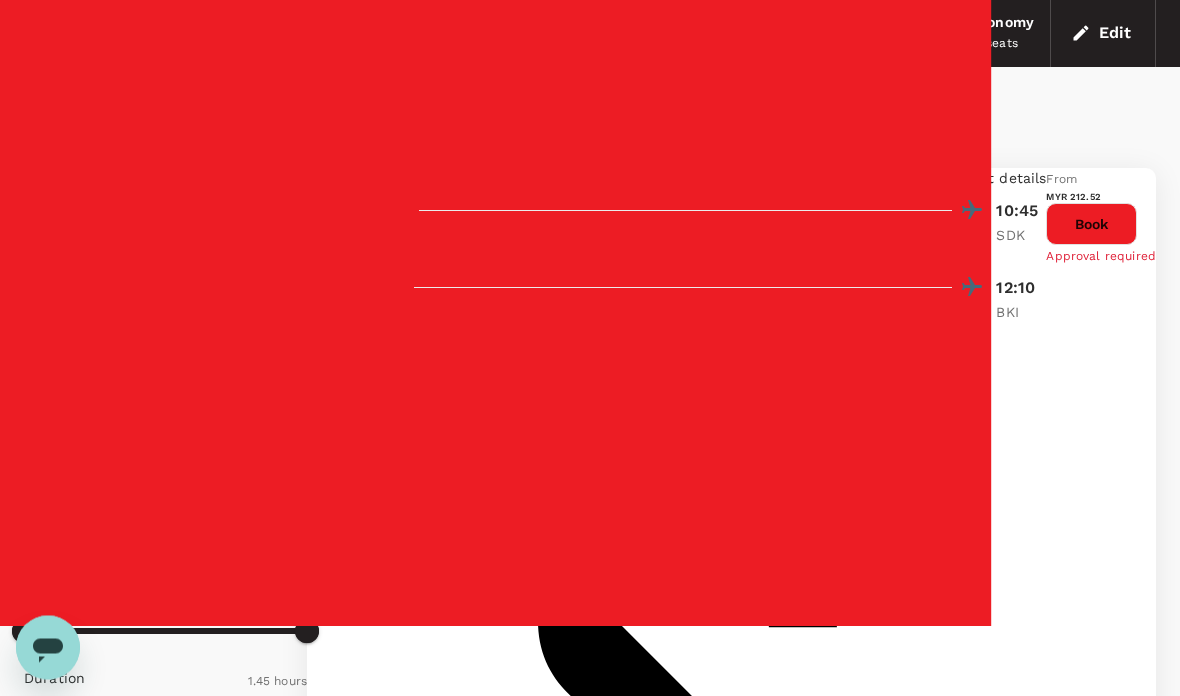 scroll, scrollTop: 0, scrollLeft: 0, axis: both 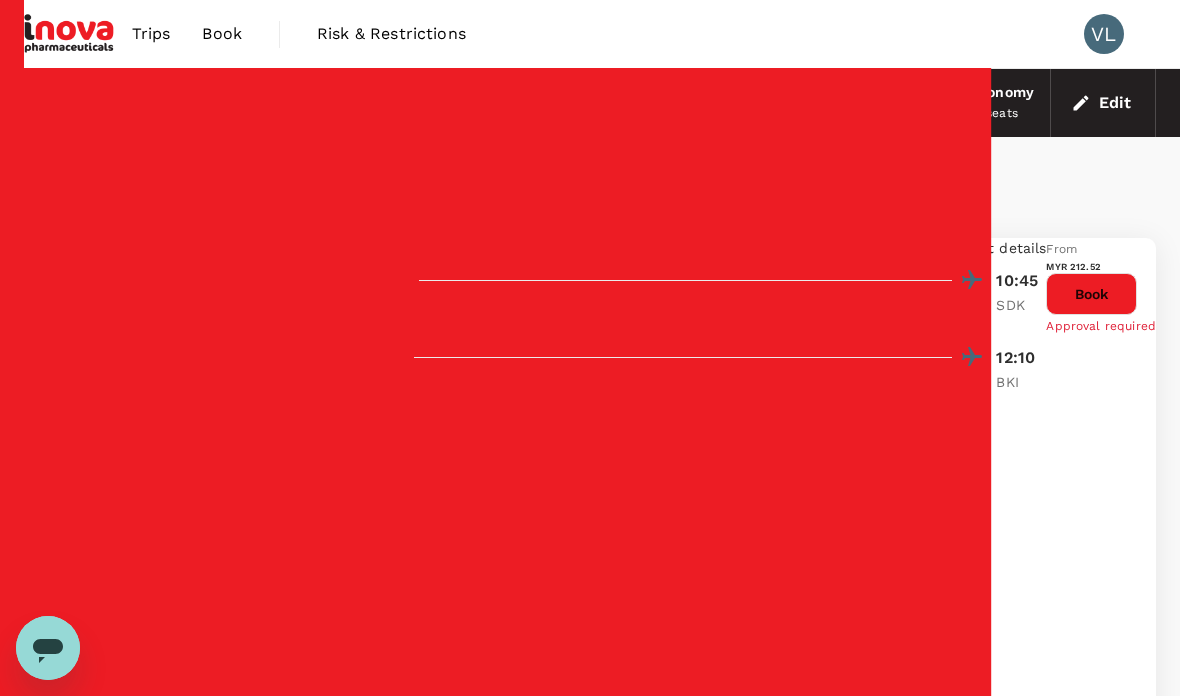 type on "485" 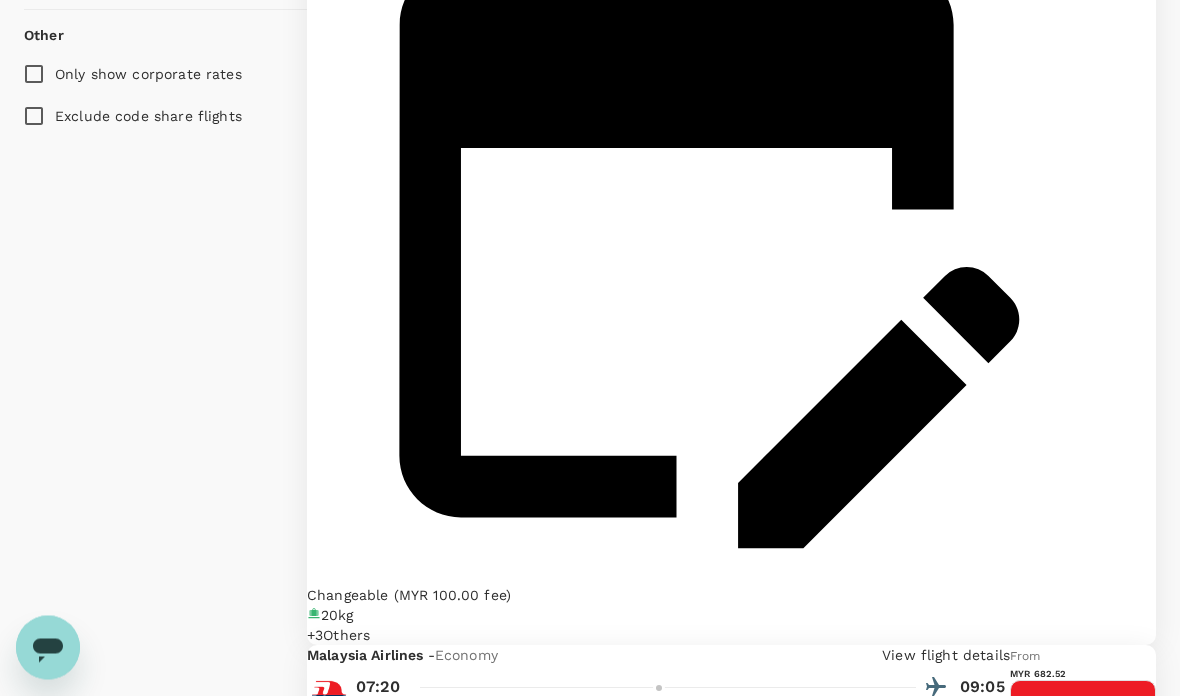 scroll, scrollTop: 1336, scrollLeft: 0, axis: vertical 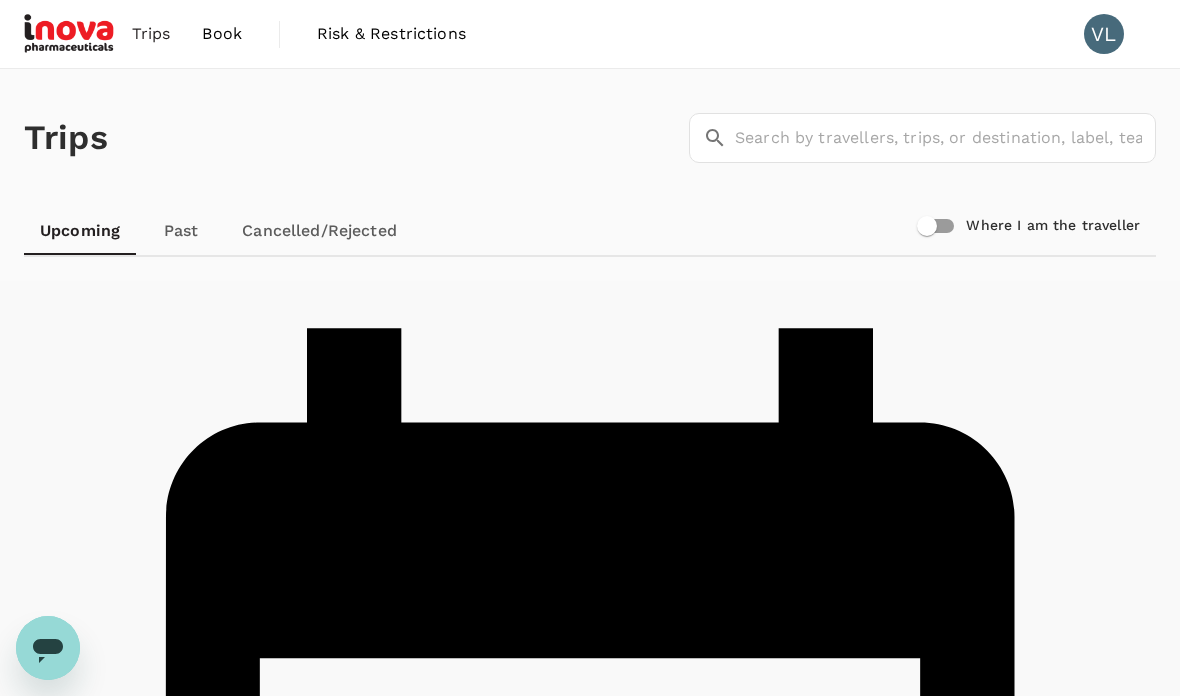 click on "Past" at bounding box center [181, 231] 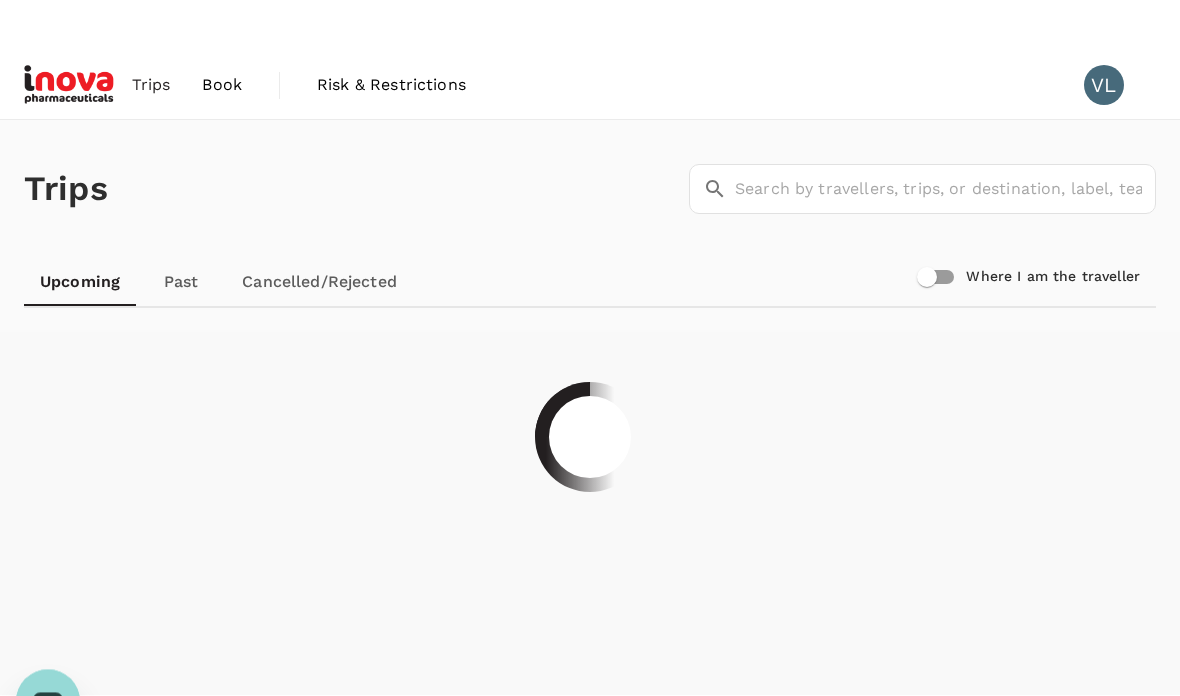 scroll, scrollTop: 0, scrollLeft: 0, axis: both 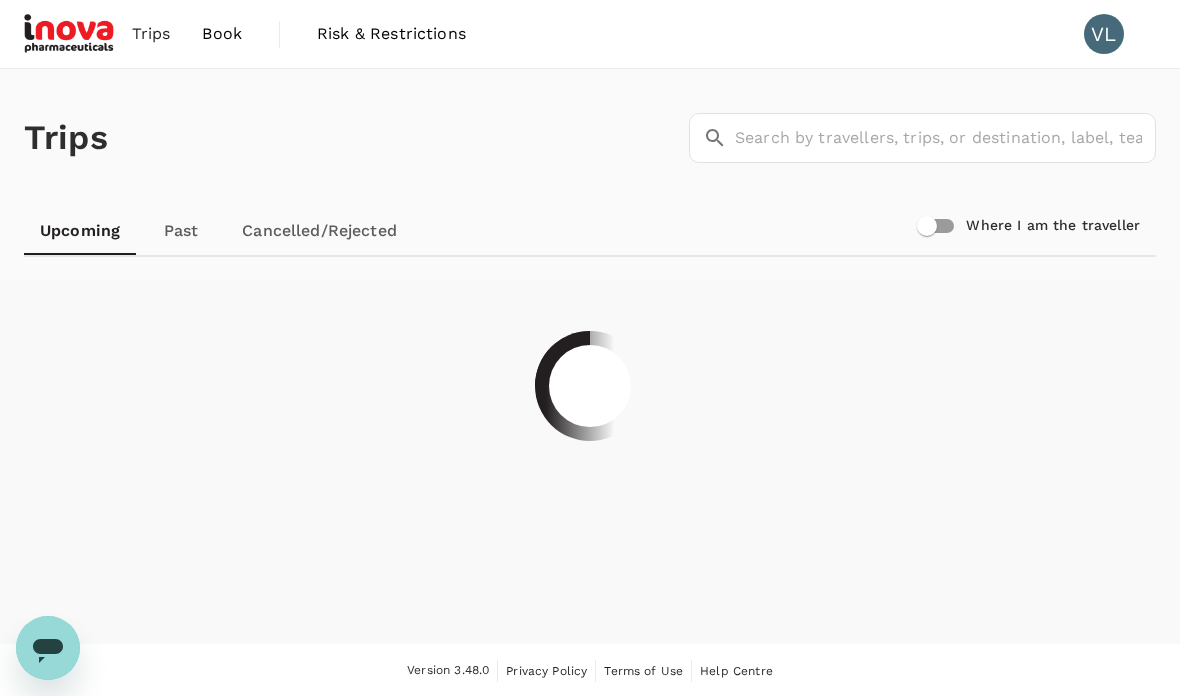 click on "Book" at bounding box center (222, 34) 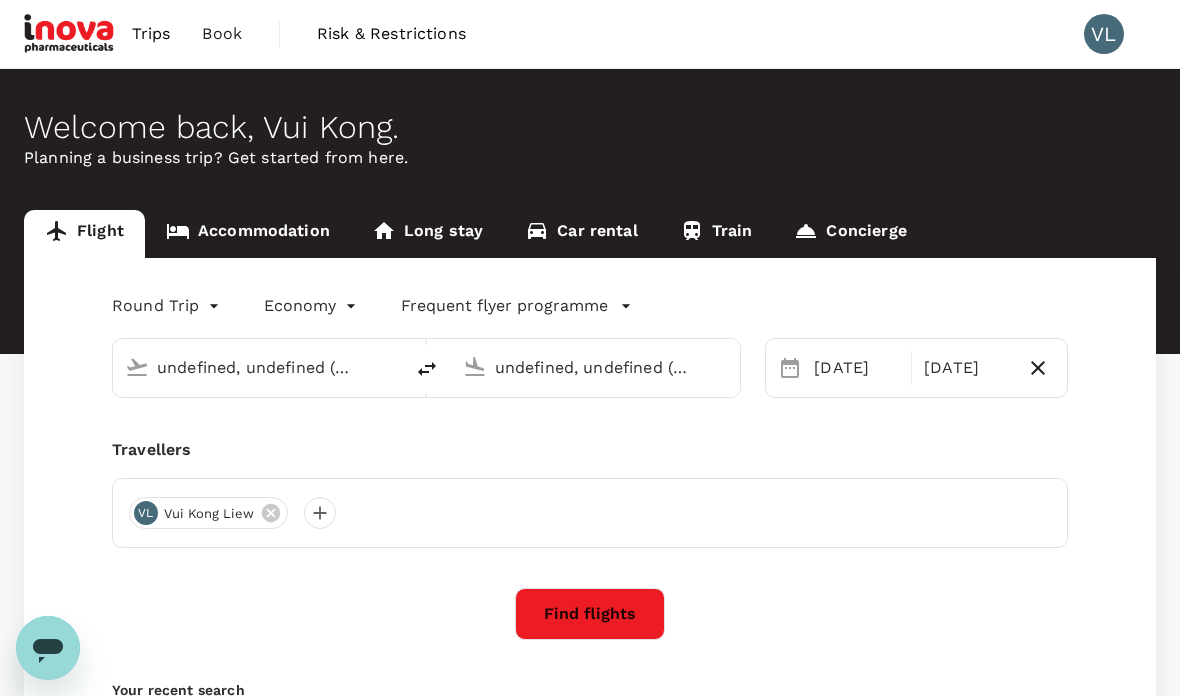 type 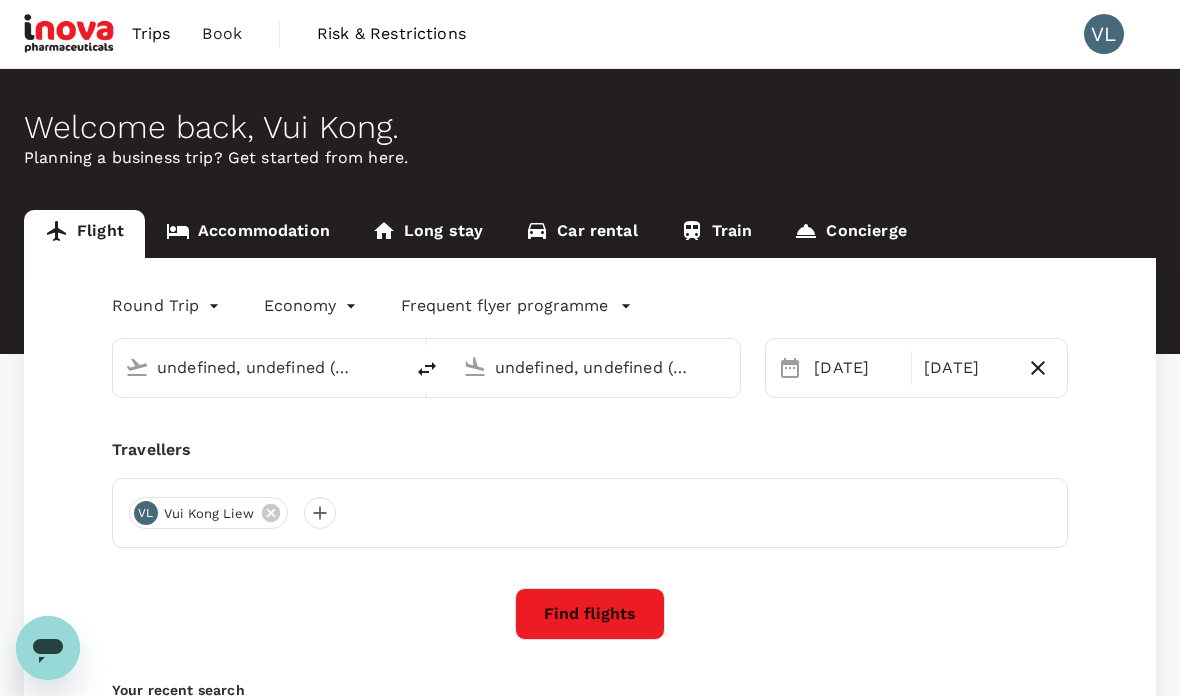 type 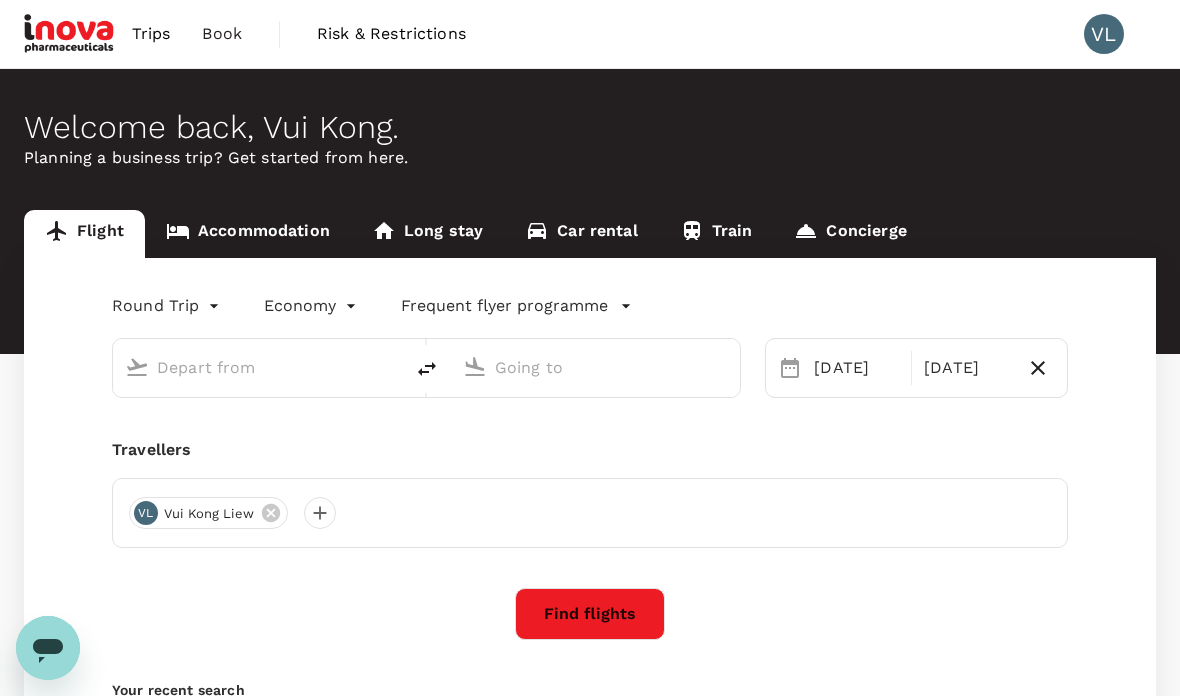 type on "Kota Kinabalu Intl (BKI)" 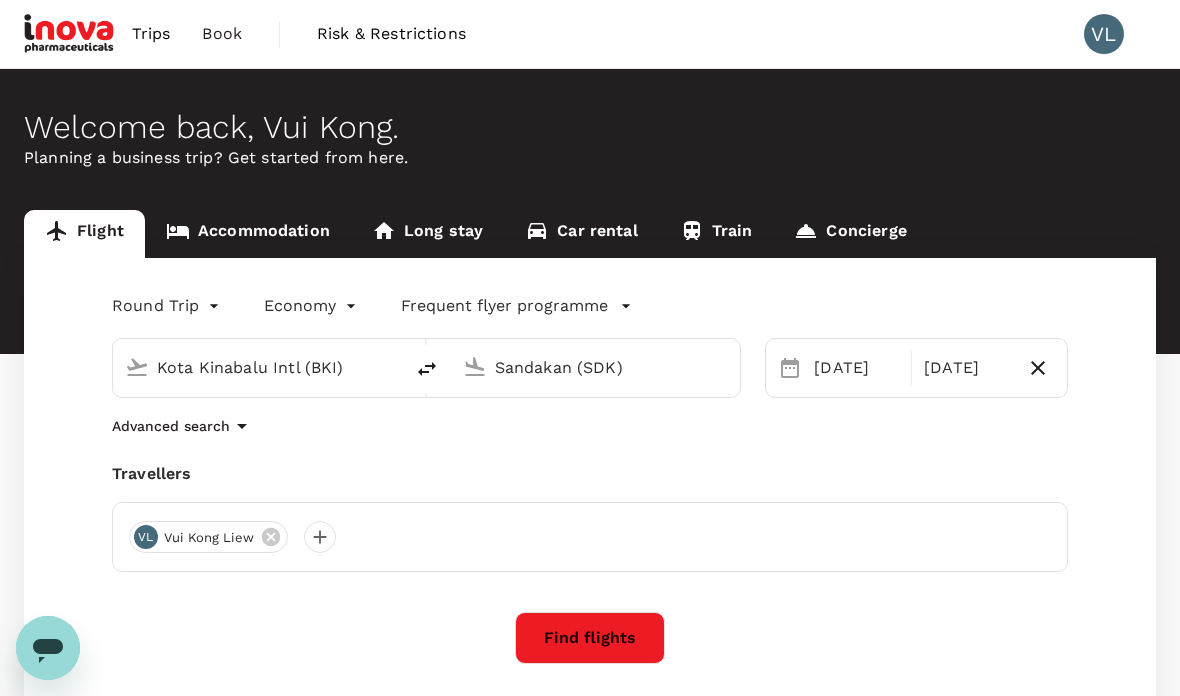 type 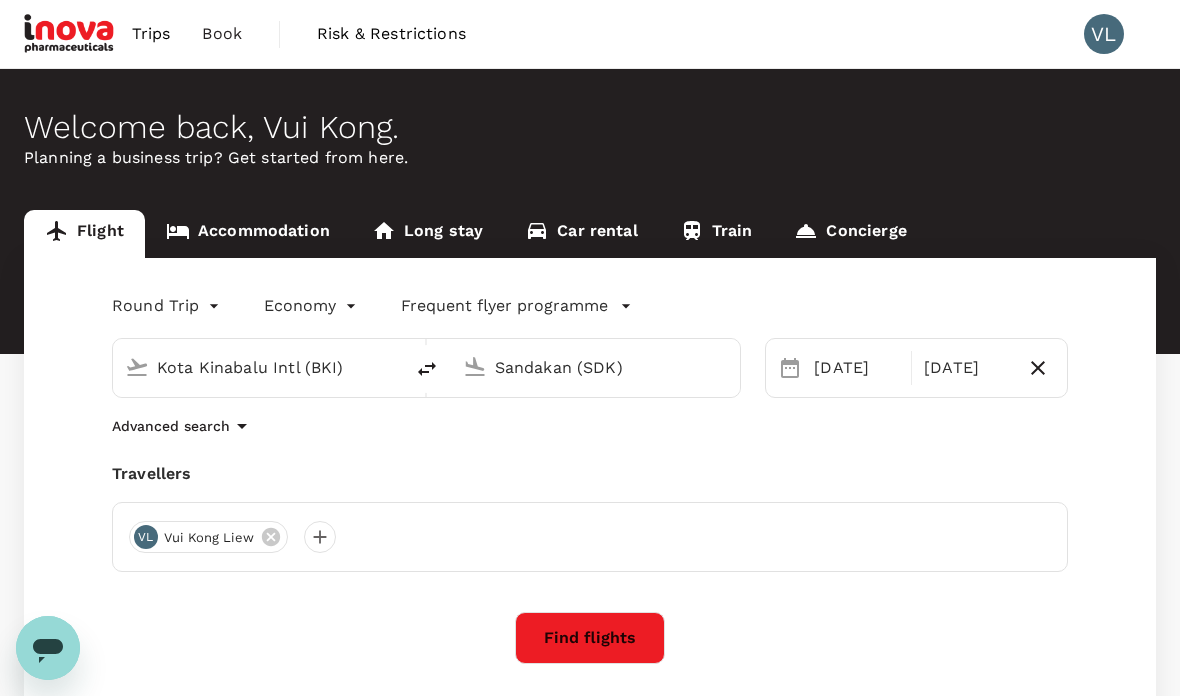 type 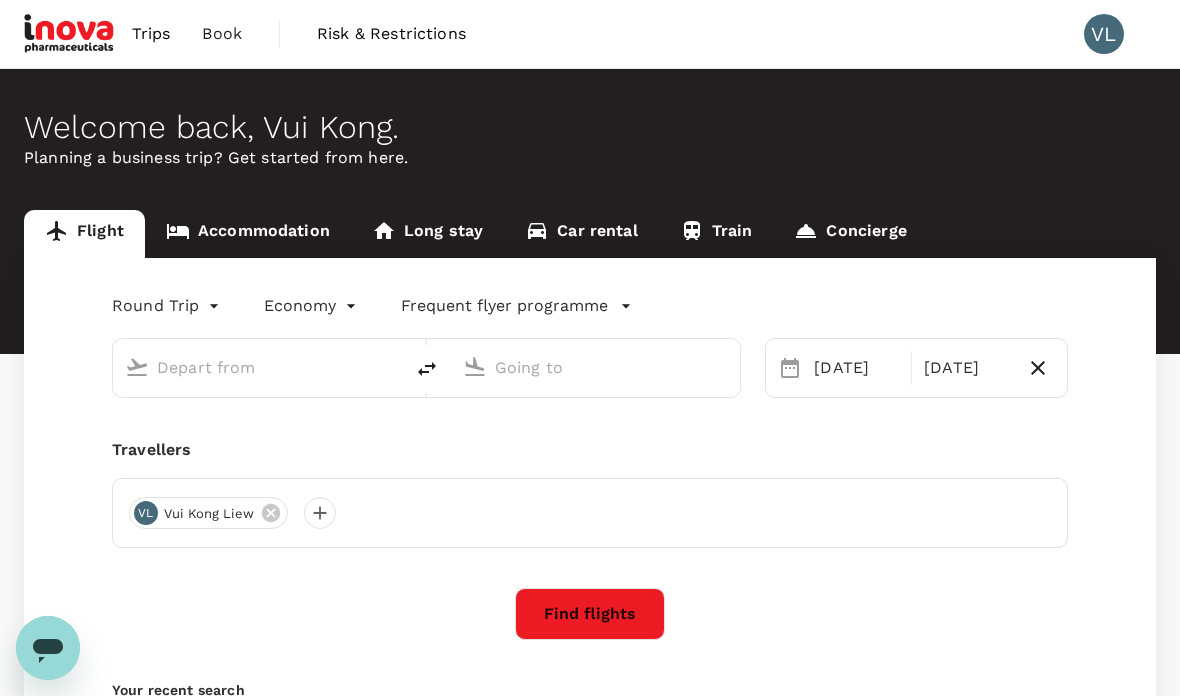 type on "Kota Kinabalu Intl (BKI)" 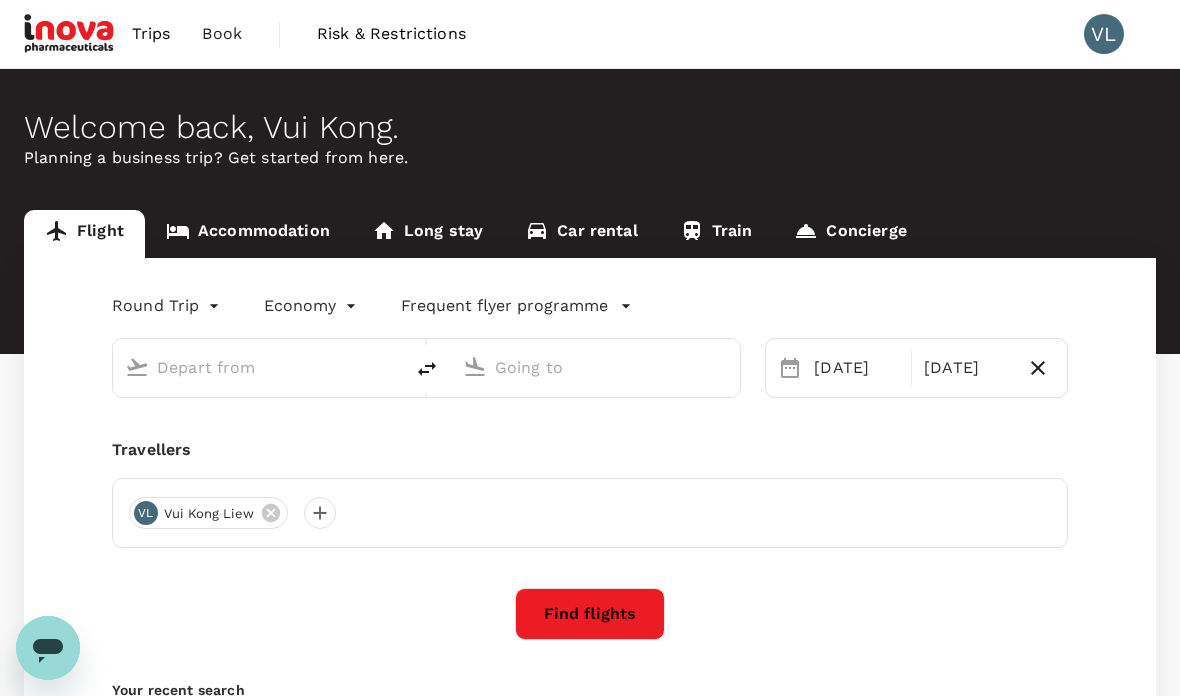 type on "Sandakan (SDK)" 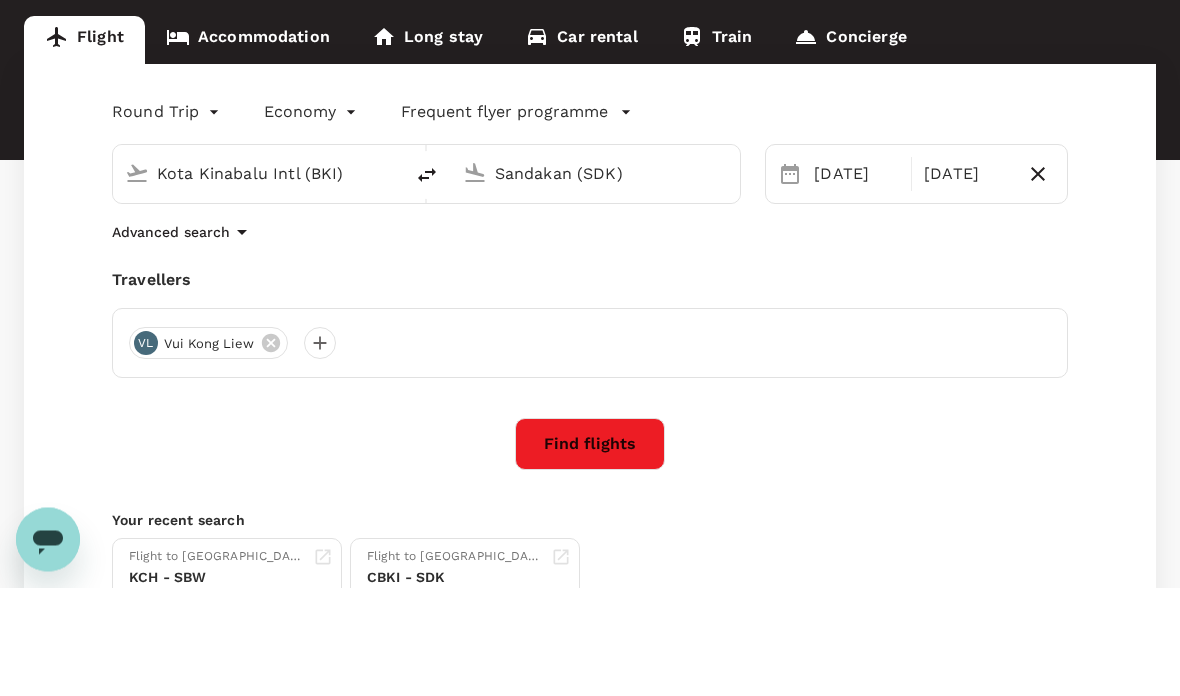 scroll, scrollTop: 124, scrollLeft: 0, axis: vertical 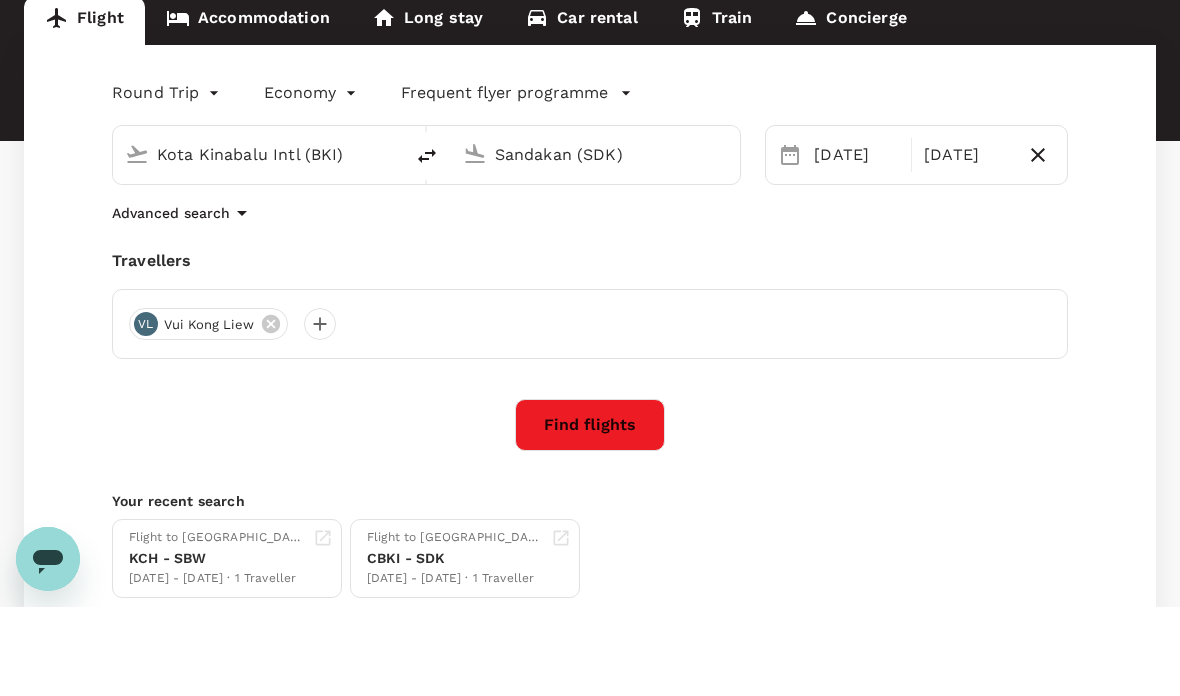 click on "Find flights" at bounding box center (590, 514) 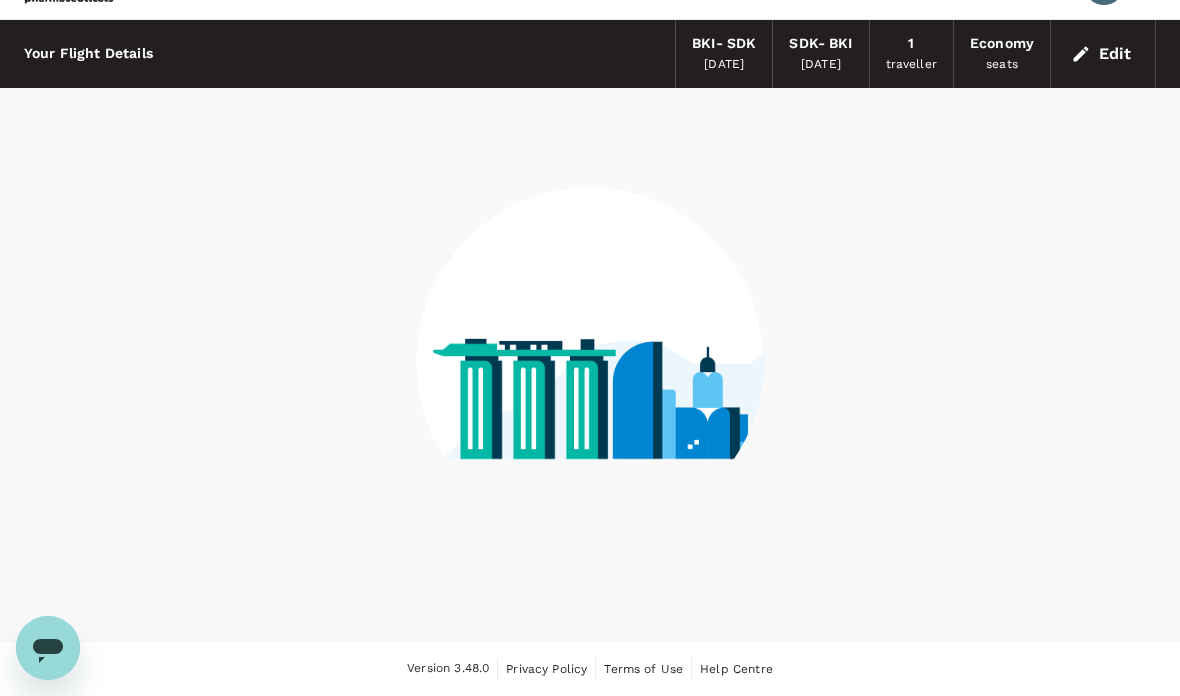 scroll, scrollTop: 80, scrollLeft: 0, axis: vertical 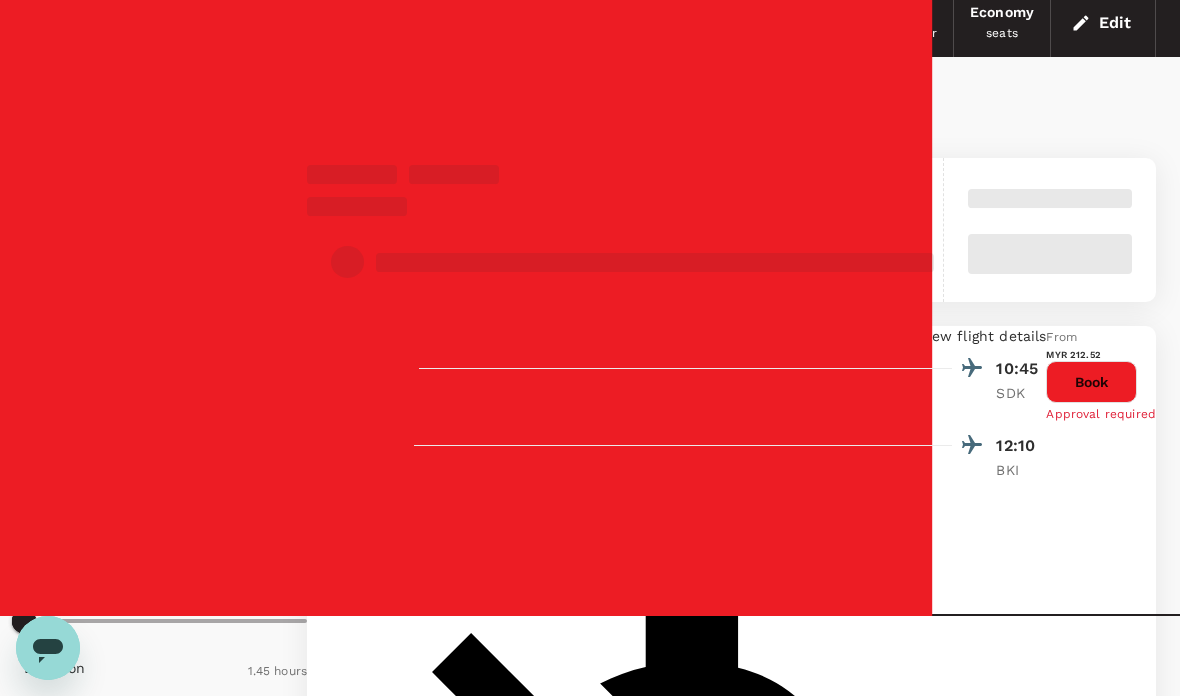 type on "MYR" 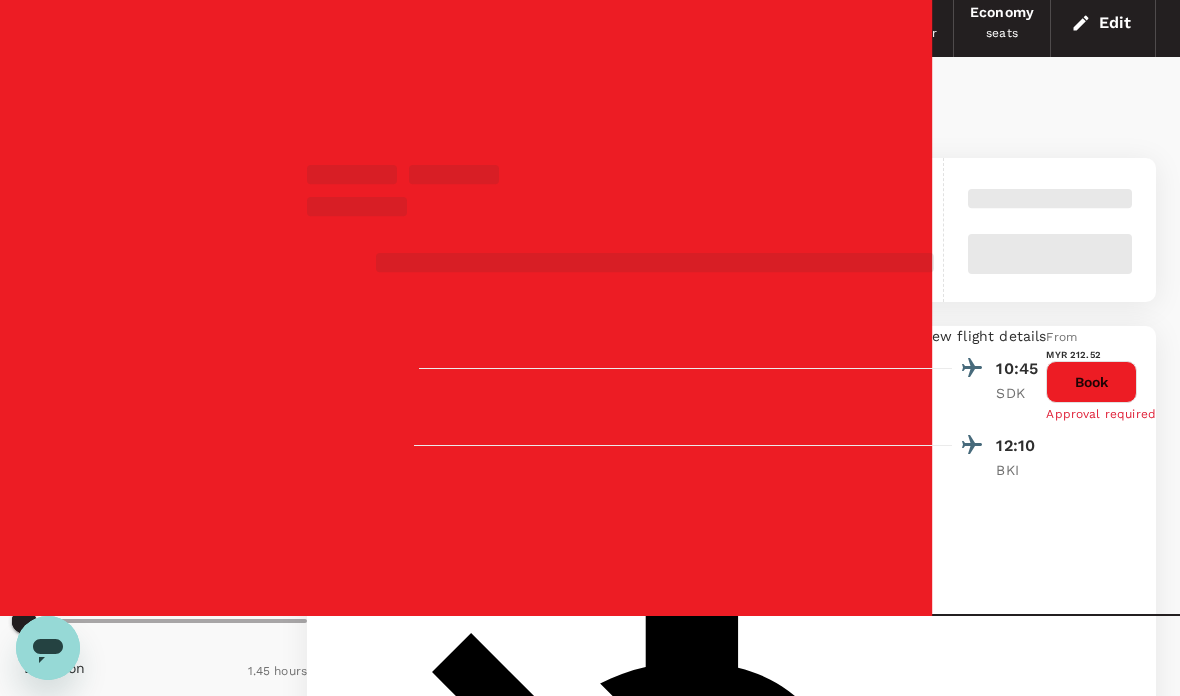 type on "1440" 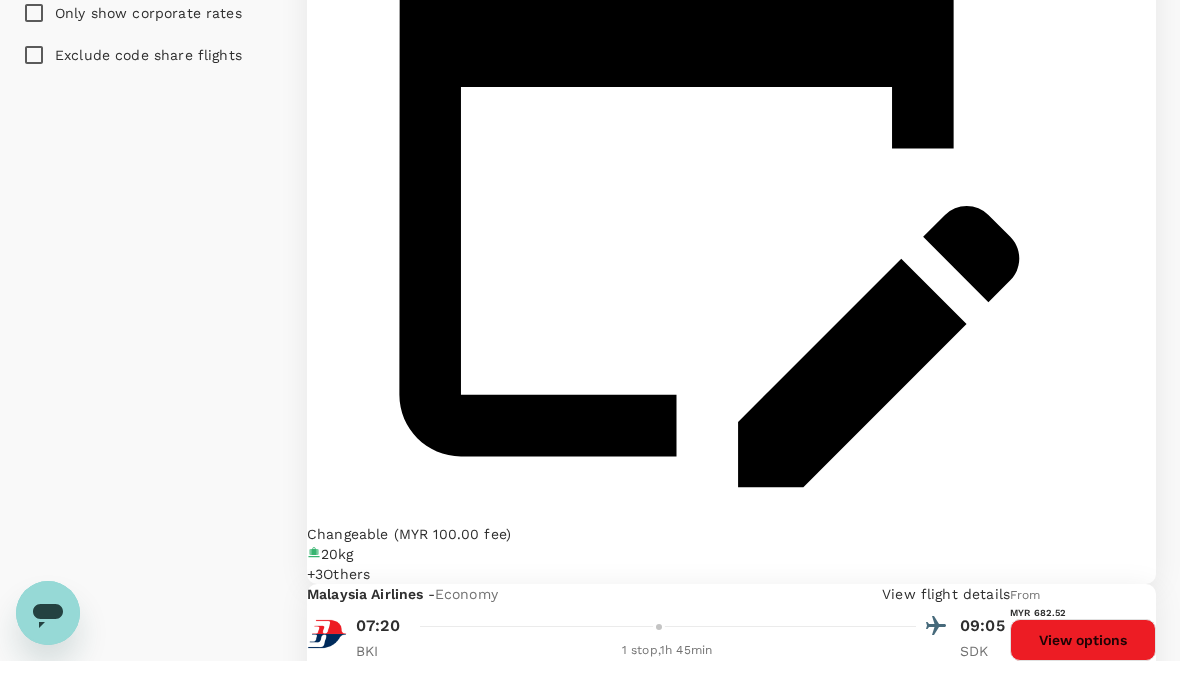 scroll, scrollTop: 1450, scrollLeft: 0, axis: vertical 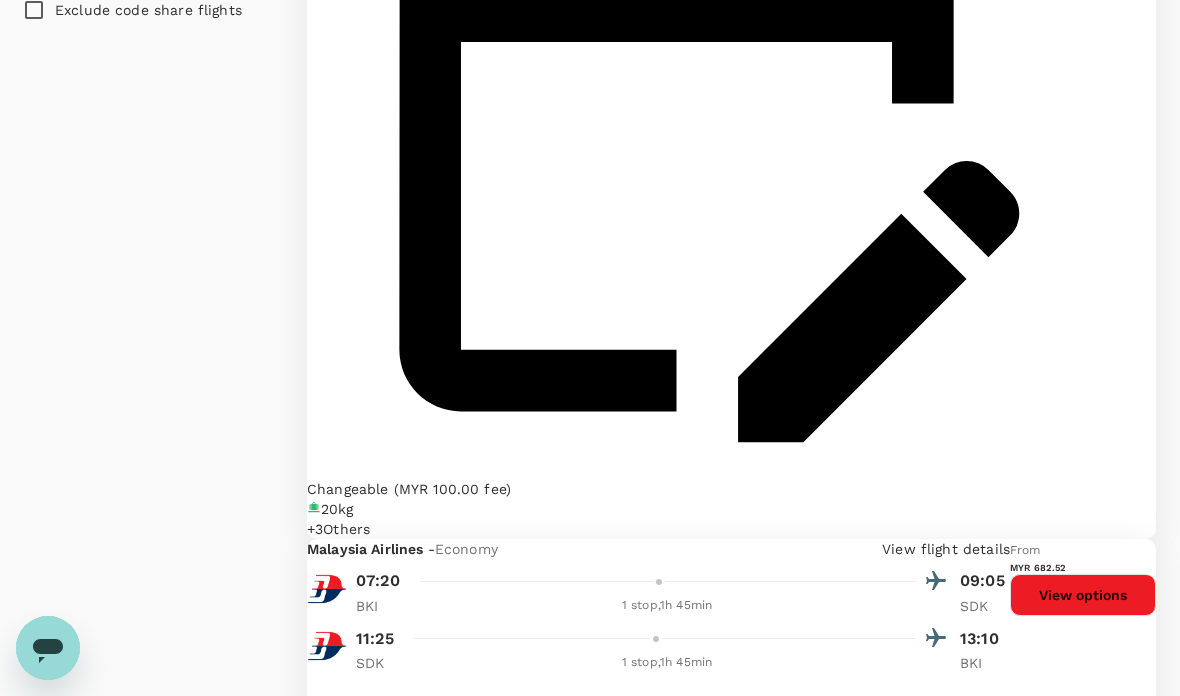 type on "485" 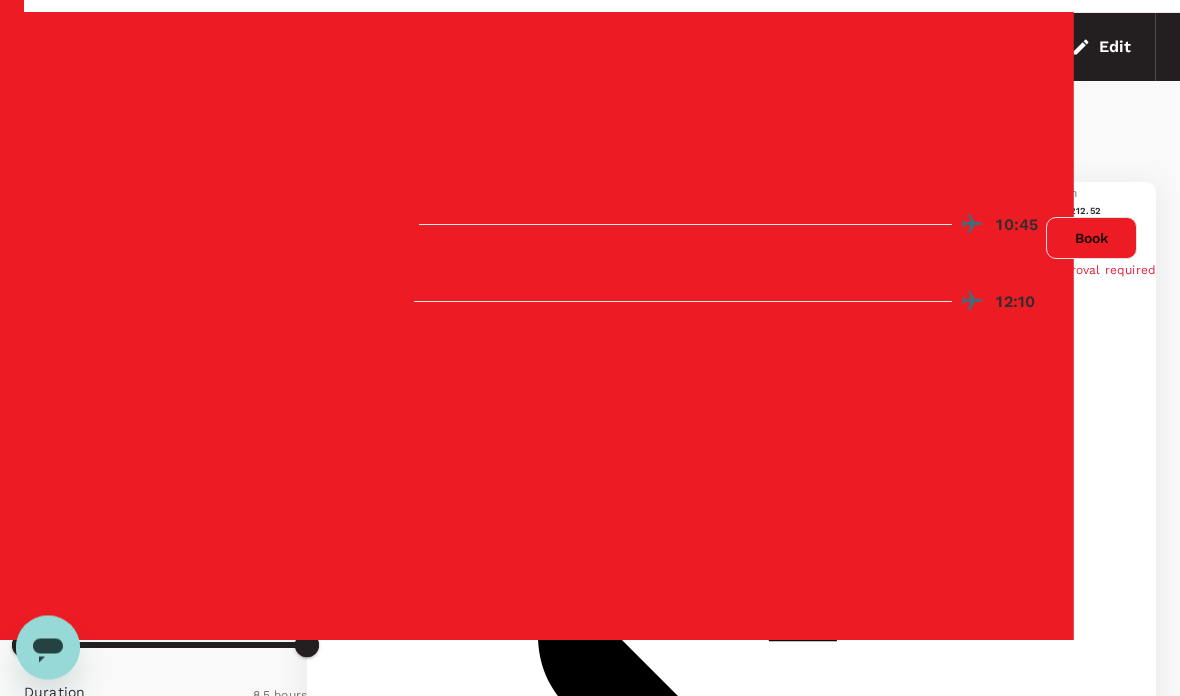 scroll, scrollTop: 0, scrollLeft: 0, axis: both 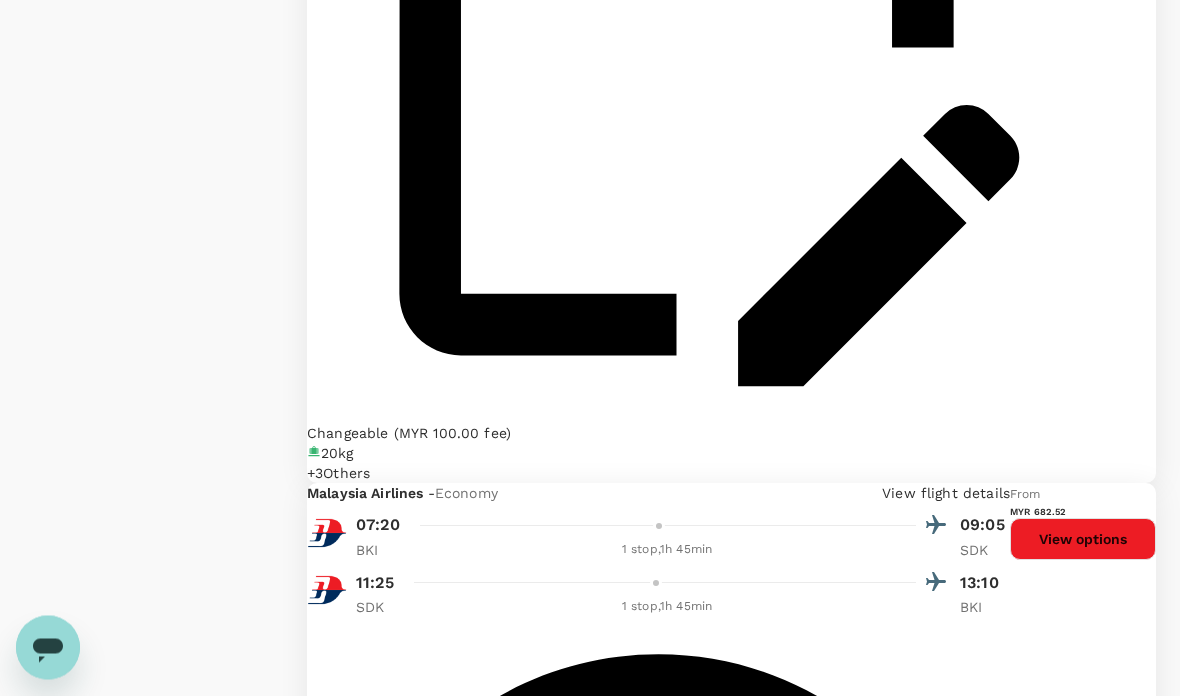 checkbox on "false" 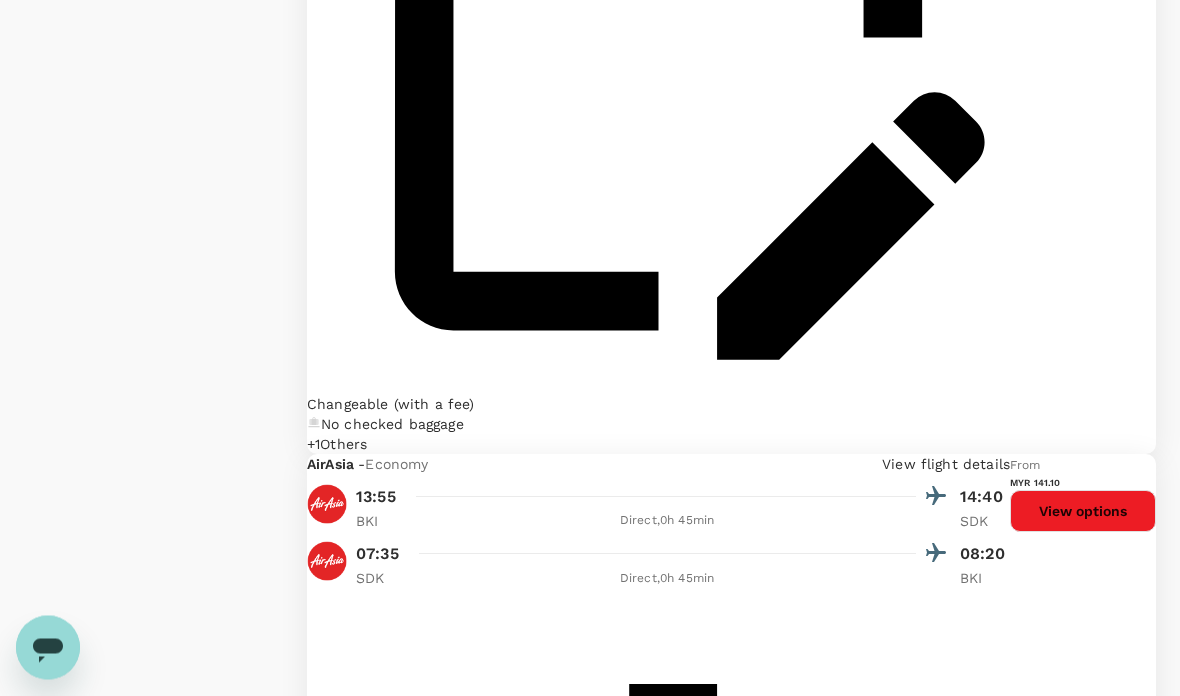 scroll, scrollTop: 3061, scrollLeft: 0, axis: vertical 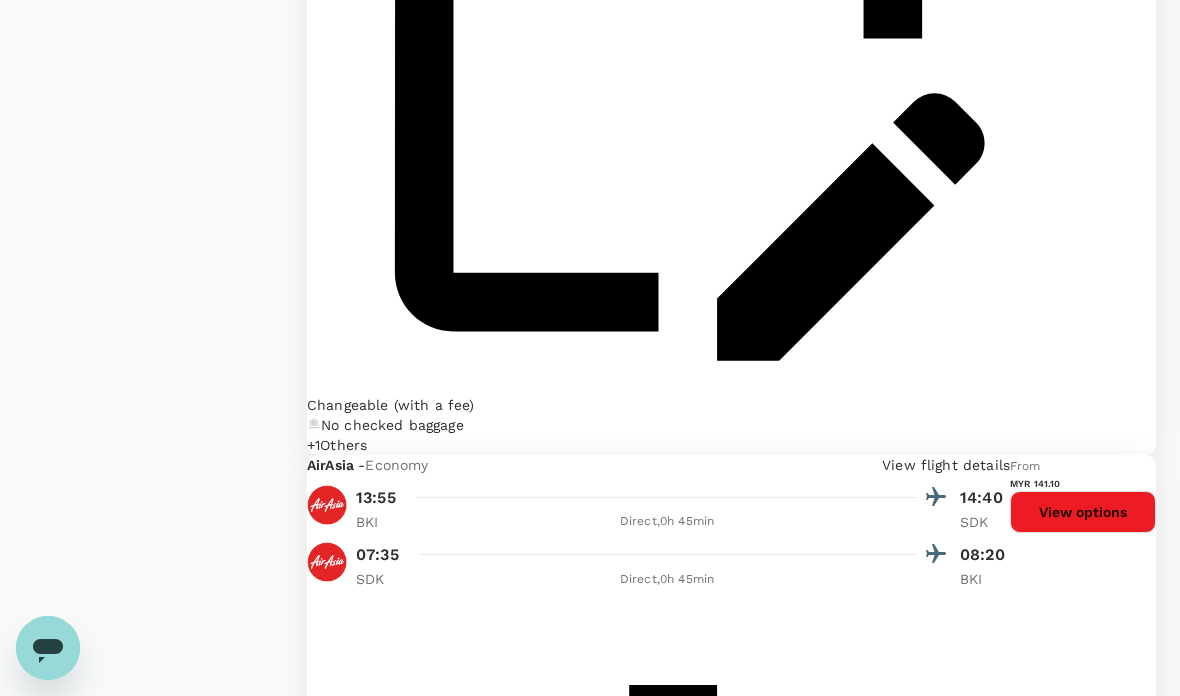click on "View options" at bounding box center [1083, 16893] 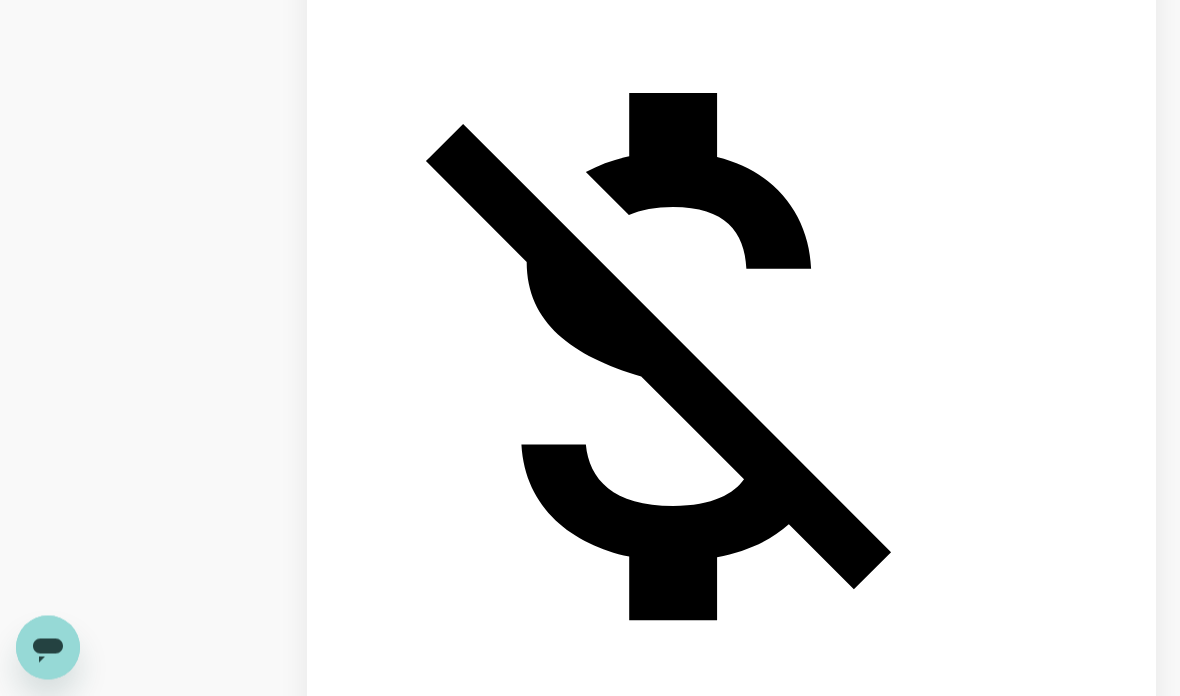scroll, scrollTop: 3653, scrollLeft: 0, axis: vertical 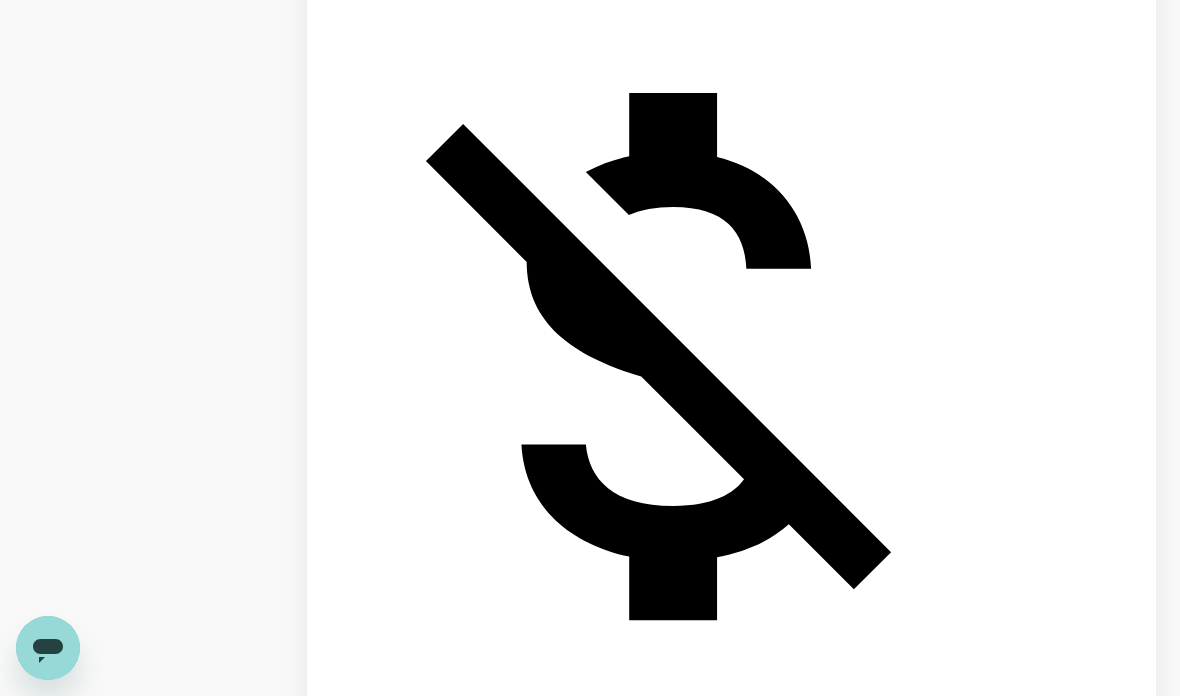 click on "MYR 141.10" at bounding box center (362, 18262) 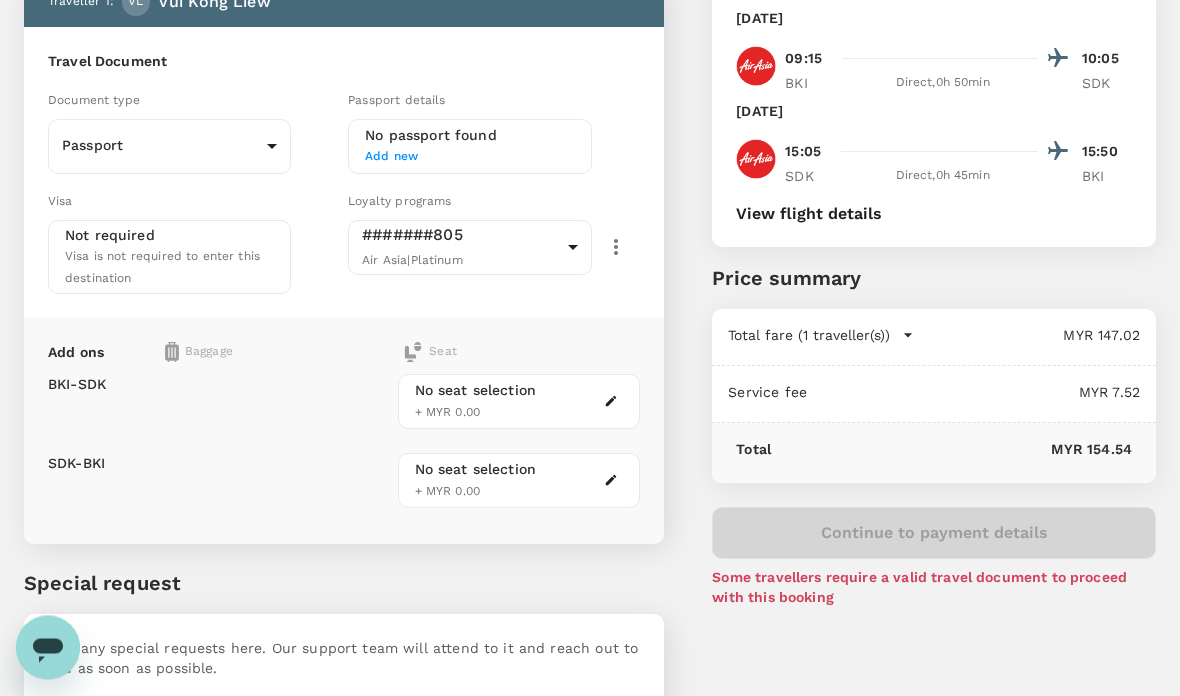 scroll, scrollTop: 0, scrollLeft: 0, axis: both 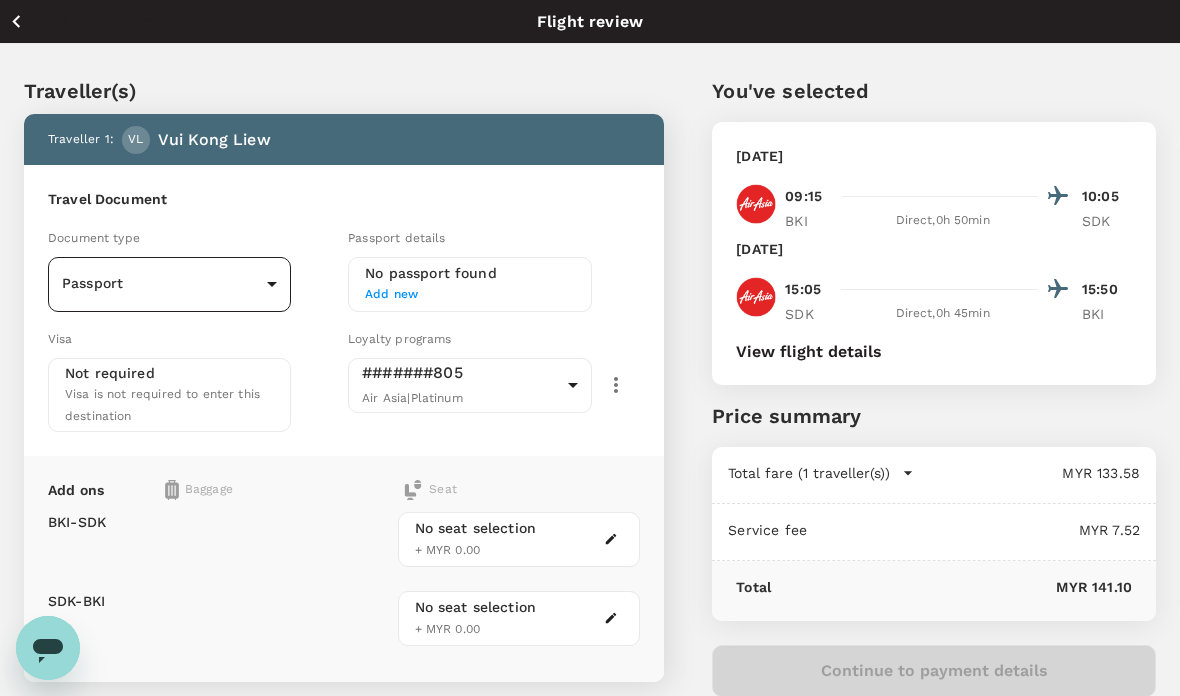 click on "Back to flight results Flight review Traveller(s) Traveller   1 : [PERSON_NAME] Kong   Liew Travel Document Document type Passport Passport ​ Passport details No passport found Add new Visa Not required Visa is not required to enter this destination Loyalty programs #######805 Air Asia |  Platinum 08d5c184-8c5e-448c-9da3-ee890406fd56 ​ Add ons Baggage Seat BKI  -  SDK SDK  -  BKI No seat selection + MYR 0.00 No seat selection + MYR 0.00 Special request Add any special requests here. Our support team will attend to it and reach out to you as soon as possible. Add request You've selected [DATE] 09:15 10:05 BKI Direct ,  0h 50min SDK [DATE] 15:05 15:50 SDK Direct ,  0h 45min BKI View flight details Price summary Total fare (1 traveller(s)) MYR 133.58 Air fare MYR 133.58 Baggage fee MYR 0.00 Seat fee MYR 0.00 Service fee MYR 7.52 Total MYR 141.10 Continue to payment details Some travellers require a valid travel document to proceed with this booking Version 3.48.0 Privacy Policy Edit" at bounding box center [590, 479] 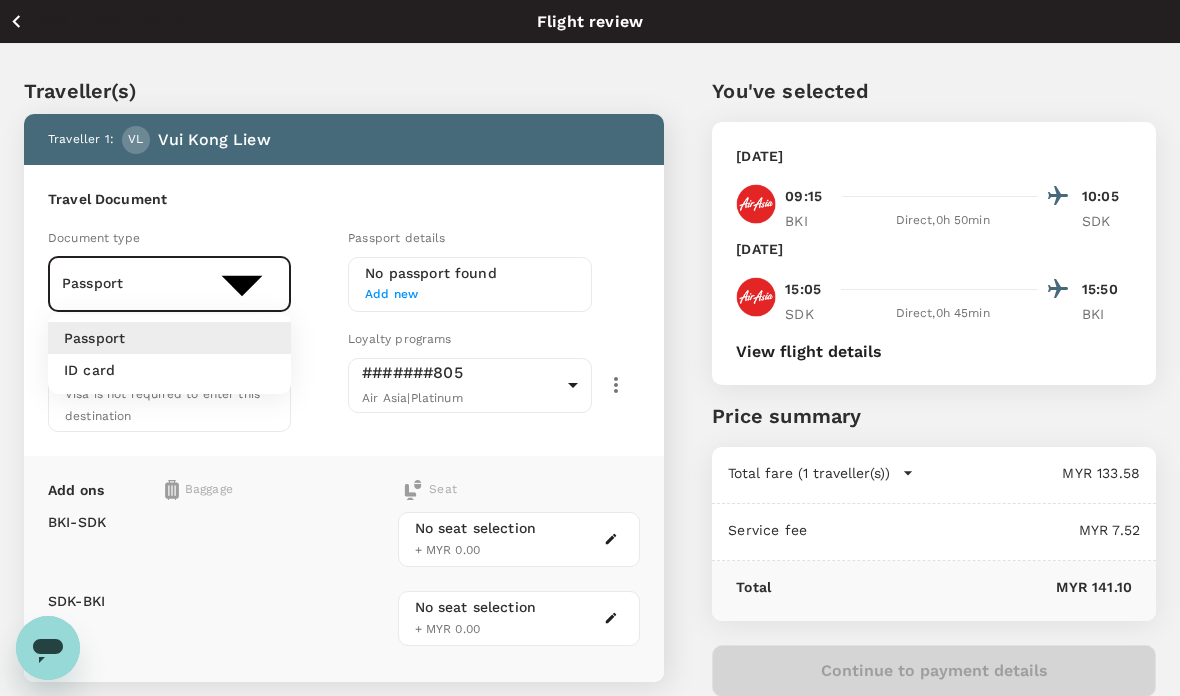 click on "ID card" at bounding box center (89, 370) 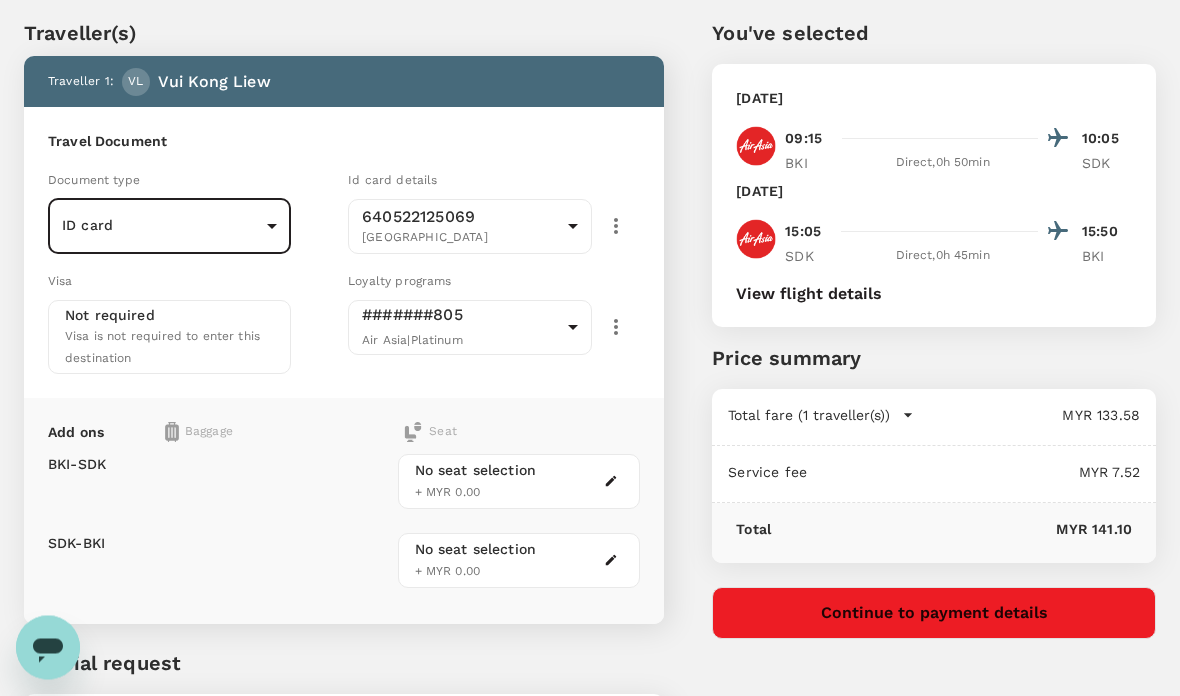 scroll, scrollTop: 60, scrollLeft: 0, axis: vertical 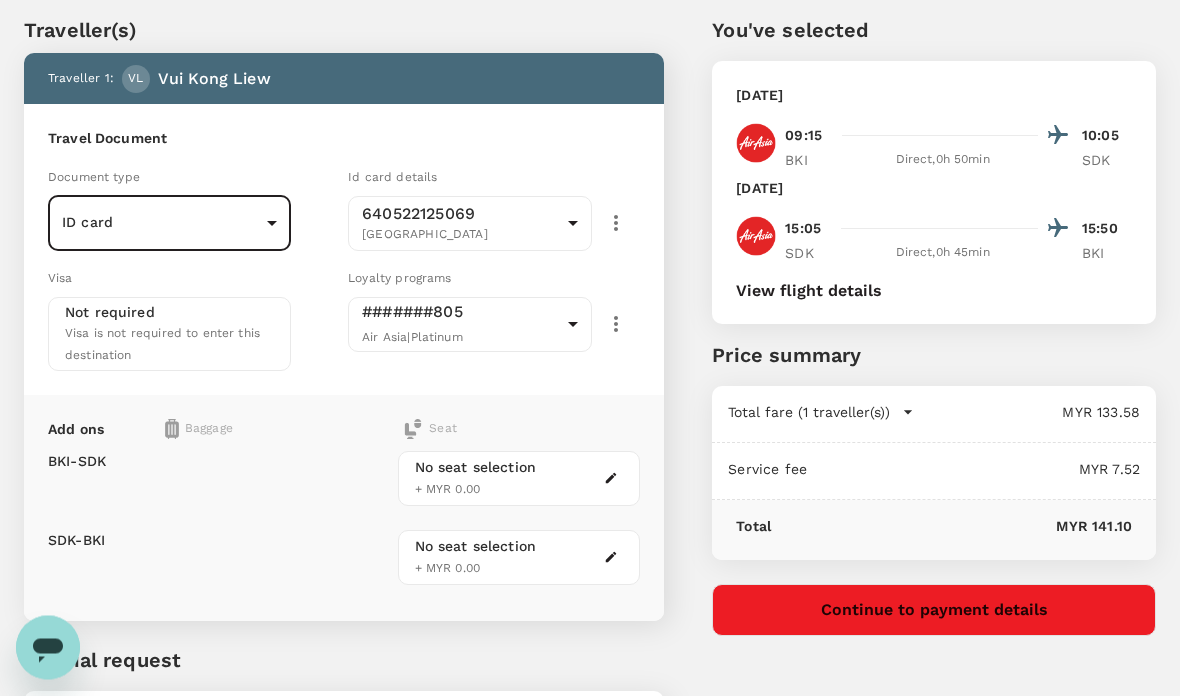 click at bounding box center [147, 440] 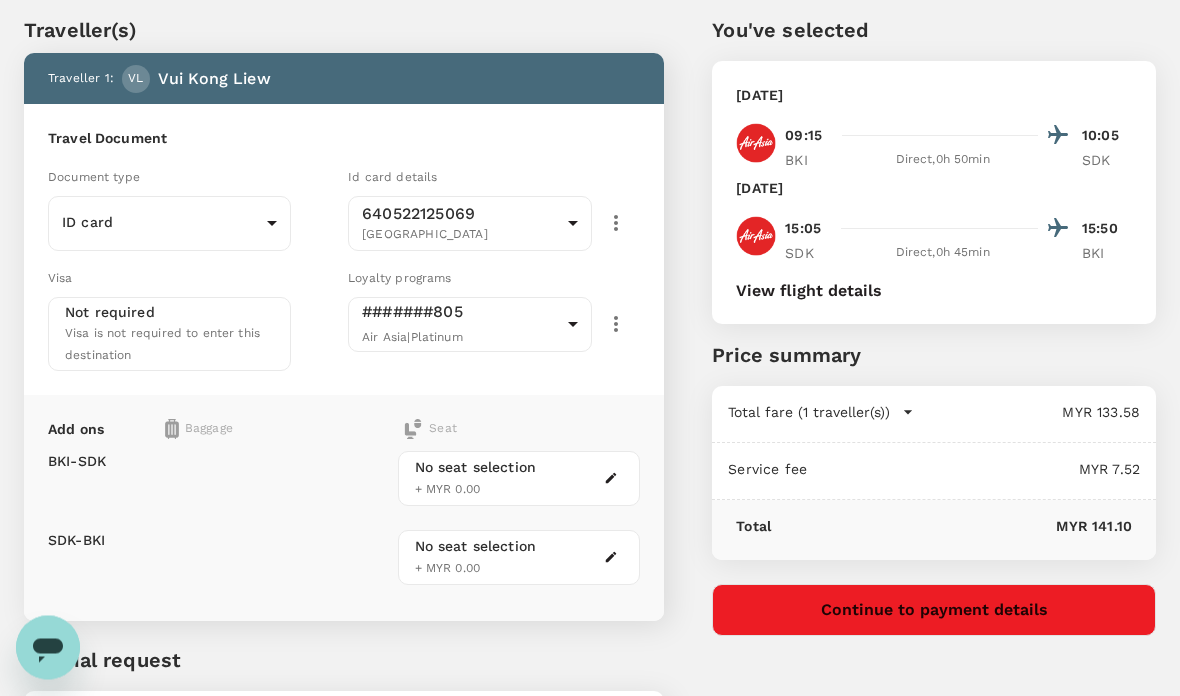 scroll, scrollTop: 61, scrollLeft: 0, axis: vertical 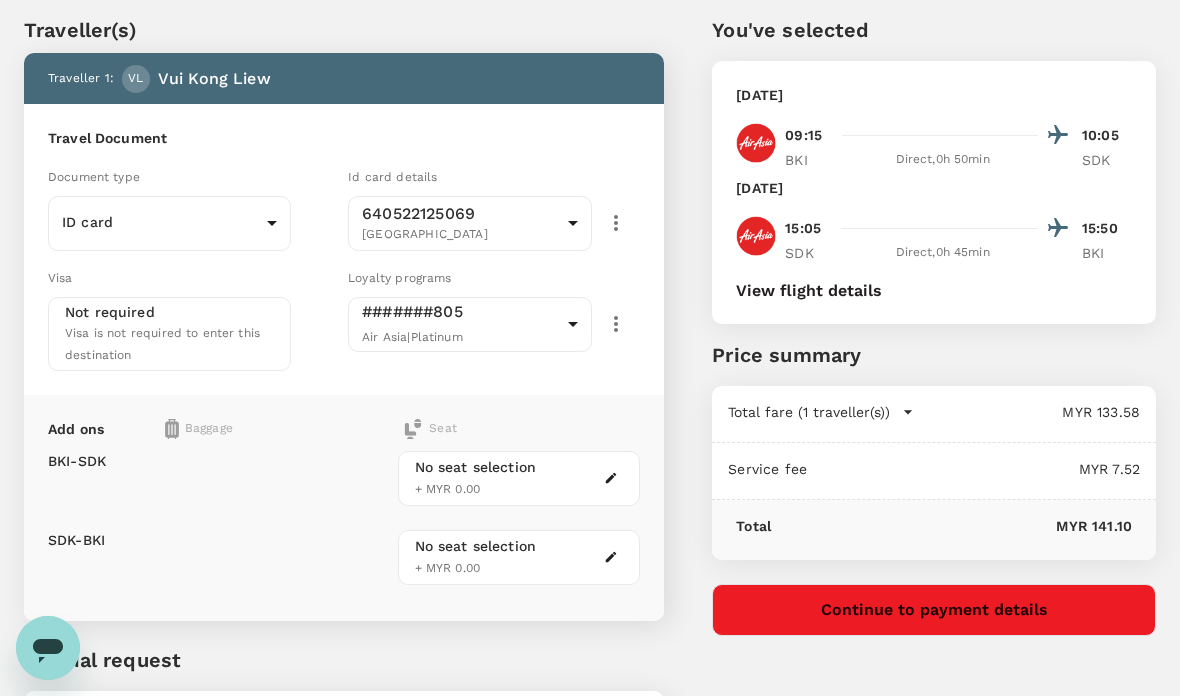 click at bounding box center (172, 429) 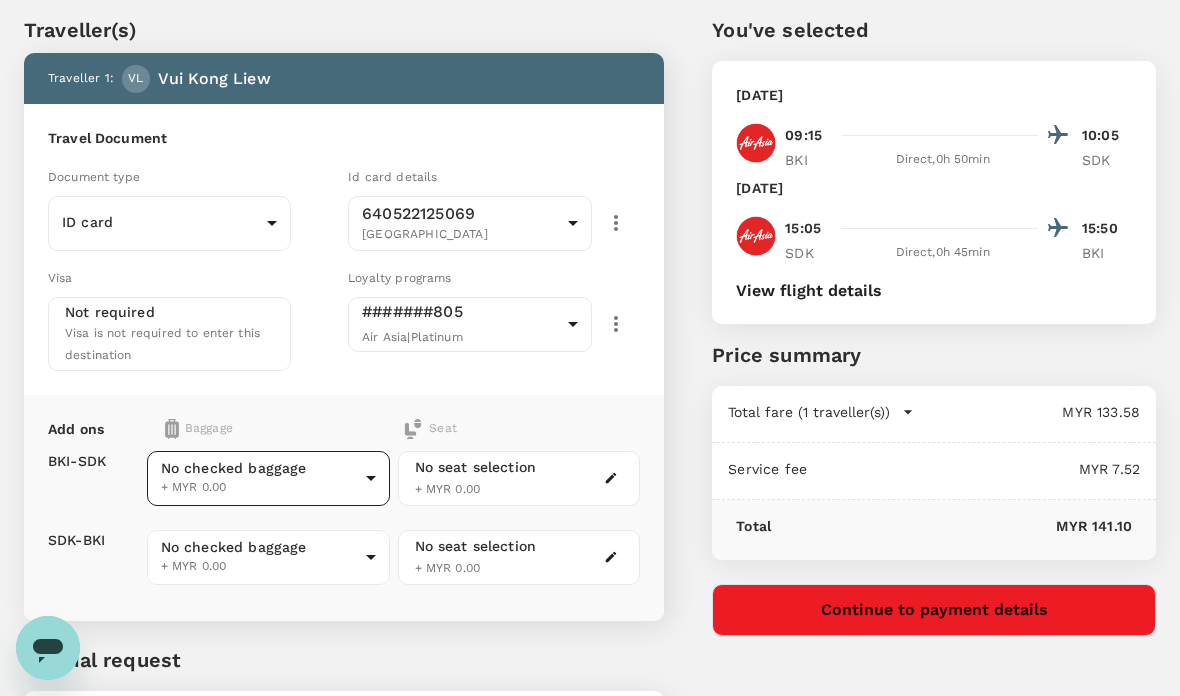 click on "Back to flight results Flight review Traveller(s) Traveller   1 : [PERSON_NAME] Kong   Liew Travel Document Document type ID card Id card ​ Id card details 640522125069 Malaysia 9f7fd135-08b6-4f1a-8101-f81b0368faa0 ​ Visa Not required Visa is not required to enter this destination Loyalty programs #######805 Air Asia |  Platinum 08d5c184-8c5e-448c-9da3-ee890406fd56 ​ Add ons Baggage Seat BKI  -  SDK SDK  -  BKI No checked baggage + MYR 0.00 ​ No checked baggage + MYR 0.00 ​ No seat selection + MYR 0.00 No seat selection + MYR 0.00 Special request Add any special requests here. Our support team will attend to it and reach out to you as soon as possible. Add request You've selected [DATE] 09:15 10:05 BKI Direct ,  0h 50min SDK [DATE] 15:05 15:50 SDK Direct ,  0h 45min BKI View flight details Price summary Total fare (1 traveller(s)) MYR 133.58 Air fare MYR 133.58 Baggage fee MYR 0.00 Seat fee MYR 0.00 Service fee MYR 7.52 Total MYR 141.10 Continue to payment details Version 3.48.0" at bounding box center (590, 418) 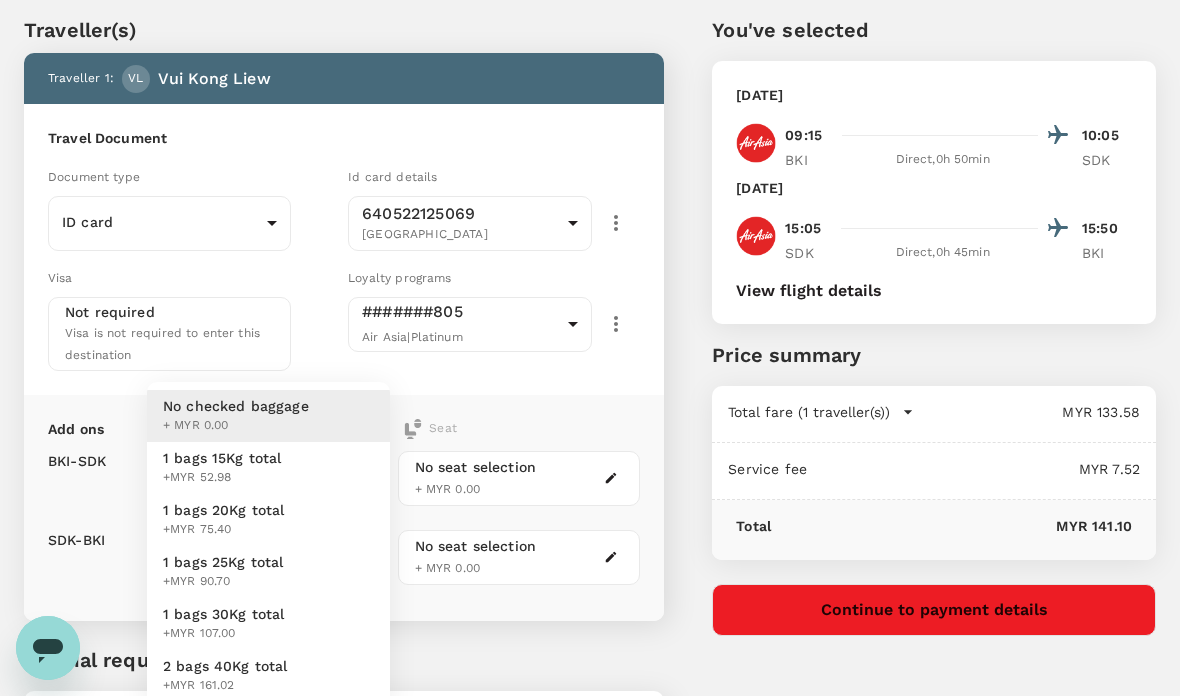 click on "1 bags 20Kg total" at bounding box center (224, 510) 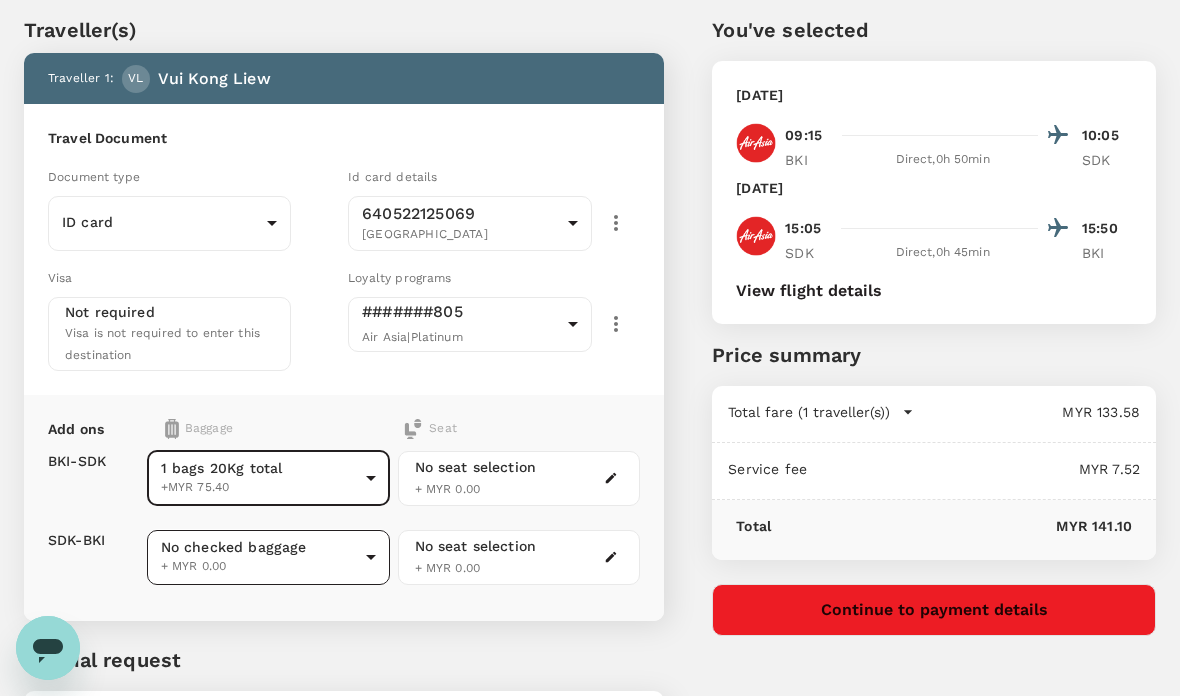 click on "Back to flight results Flight review Traveller(s) Traveller   1 : [PERSON_NAME] Kong   Liew Travel Document Document type ID card Id card ​ Id card details 640522125069 Malaysia 9f7fd135-08b6-4f1a-8101-f81b0368faa0 ​ Visa Not required Visa is not required to enter this destination Loyalty programs #######805 Air Asia |  Platinum 08d5c184-8c5e-448c-9da3-ee890406fd56 ​ Add ons Baggage Seat BKI  -  SDK SDK  -  BKI 1 bags 20Kg total +MYR 75.40 2 - 75.4 ​ No checked baggage + MYR 0.00 ​ No seat selection + MYR 0.00 No seat selection + MYR 0.00 Special request Add any special requests here. Our support team will attend to it and reach out to you as soon as possible. Add request You've selected [DATE] 09:15 10:05 BKI Direct ,  0h 50min SDK [DATE] 15:05 15:50 SDK Direct ,  0h 45min BKI View flight details Price summary Total fare (1 traveller(s)) MYR 133.58 Air fare MYR 133.58 Baggage fee MYR 0.00 Seat fee MYR 0.00 Service fee MYR 7.52 Total MYR 141.10 Continue to payment details Edit" at bounding box center [590, 418] 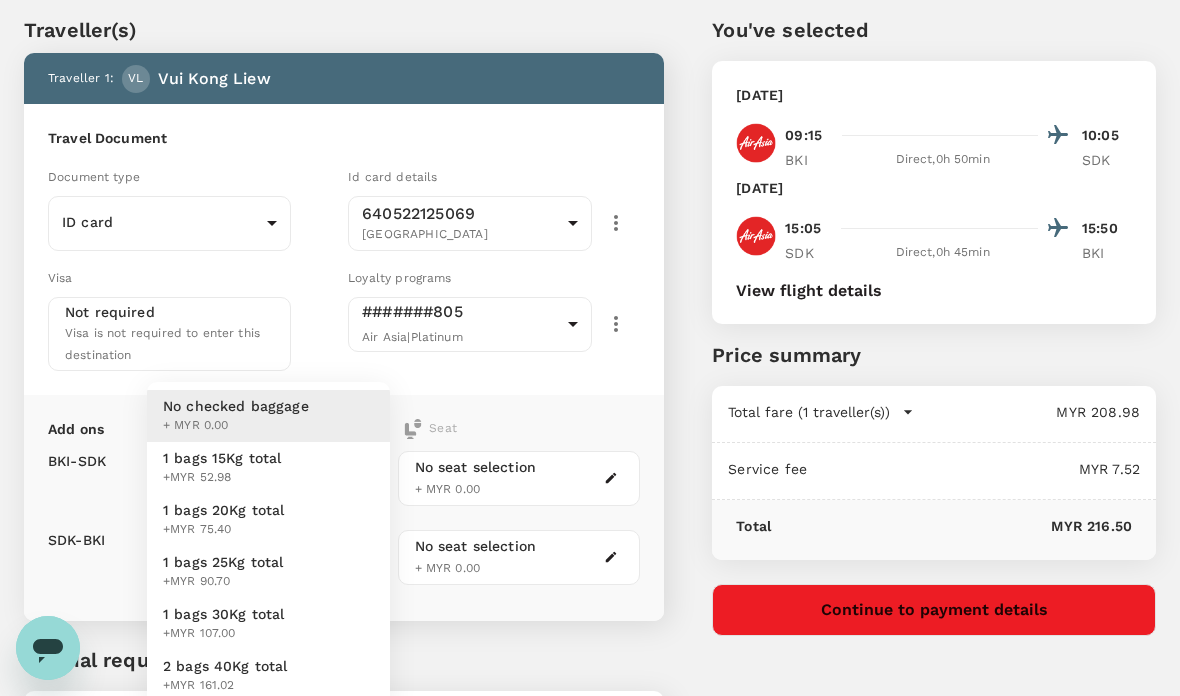 click on "1 bags 20Kg total" at bounding box center (224, 510) 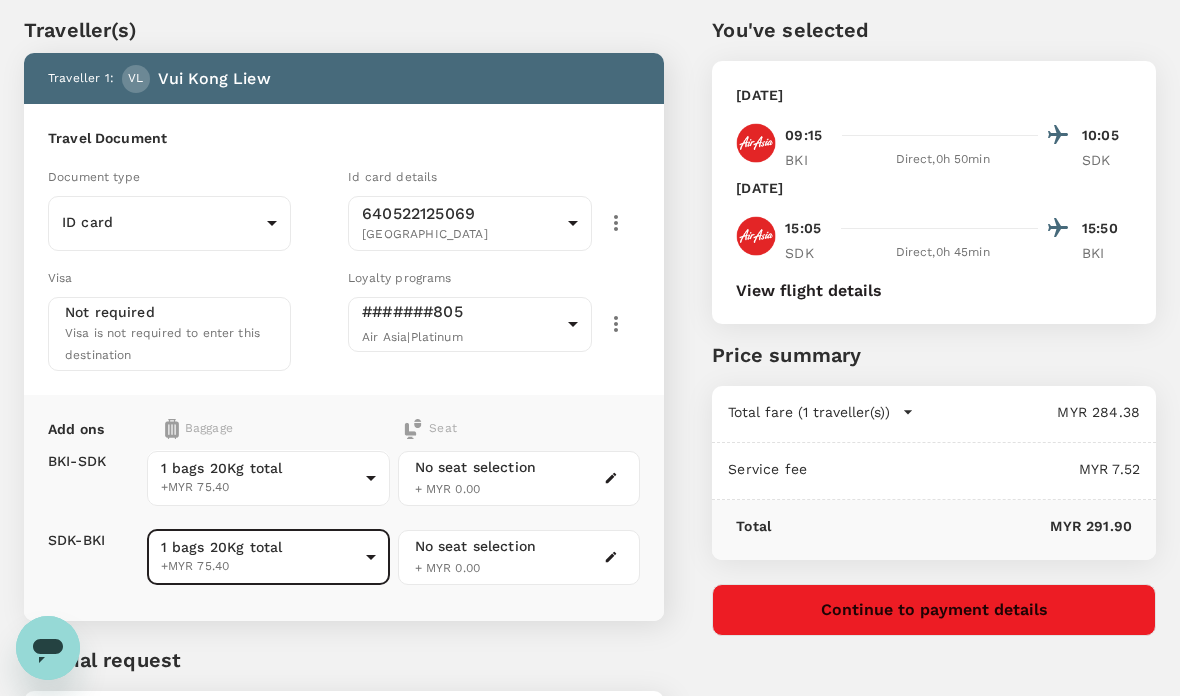 click on "No seat selection + MYR 0.00" at bounding box center [519, 478] 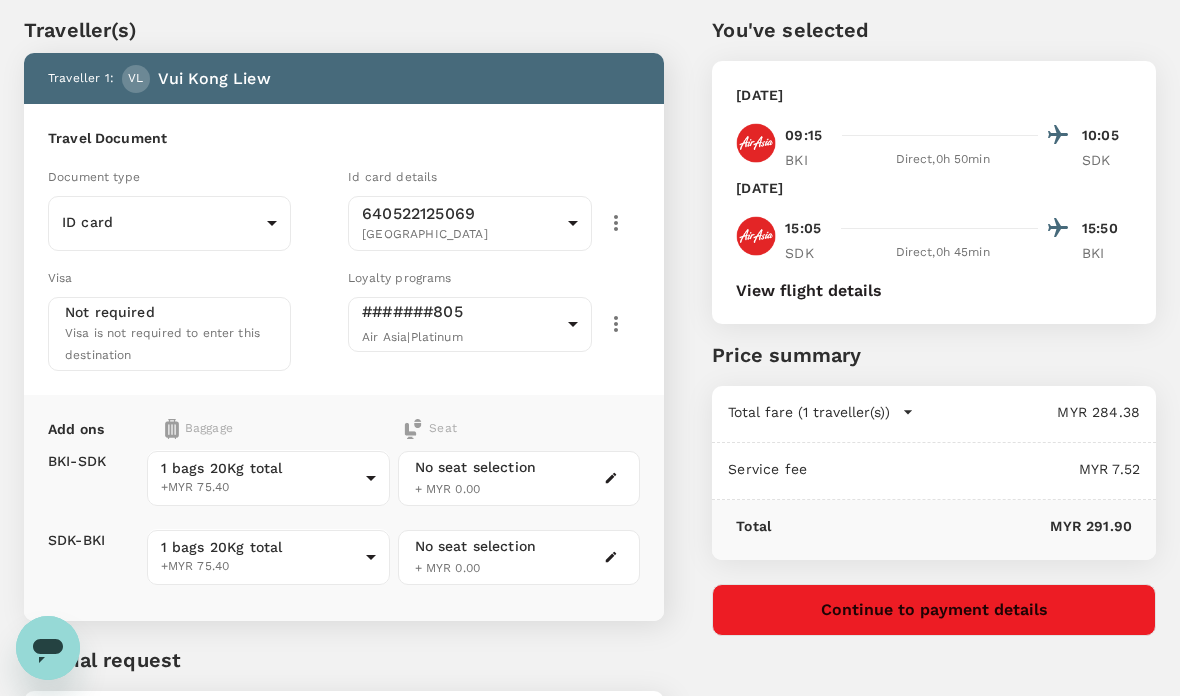 click on "No seat selection + MYR 0.00" at bounding box center (476, 478) 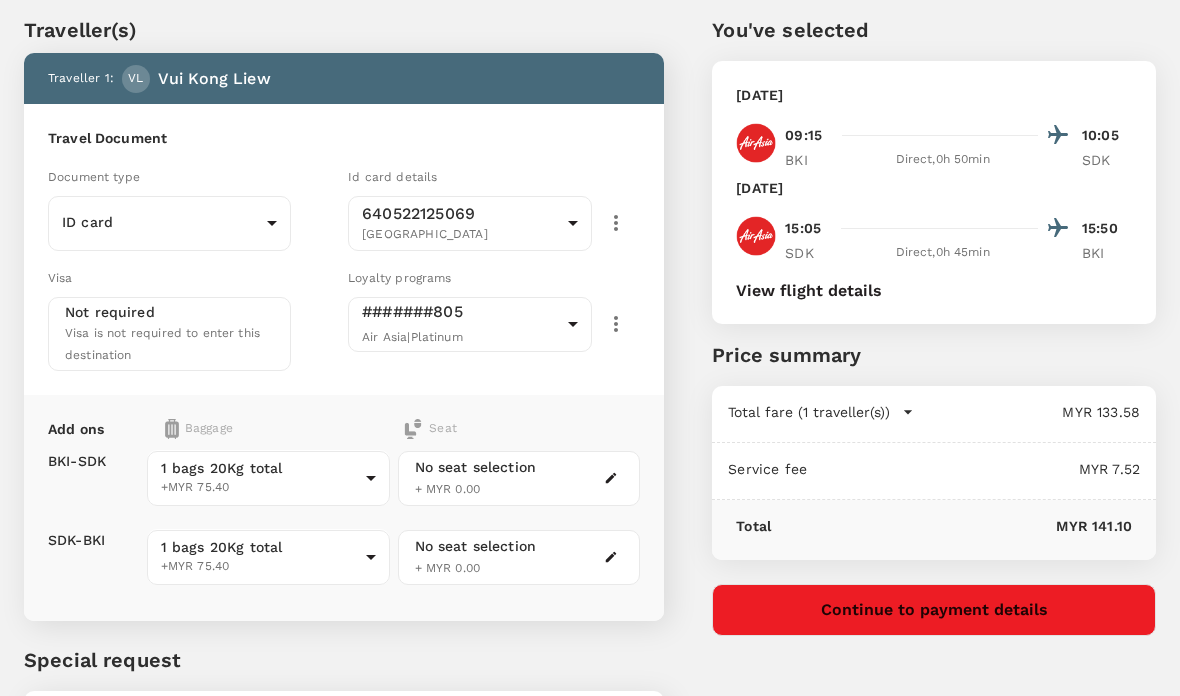 scroll, scrollTop: 1032, scrollLeft: 0, axis: vertical 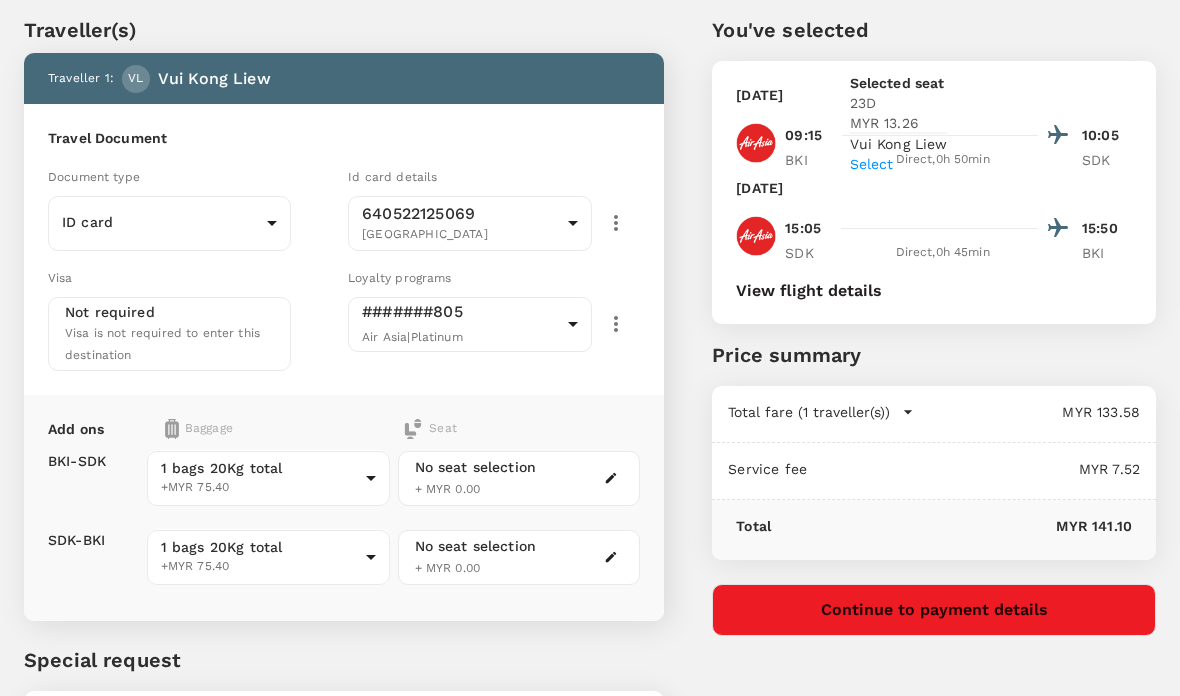 click on "Select" at bounding box center (899, 163) 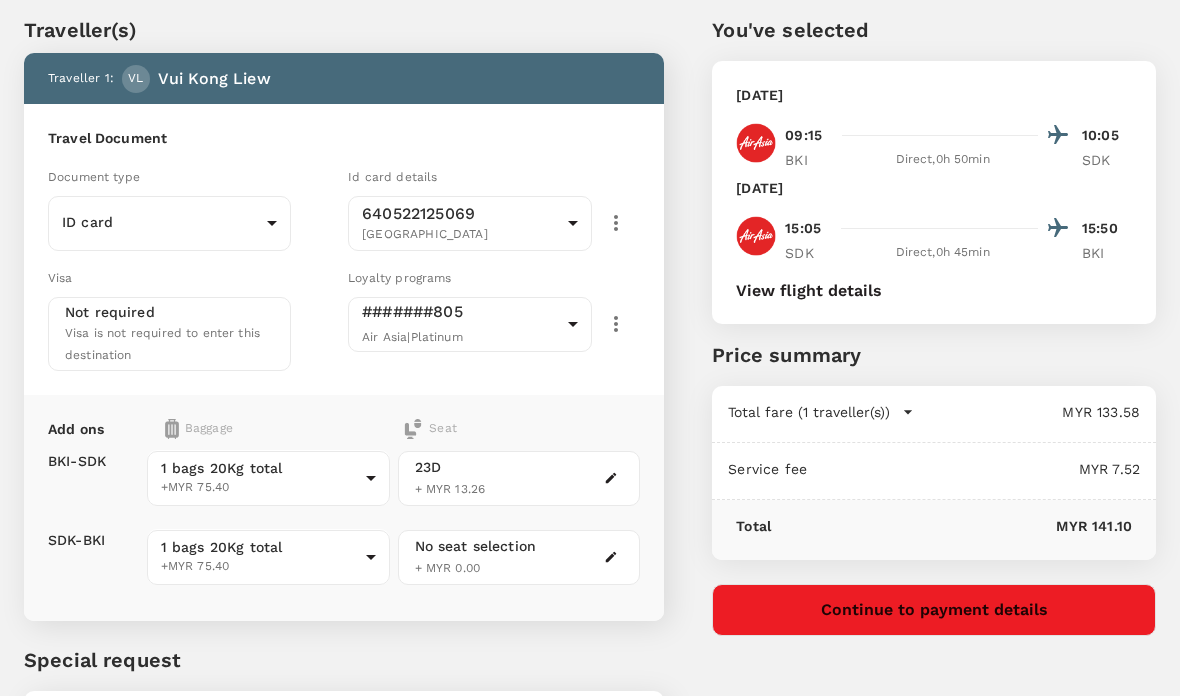 click on "Continue to   SDK - BKI" at bounding box center (133, 1834) 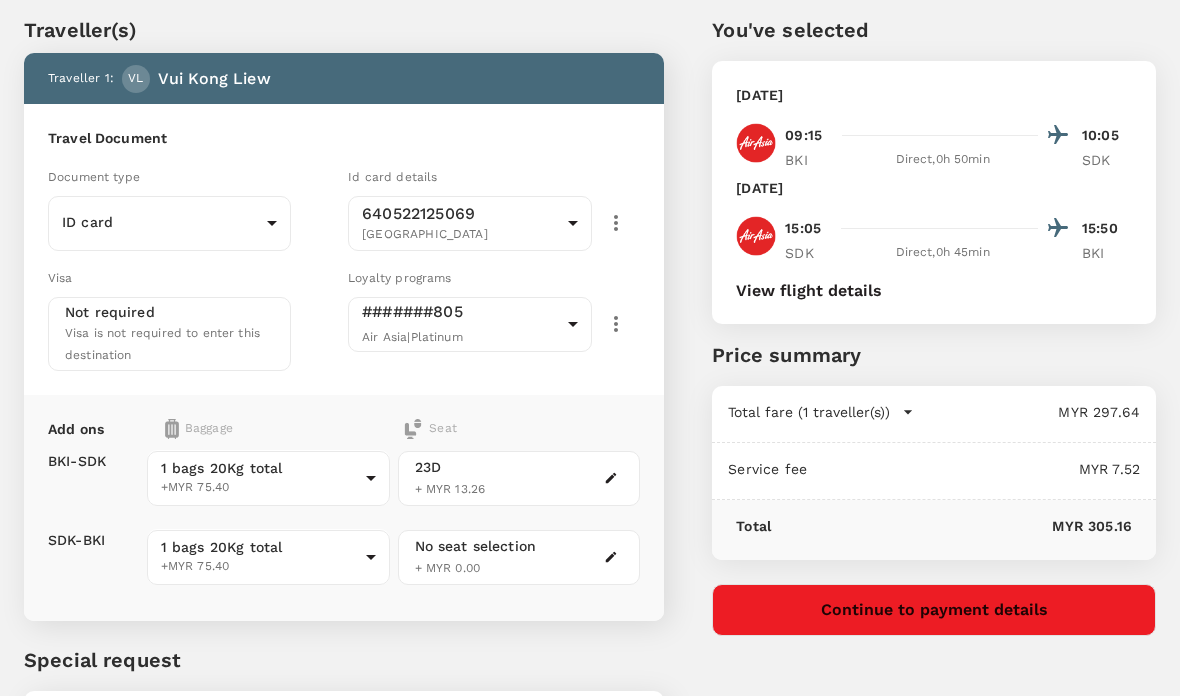 scroll, scrollTop: 709, scrollLeft: 0, axis: vertical 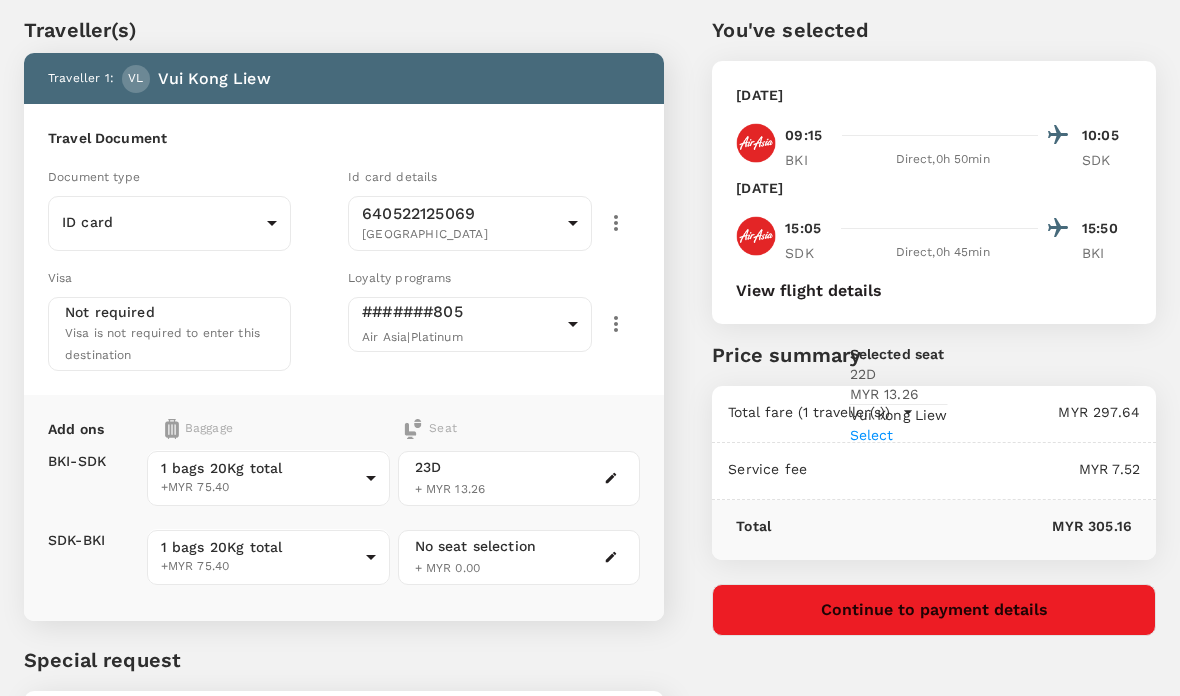 click on "Finish" at bounding box center [69, 1814] 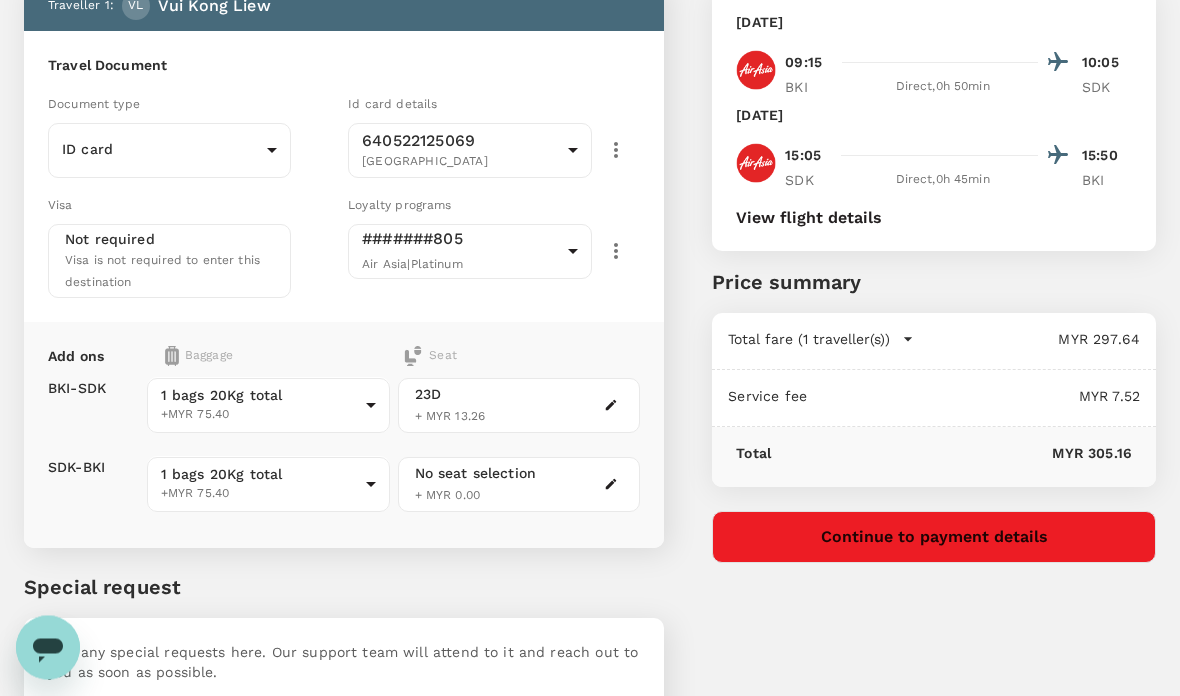 scroll, scrollTop: 135, scrollLeft: 0, axis: vertical 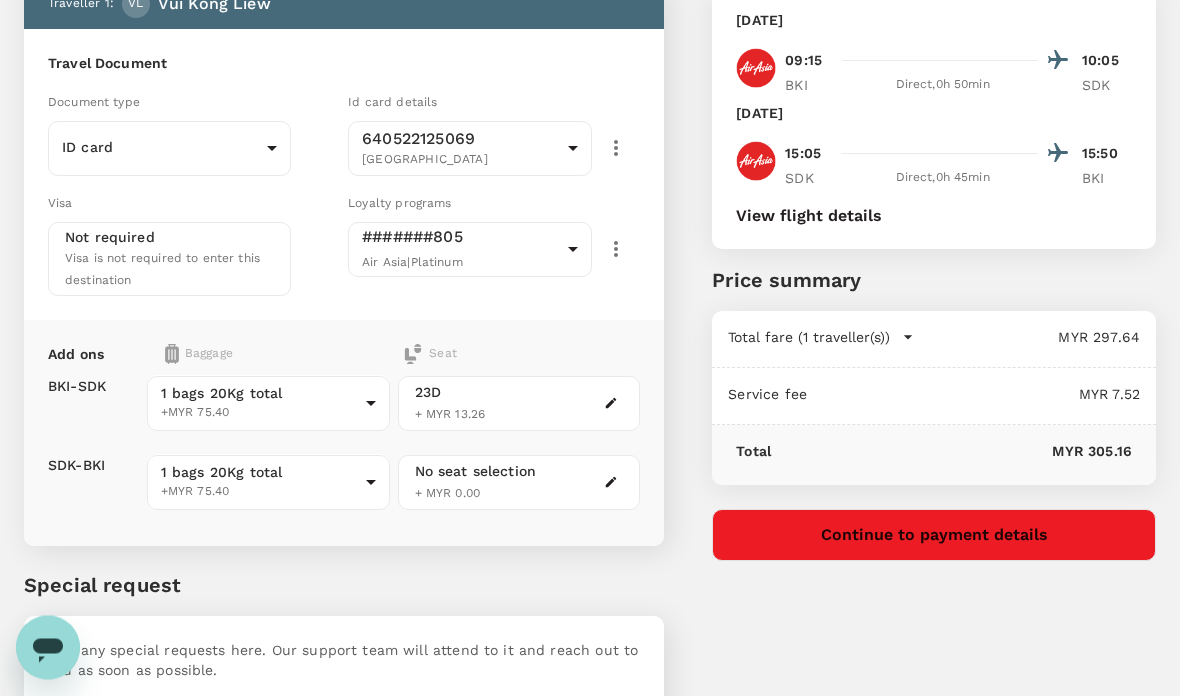 click on "No seat selection + MYR 0.00" at bounding box center (519, 483) 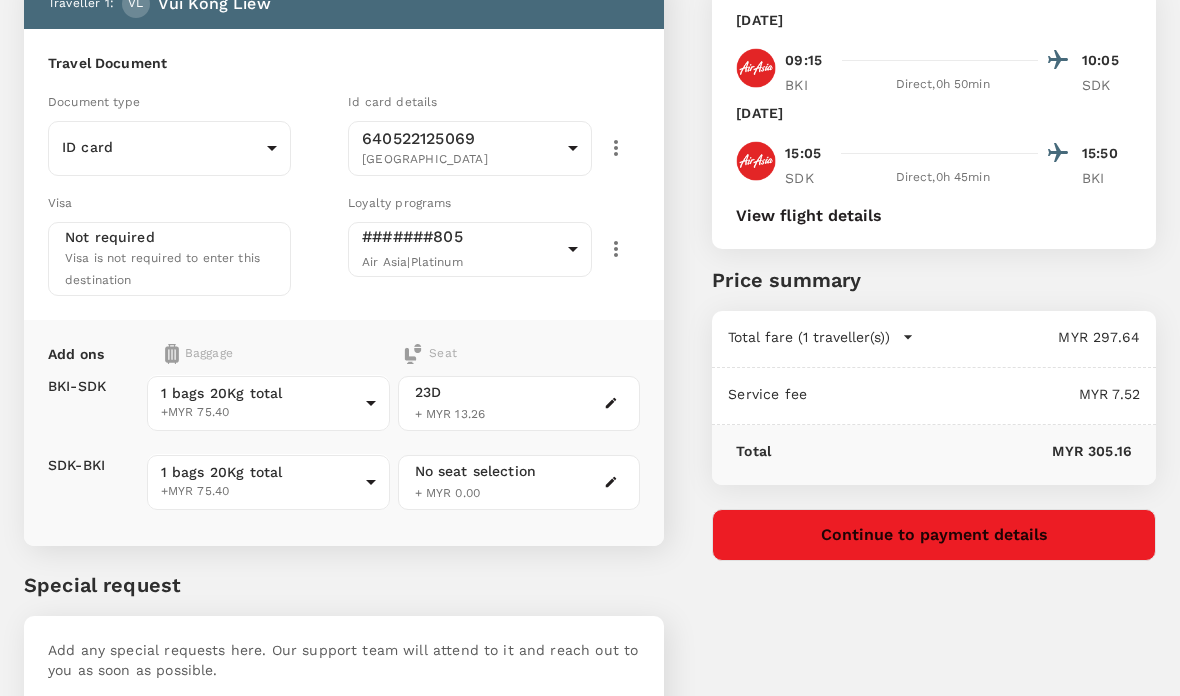 scroll, scrollTop: 136, scrollLeft: 0, axis: vertical 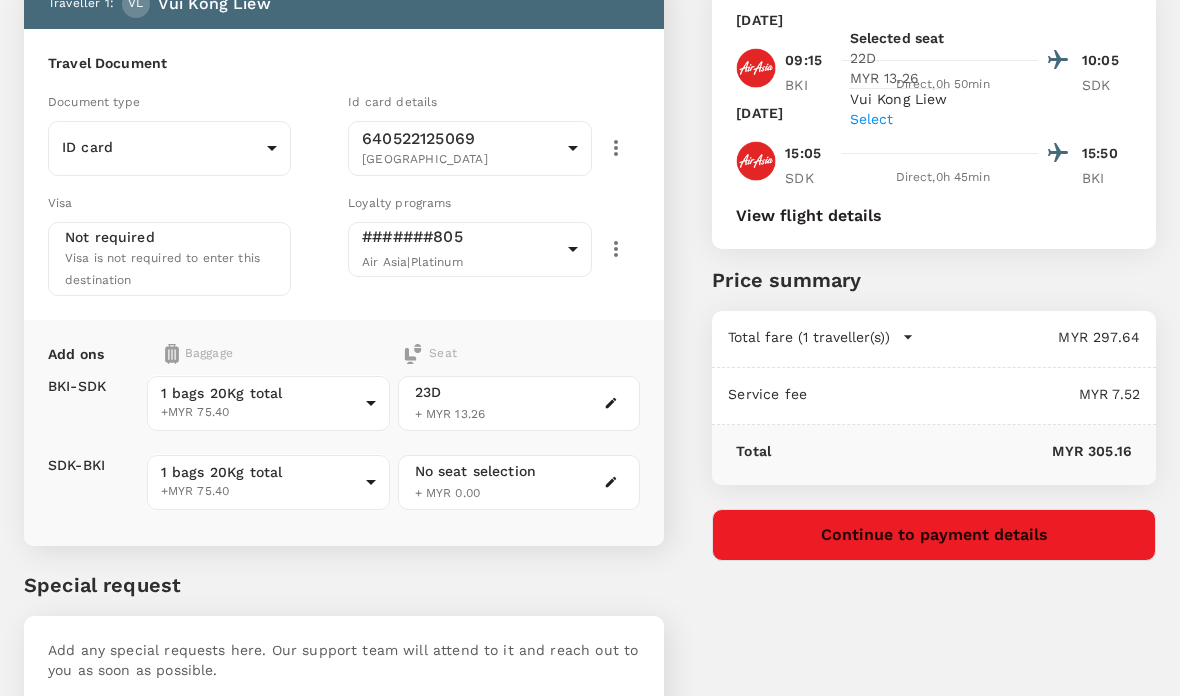 click on "Select" at bounding box center (899, 119) 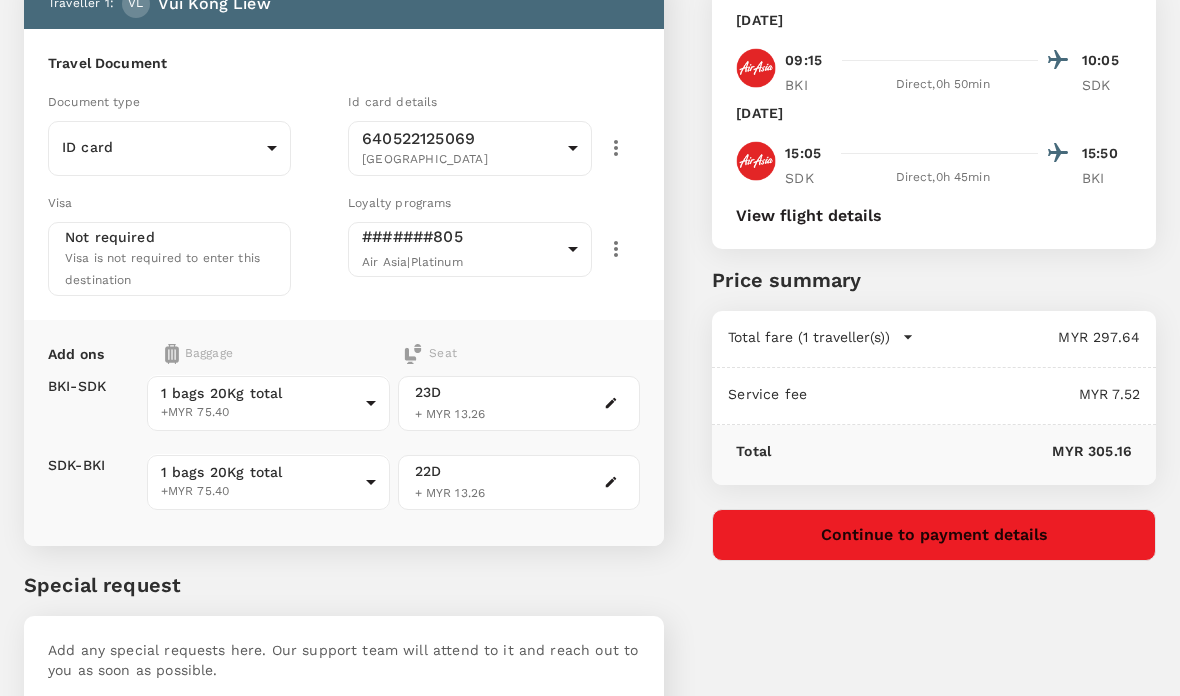 click on "Finish" at bounding box center [69, 1759] 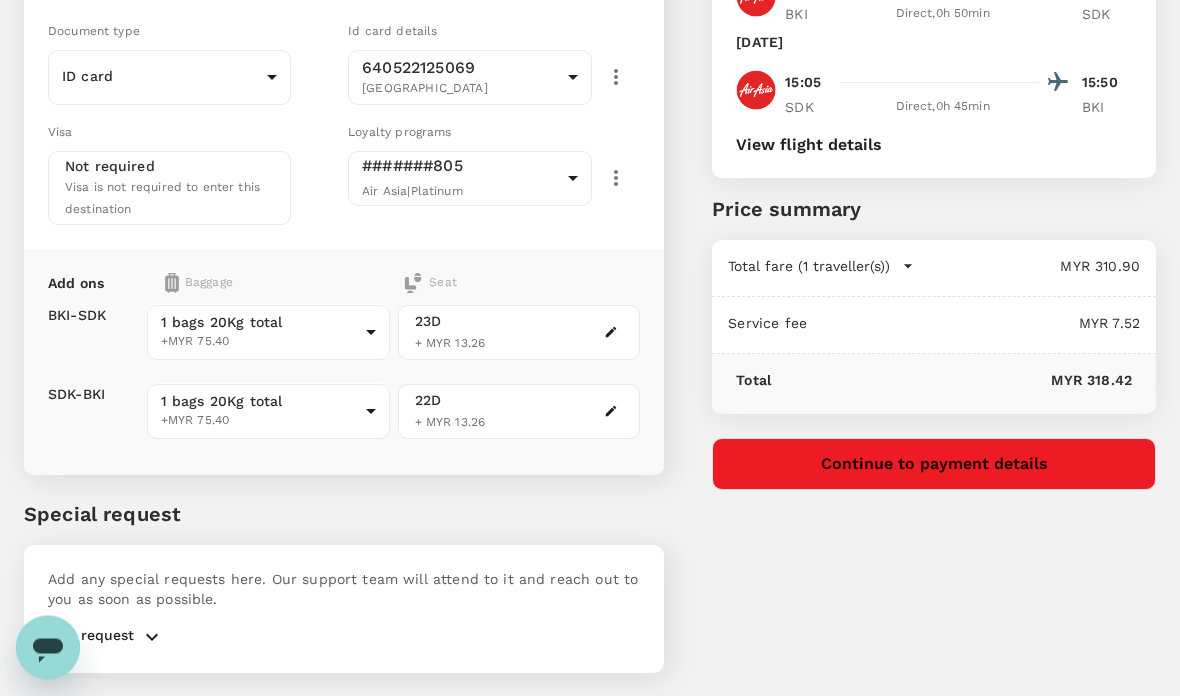 scroll, scrollTop: 208, scrollLeft: 0, axis: vertical 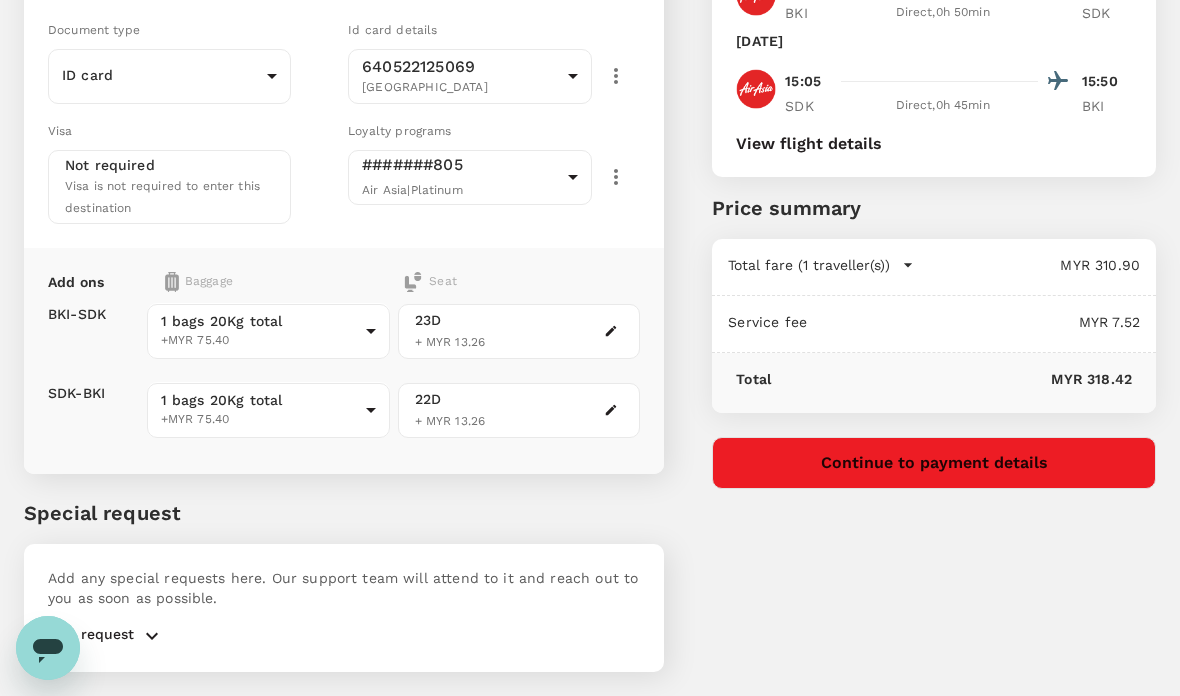click on "Continue to payment details" at bounding box center (934, 463) 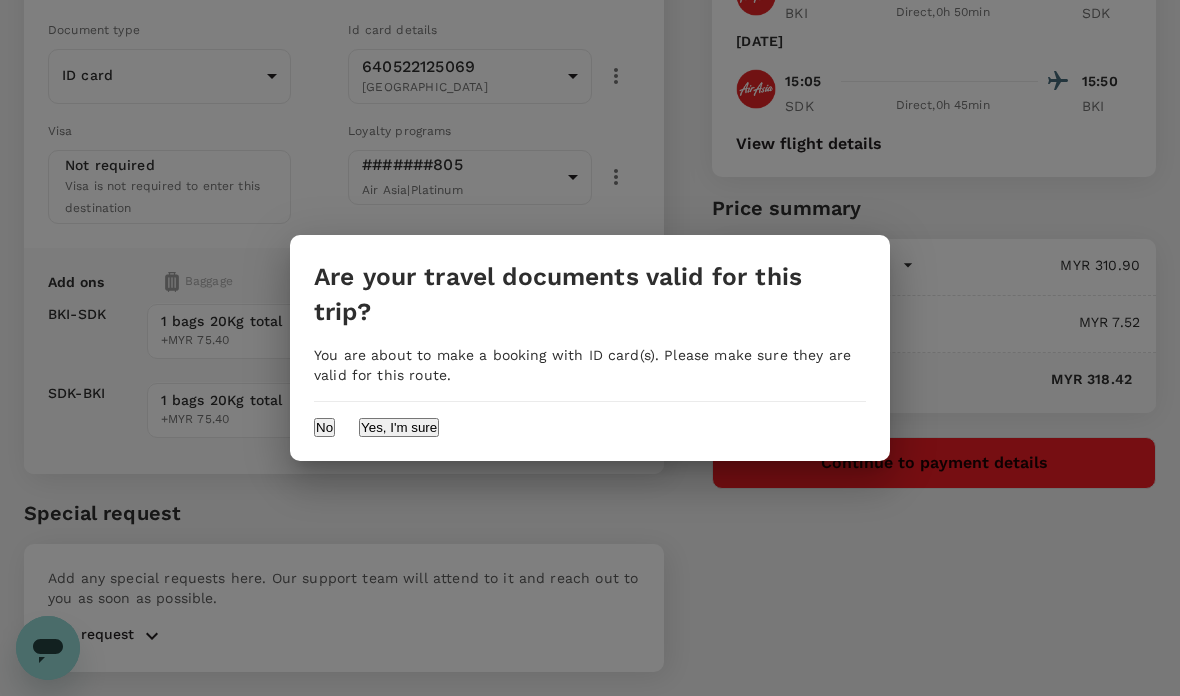 click on "Yes, I'm sure" at bounding box center (399, 427) 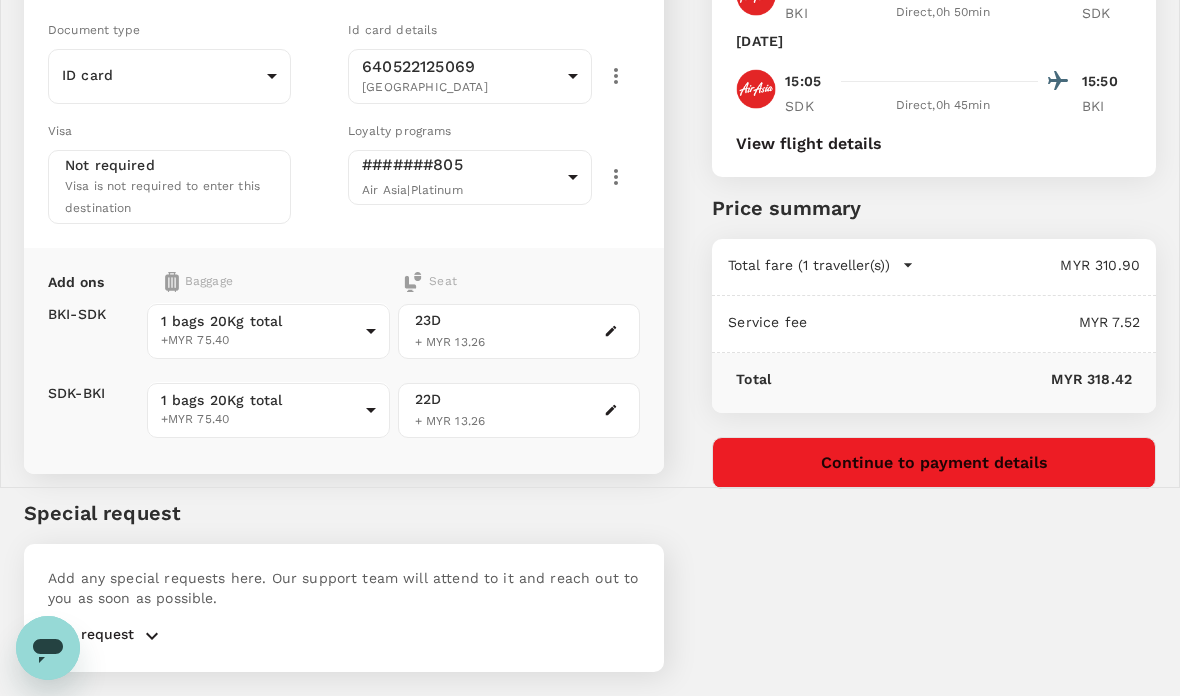 scroll, scrollTop: 40, scrollLeft: 0, axis: vertical 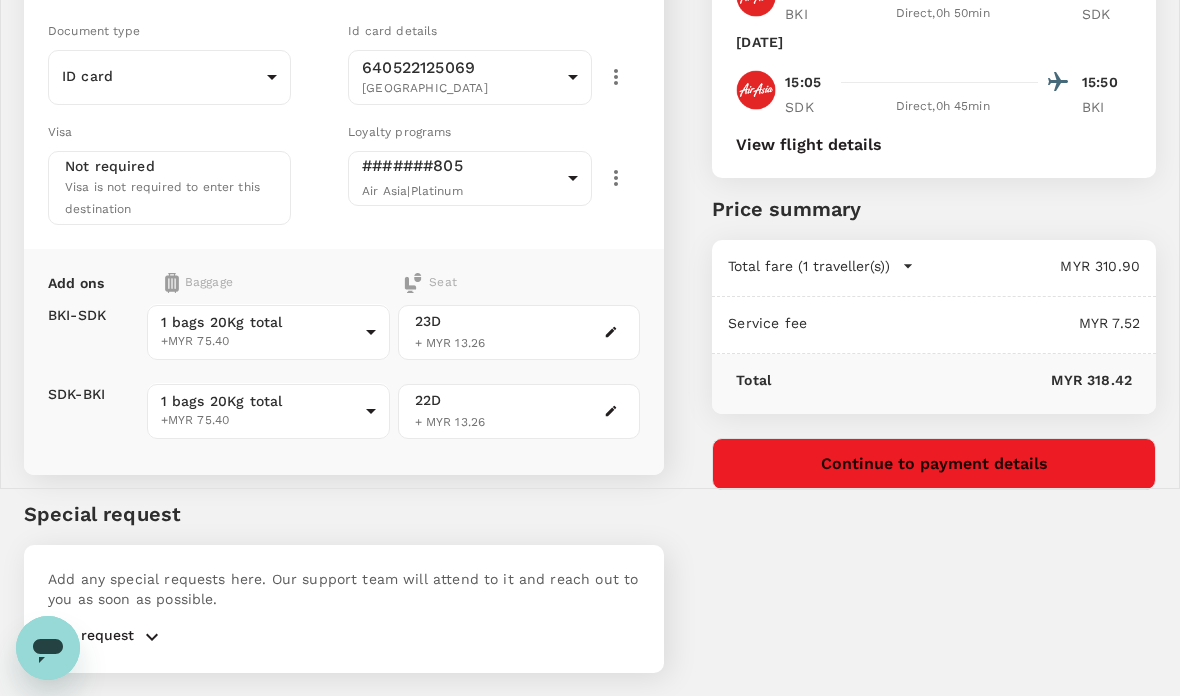 type on "Field work in [GEOGRAPHIC_DATA]" 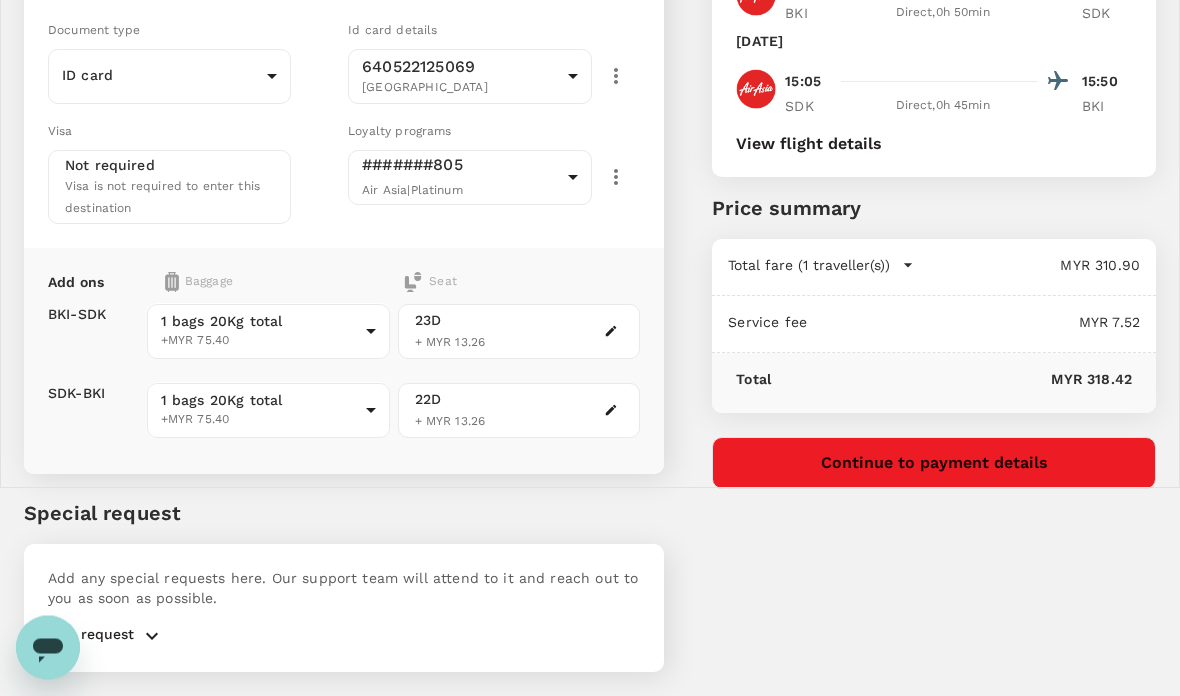 click on "No payment method assigned" at bounding box center [344, 3440] 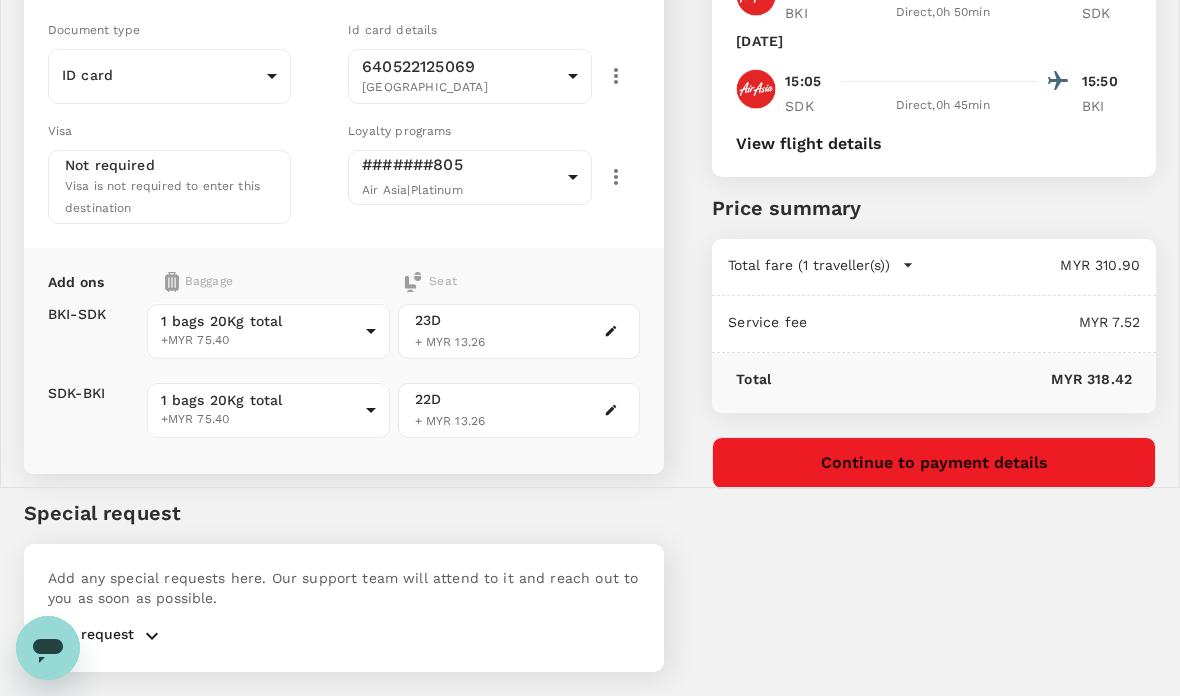 click at bounding box center [455, 3356] 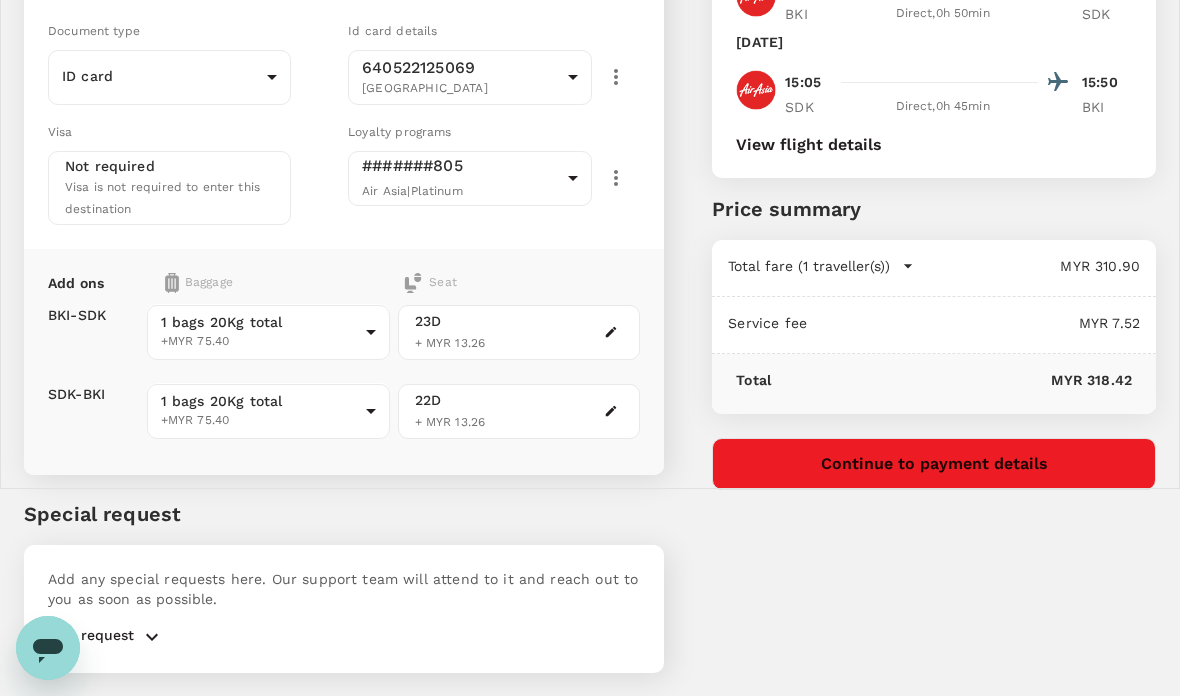 scroll, scrollTop: 0, scrollLeft: 0, axis: both 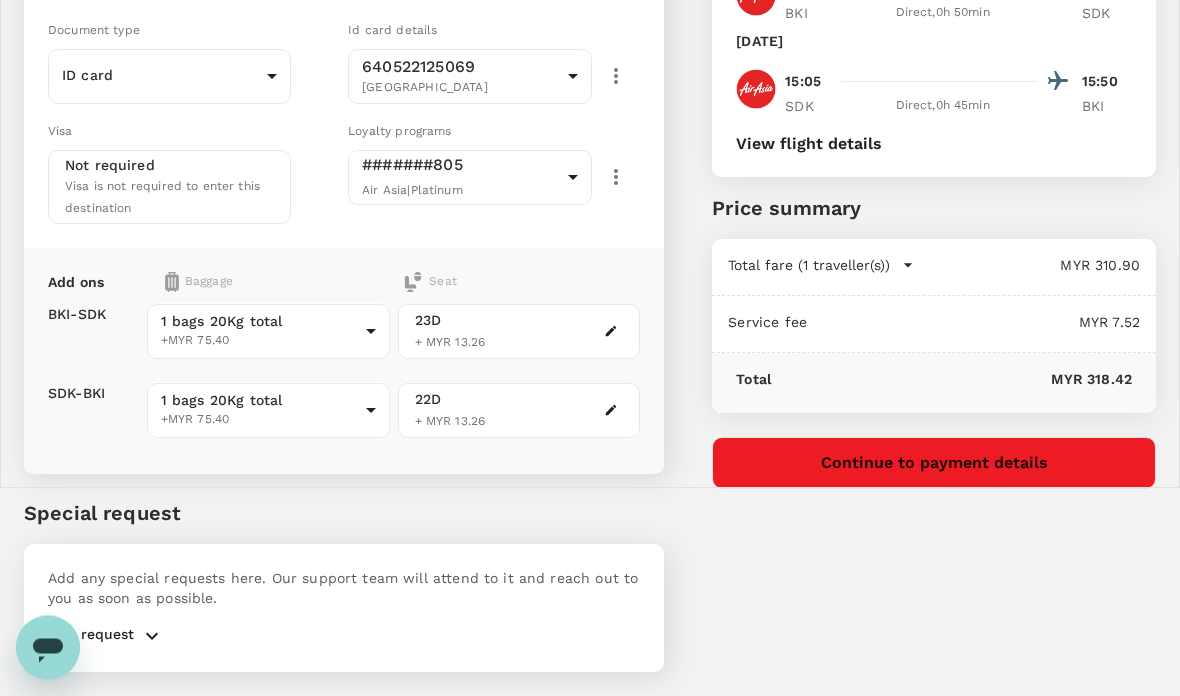 click on "Please add a payment method" at bounding box center [344, 3809] 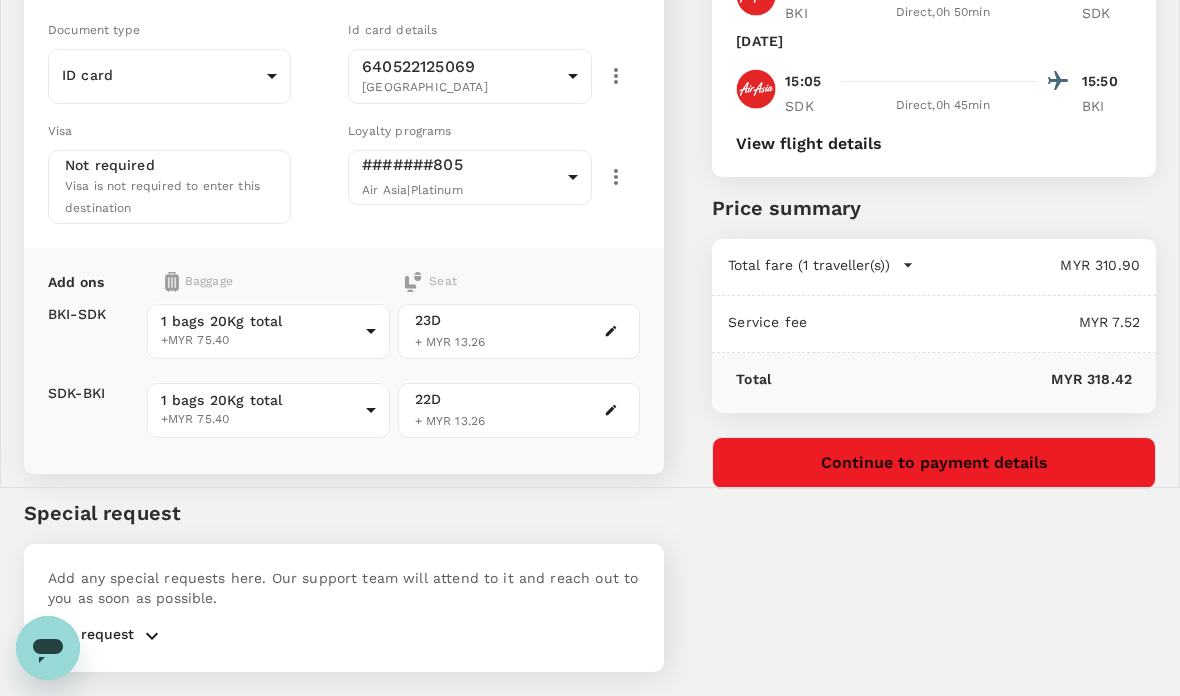 scroll, scrollTop: 84, scrollLeft: 0, axis: vertical 